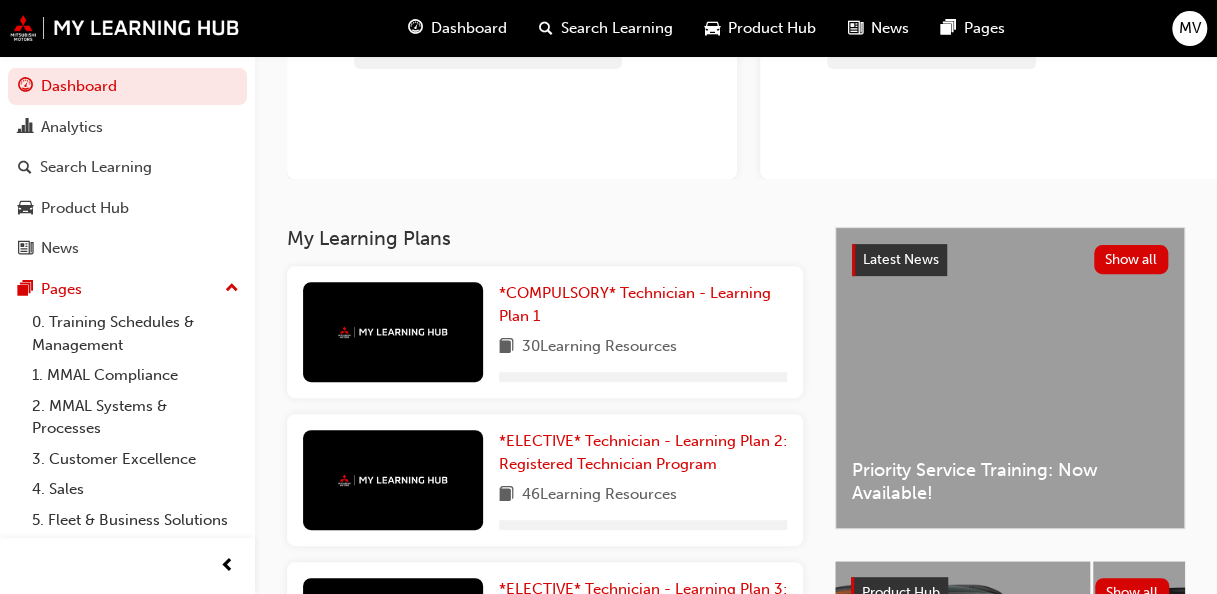 scroll, scrollTop: 300, scrollLeft: 0, axis: vertical 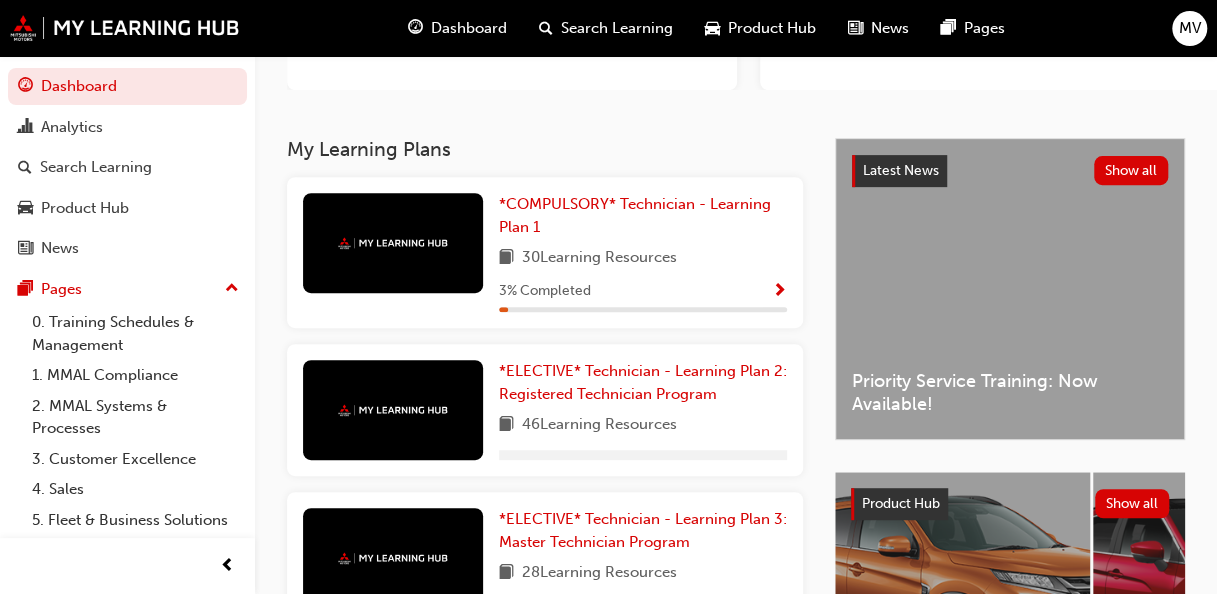 click at bounding box center (393, 243) 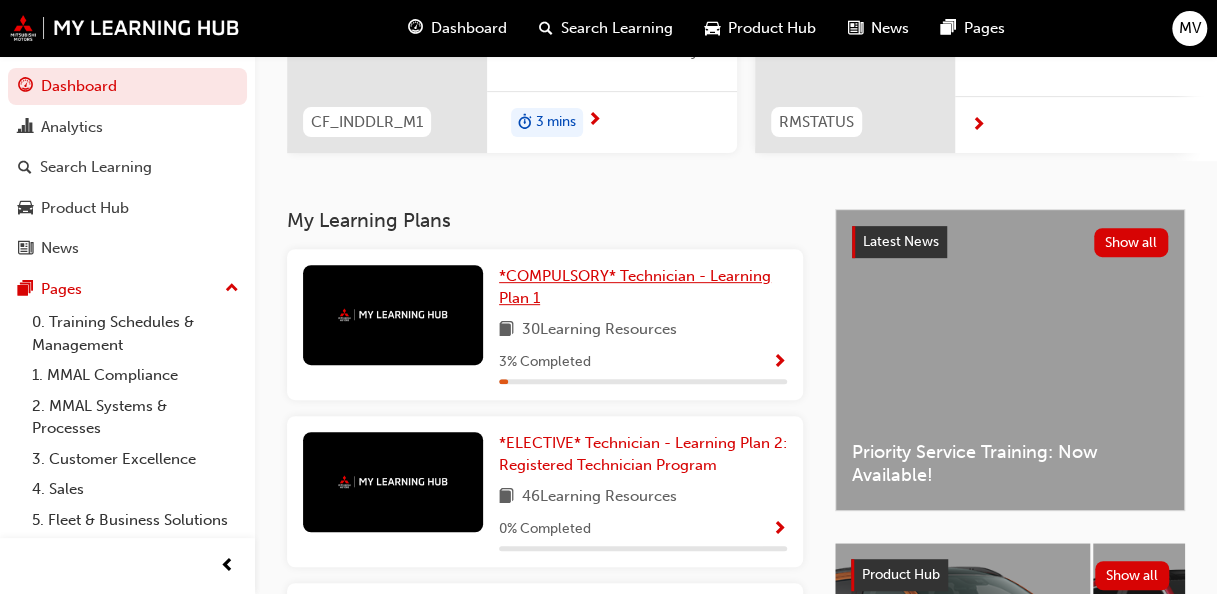 click on "*COMPULSORY* Technician - Learning Plan 1" at bounding box center (635, 287) 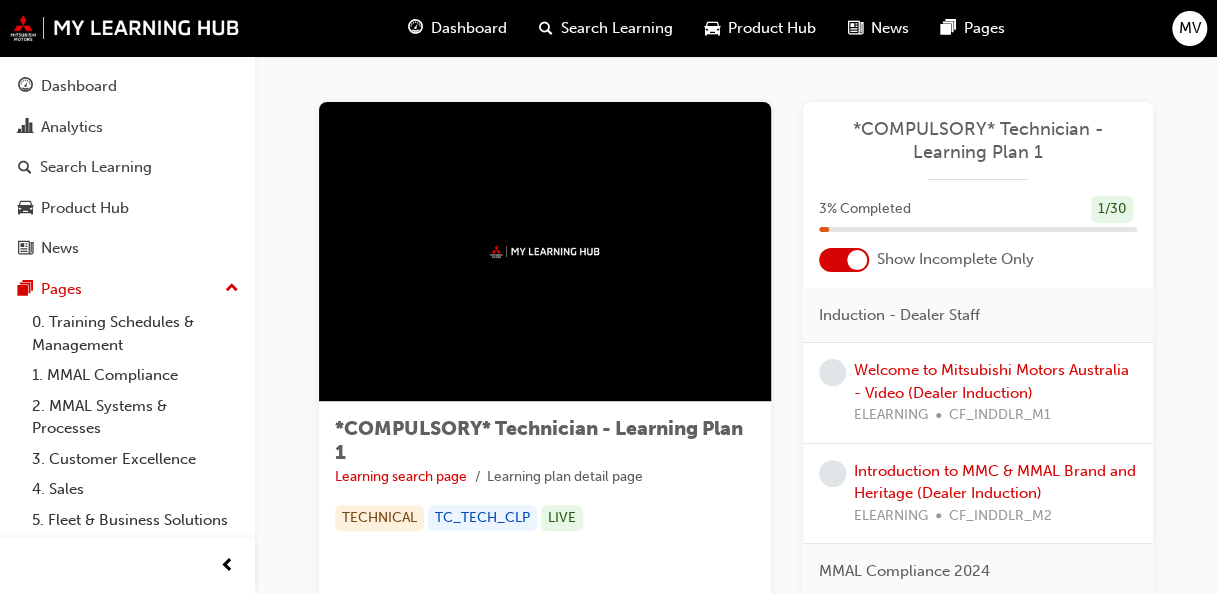 scroll, scrollTop: 0, scrollLeft: 0, axis: both 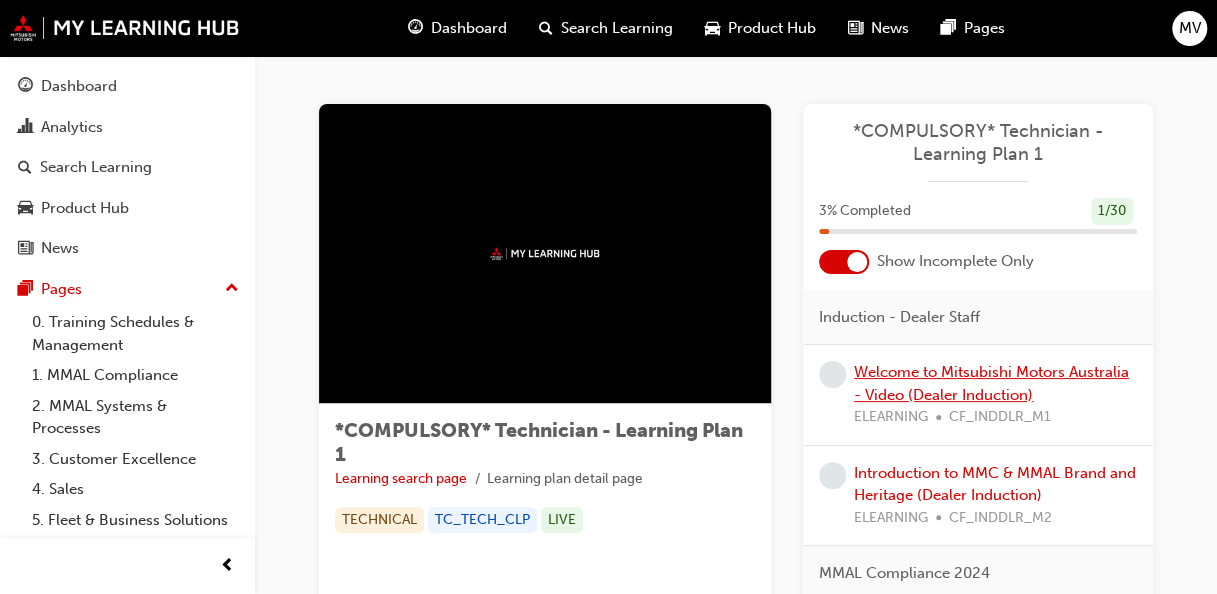 click on "Welcome to Mitsubishi Motors Australia - Video (Dealer Induction)" at bounding box center (991, 383) 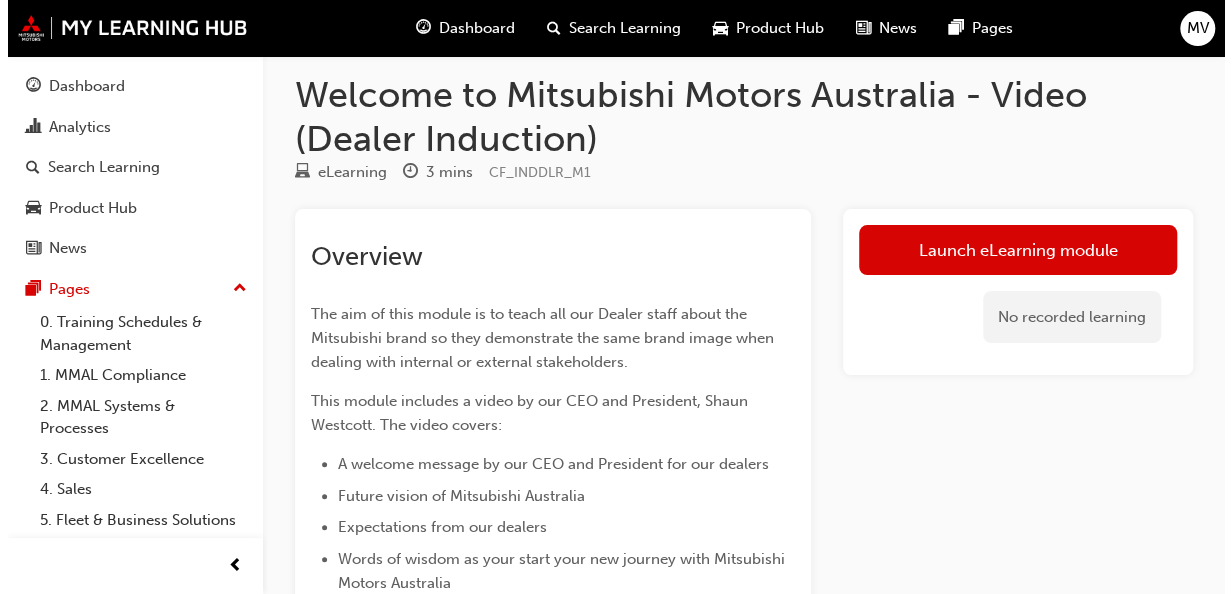 scroll, scrollTop: 0, scrollLeft: 0, axis: both 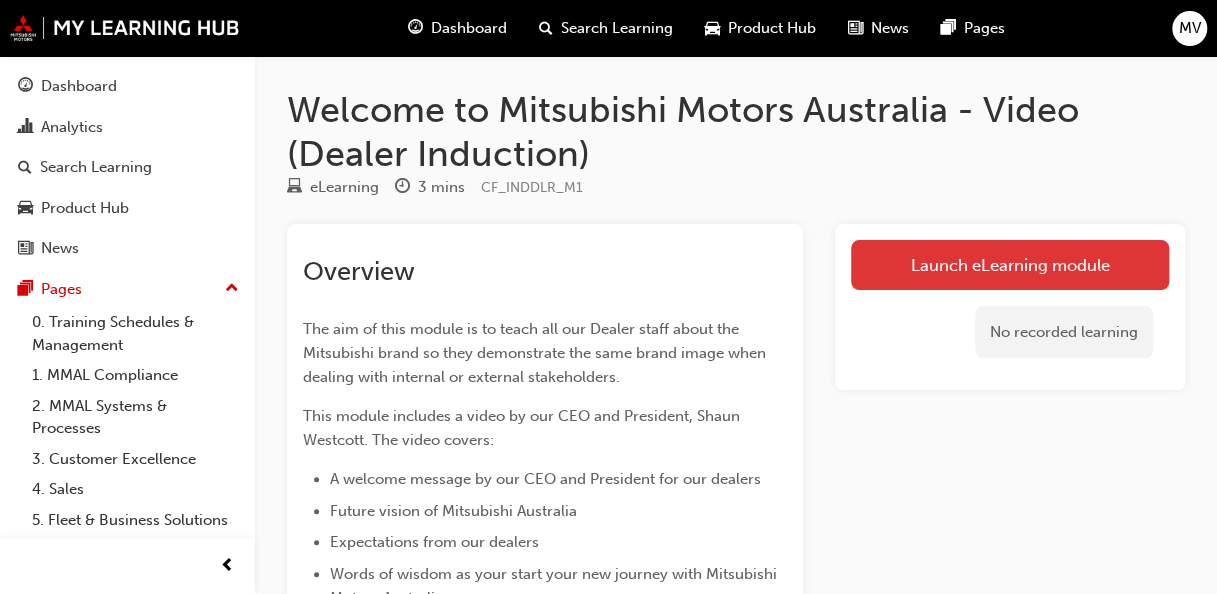 click on "Launch eLearning module" at bounding box center [1010, 265] 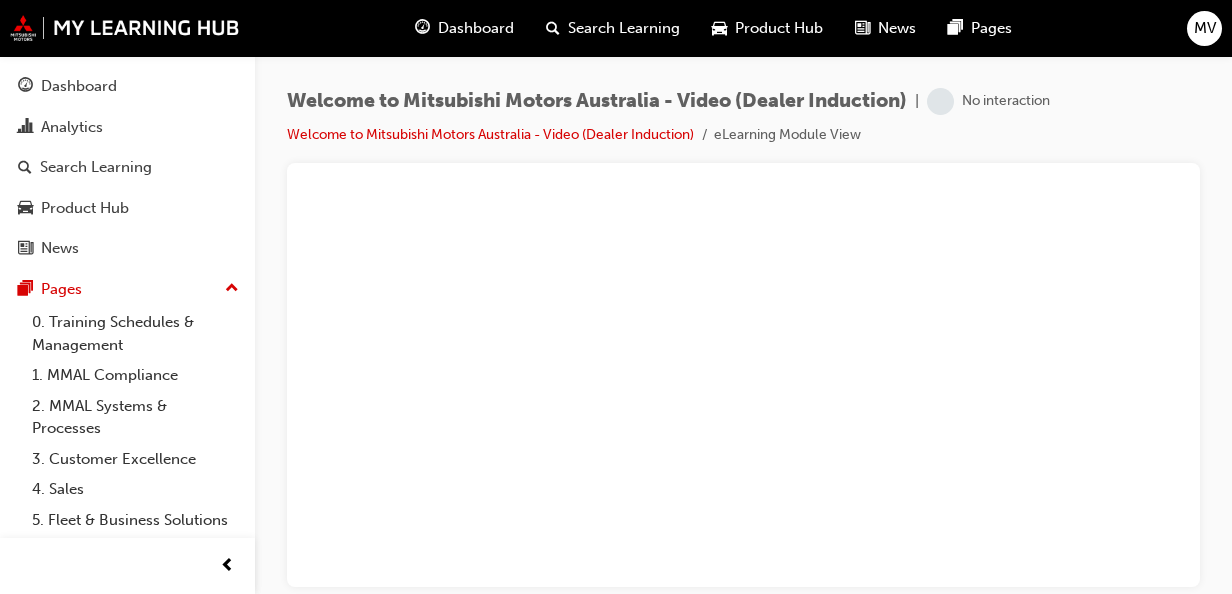 scroll, scrollTop: 0, scrollLeft: 0, axis: both 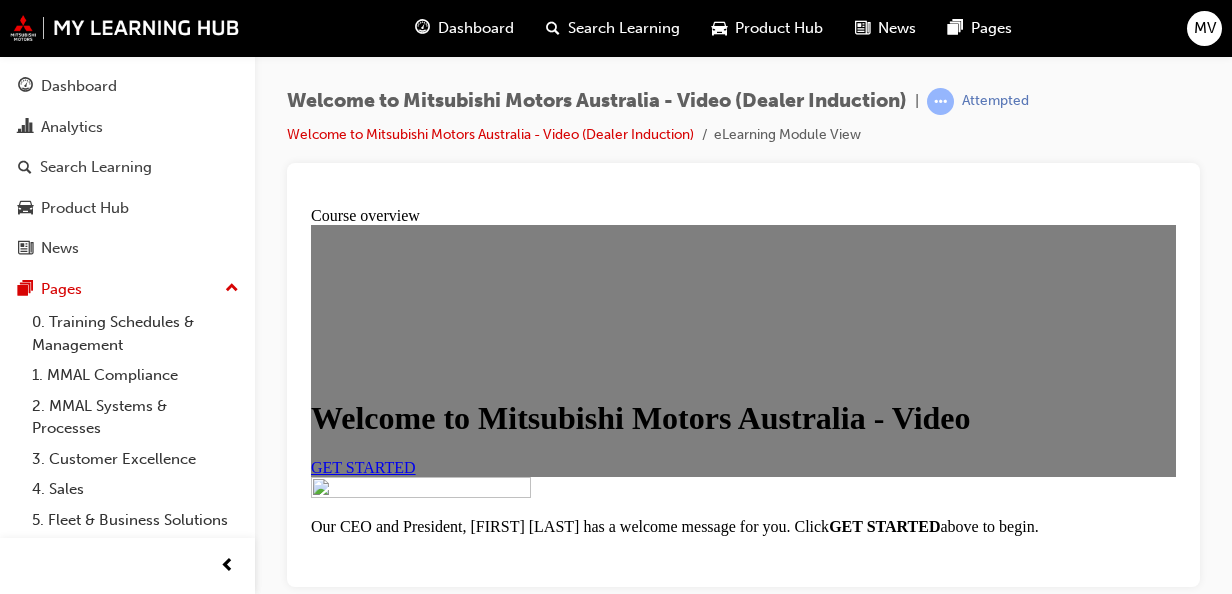 click on "GET STARTED" at bounding box center [363, 466] 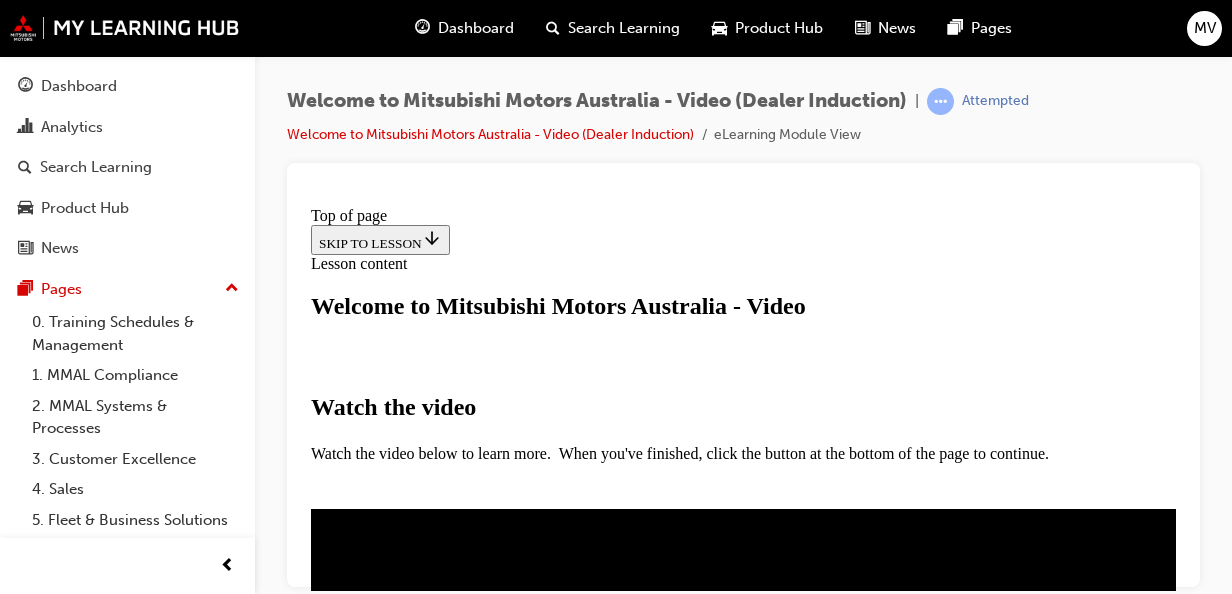 scroll, scrollTop: 658, scrollLeft: 0, axis: vertical 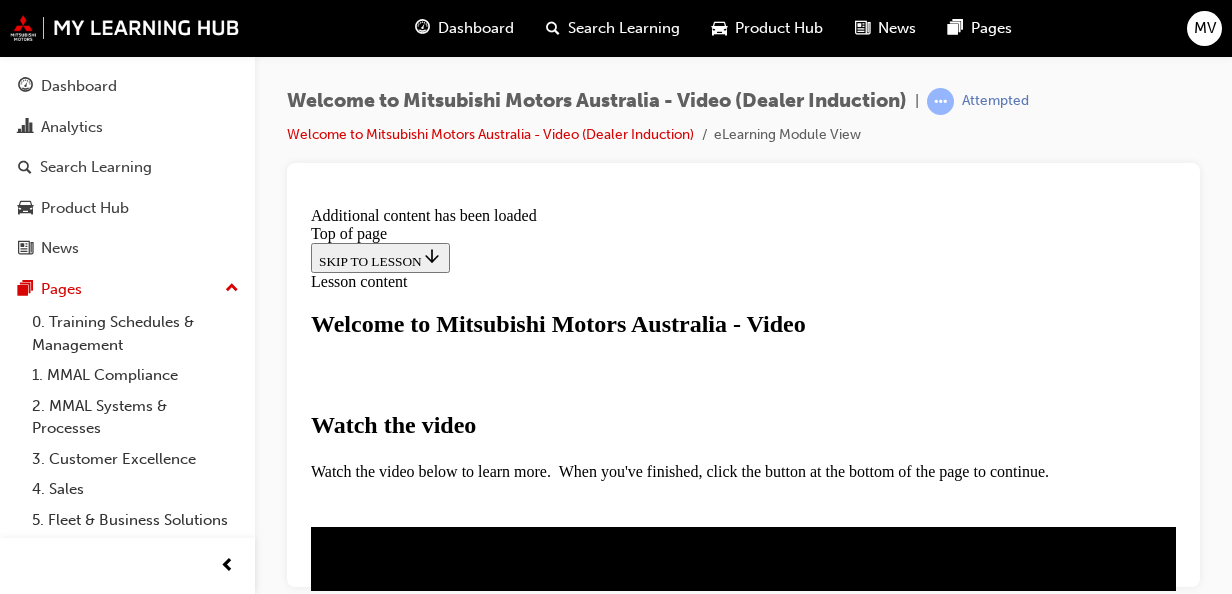 click on "CLOSE MODULE" at bounding box center (372, 861) 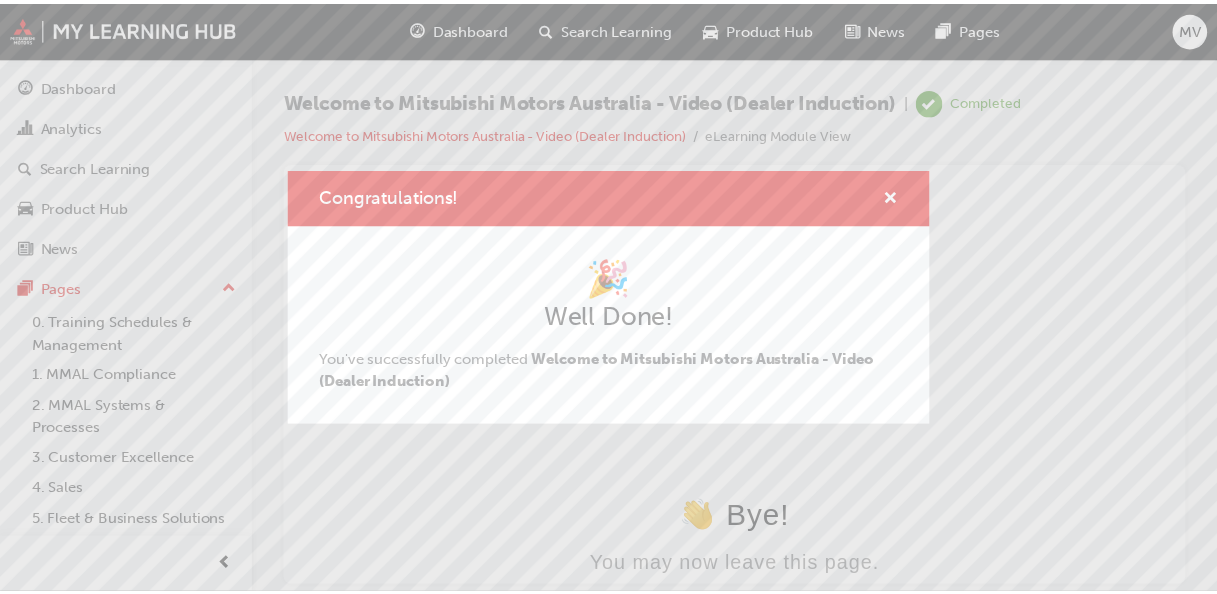 scroll, scrollTop: 0, scrollLeft: 0, axis: both 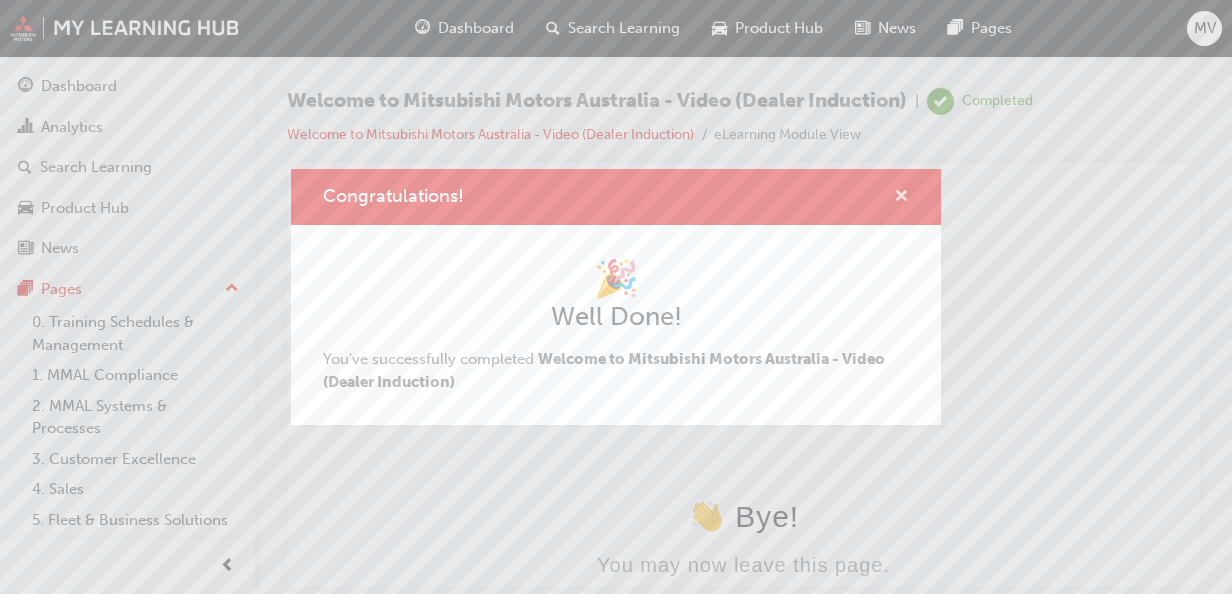 click at bounding box center [901, 198] 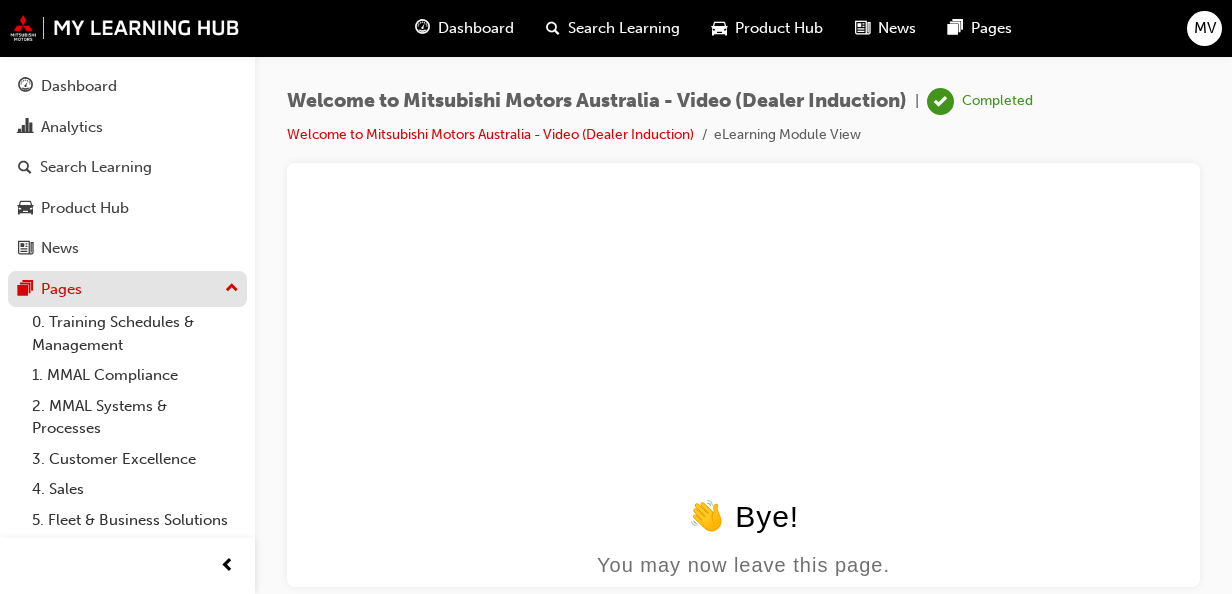 click on "Pages" at bounding box center (61, 289) 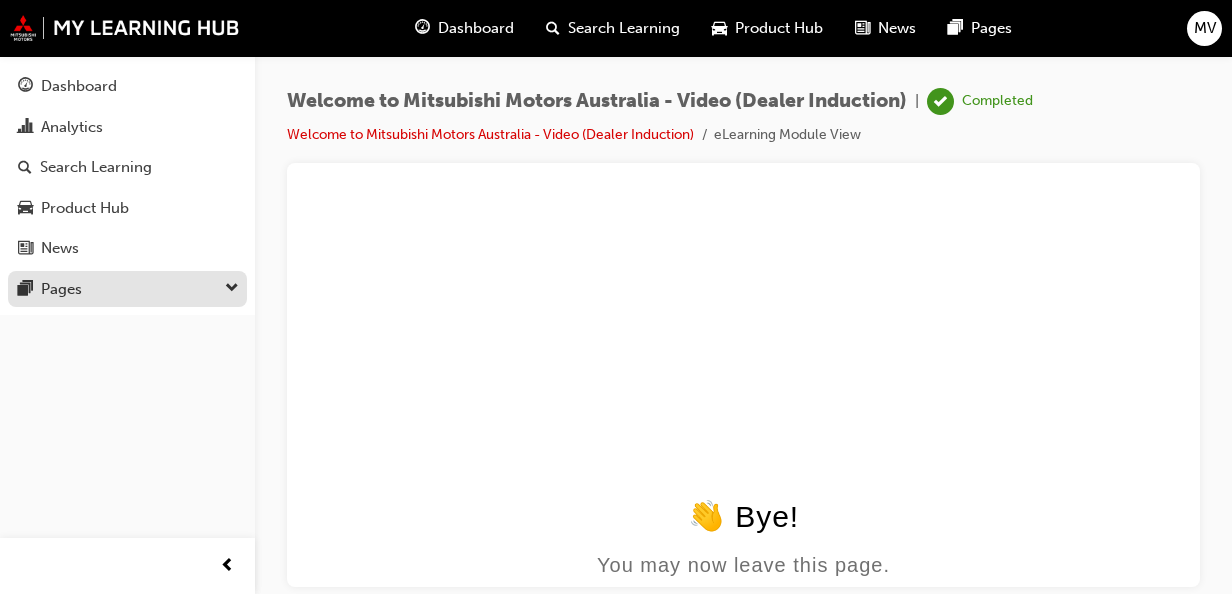 click on "Pages" at bounding box center [61, 289] 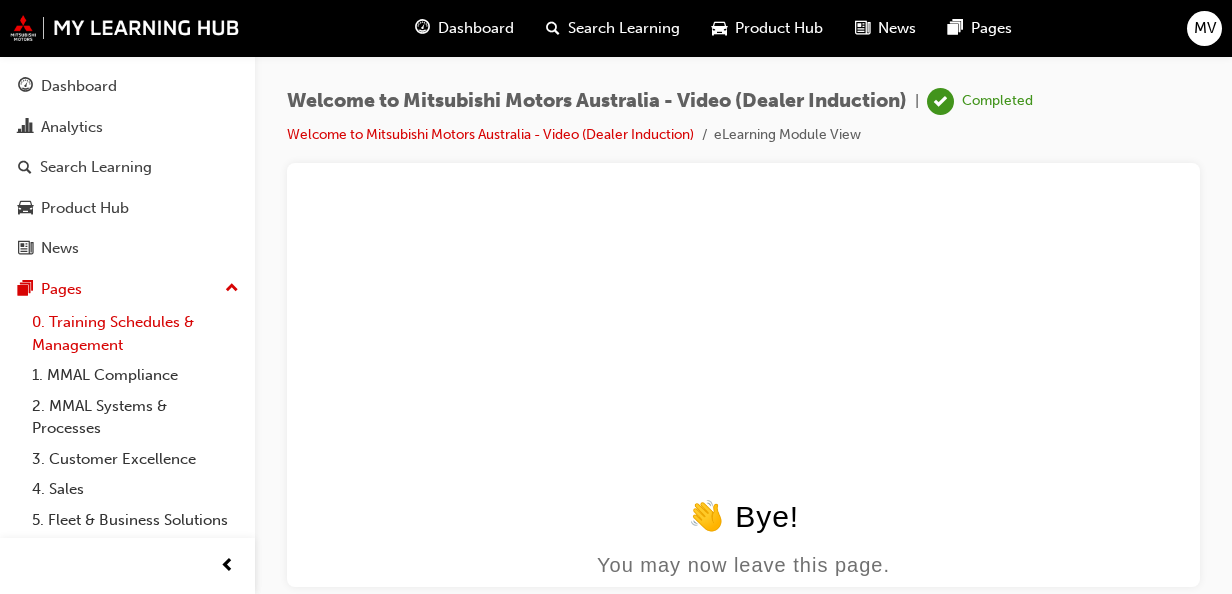 click on "0. Training Schedules & Management" at bounding box center (135, 333) 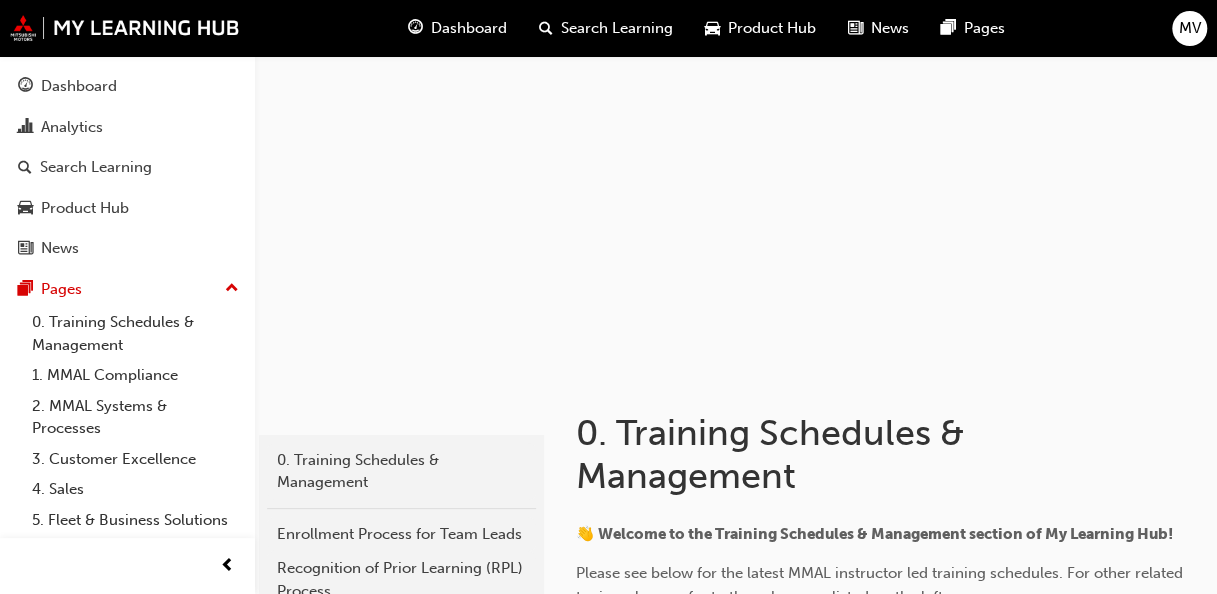 scroll, scrollTop: 0, scrollLeft: 0, axis: both 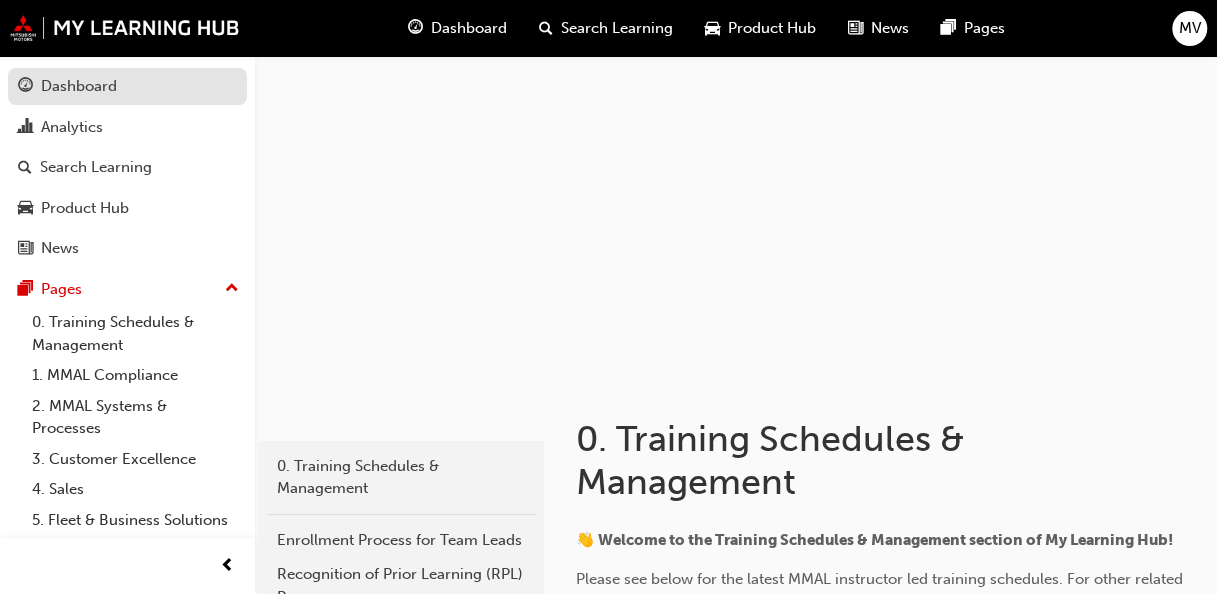 click on "Dashboard" at bounding box center (79, 86) 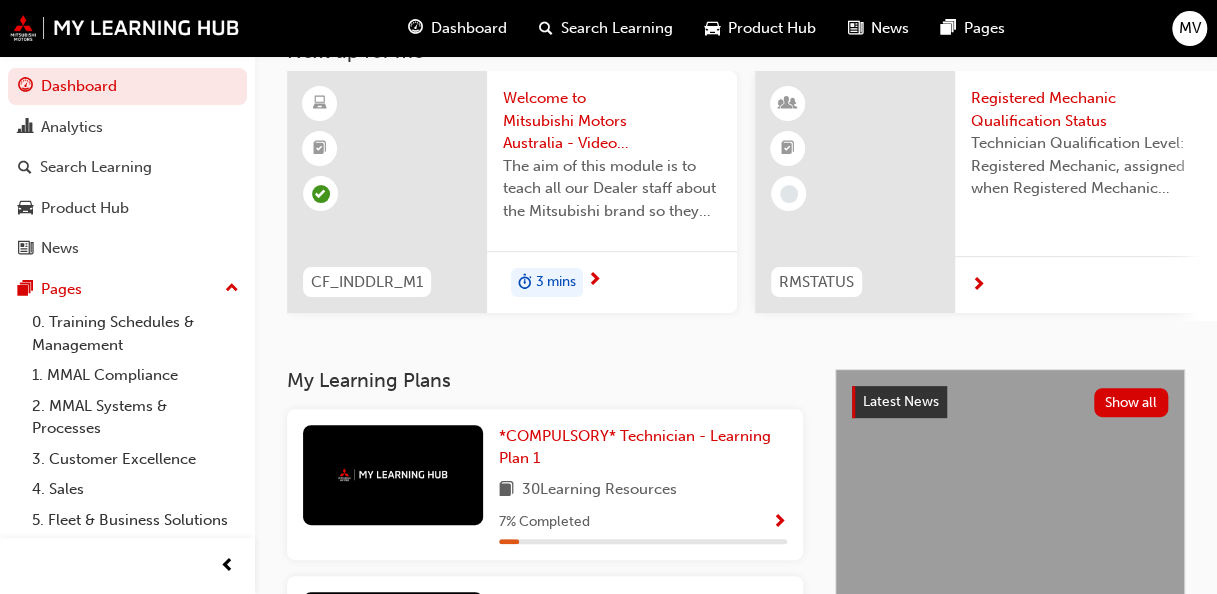 scroll, scrollTop: 300, scrollLeft: 0, axis: vertical 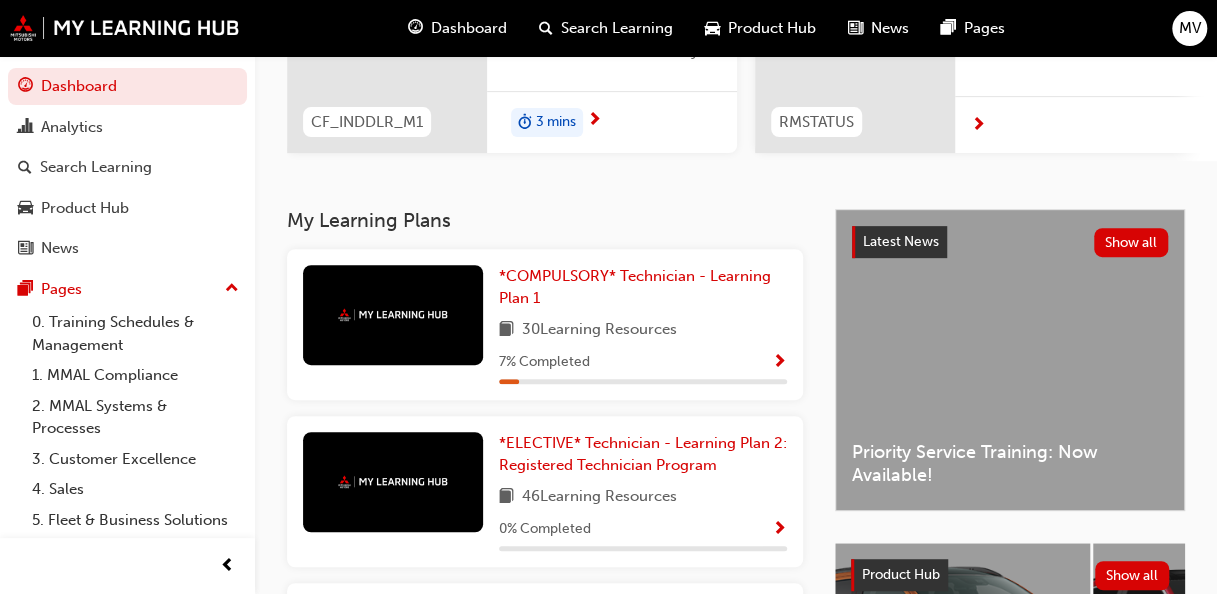 click at bounding box center (393, 315) 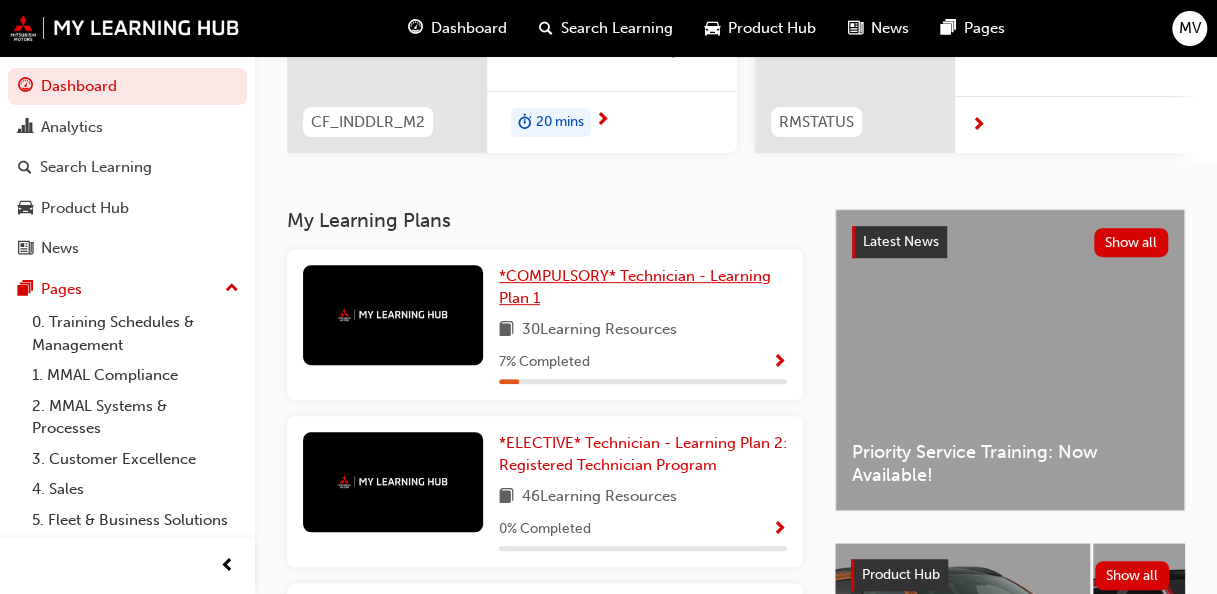 click on "*COMPULSORY* Technician - Learning Plan 1" at bounding box center (635, 287) 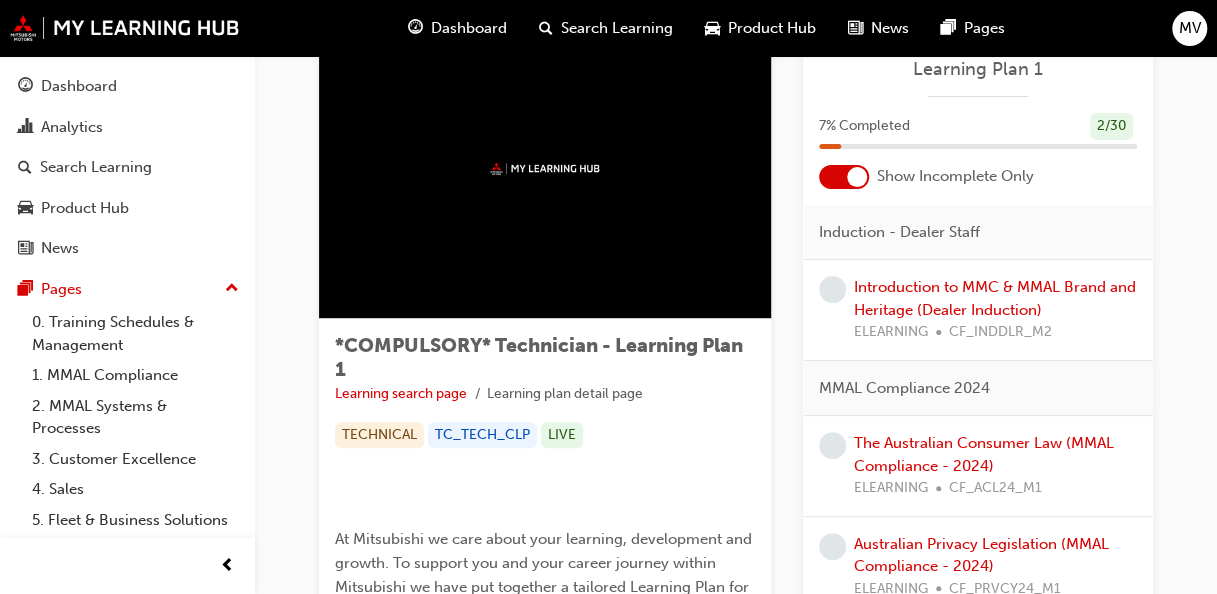 scroll, scrollTop: 0, scrollLeft: 0, axis: both 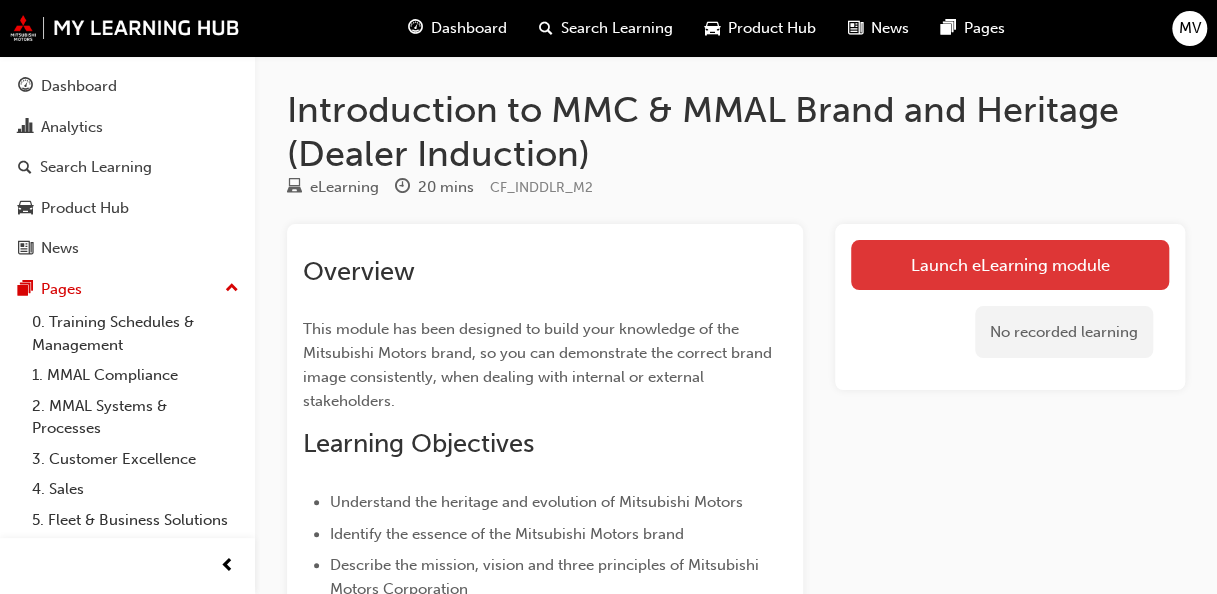 click on "Launch eLearning module" at bounding box center (1010, 265) 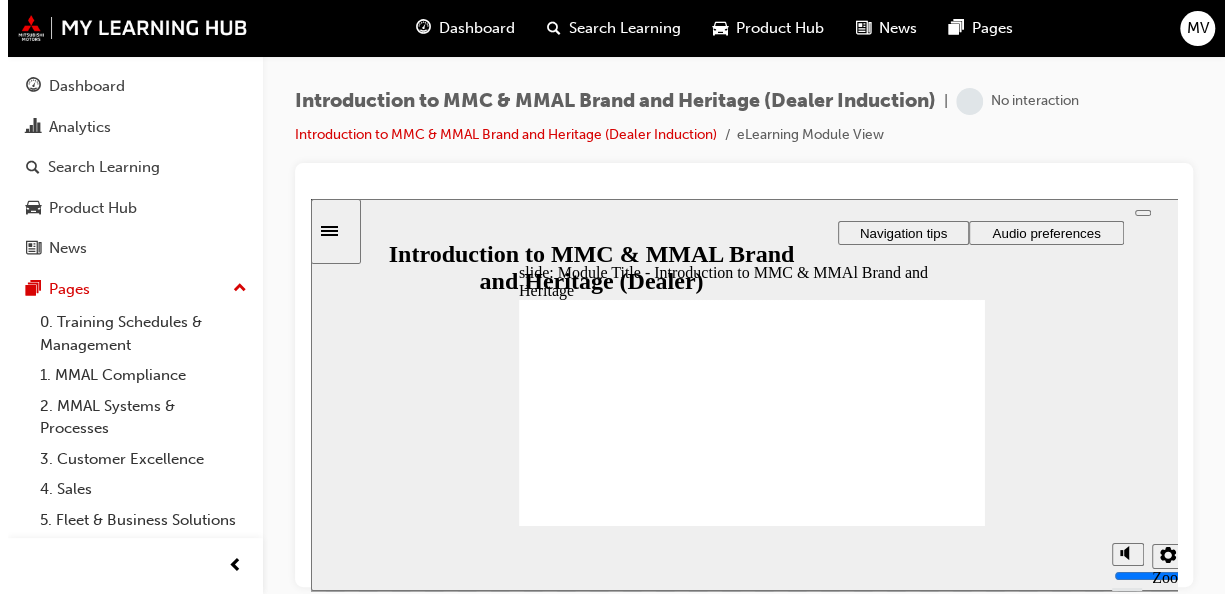 scroll, scrollTop: 0, scrollLeft: 0, axis: both 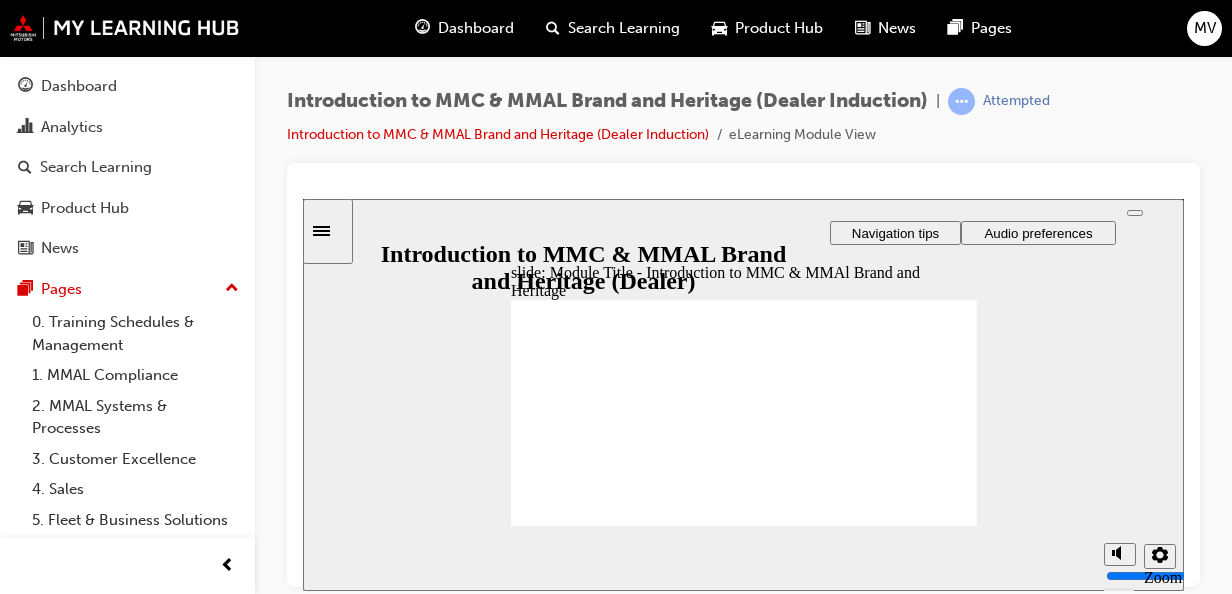click 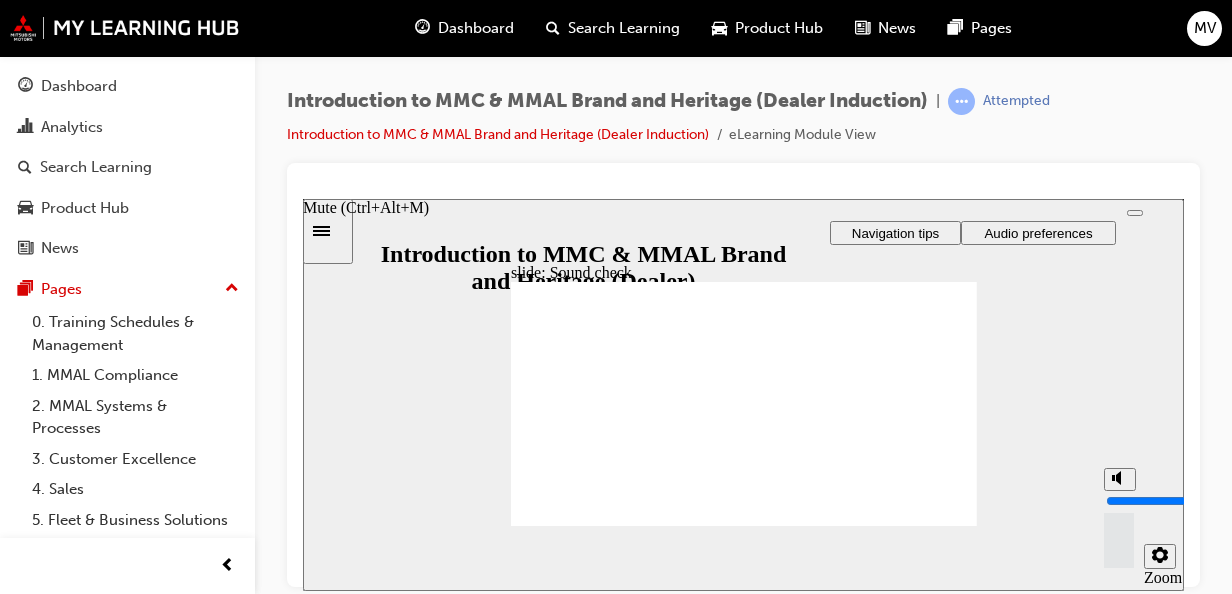 drag, startPoint x: 1117, startPoint y: 478, endPoint x: 1124, endPoint y: 445, distance: 33.734257 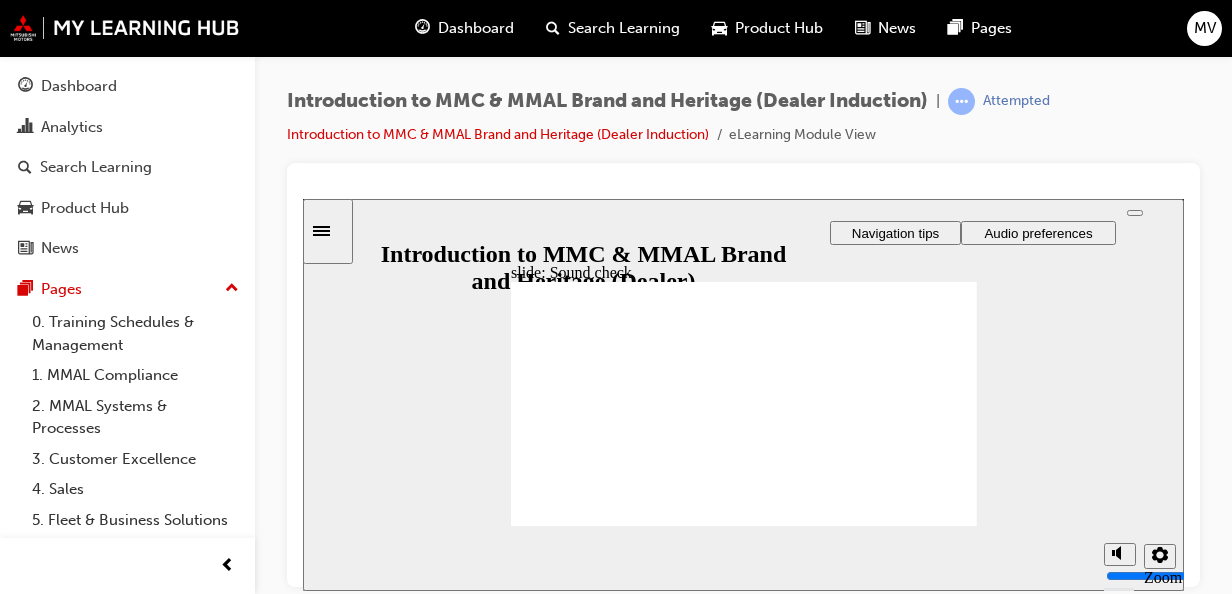 click at bounding box center [1135, 212] 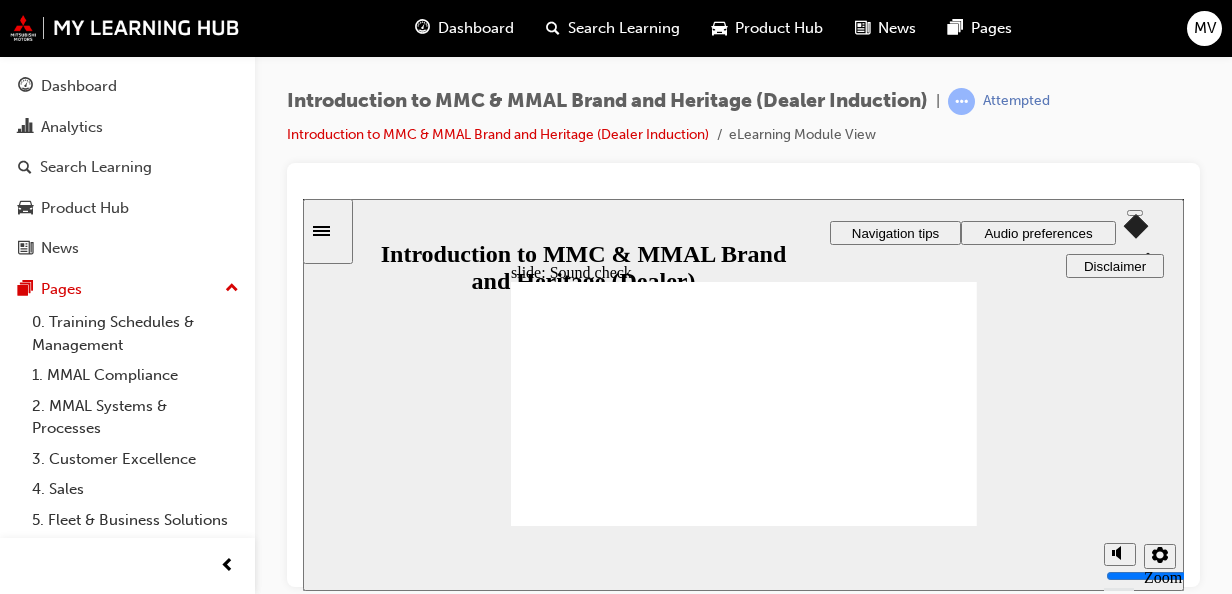click on "Introduction to MMC & MMAL Brand and Heritage (Dealer Induction) | Attempted Introduction to MMC & MMAL Brand and Heritage (Dealer Induction) eLearning Module View" at bounding box center [743, 125] 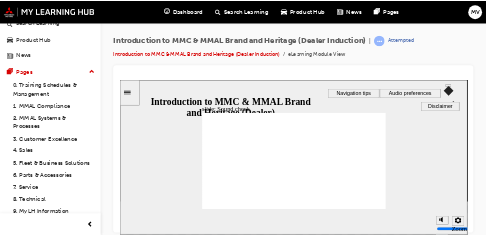 scroll, scrollTop: 173, scrollLeft: 0, axis: vertical 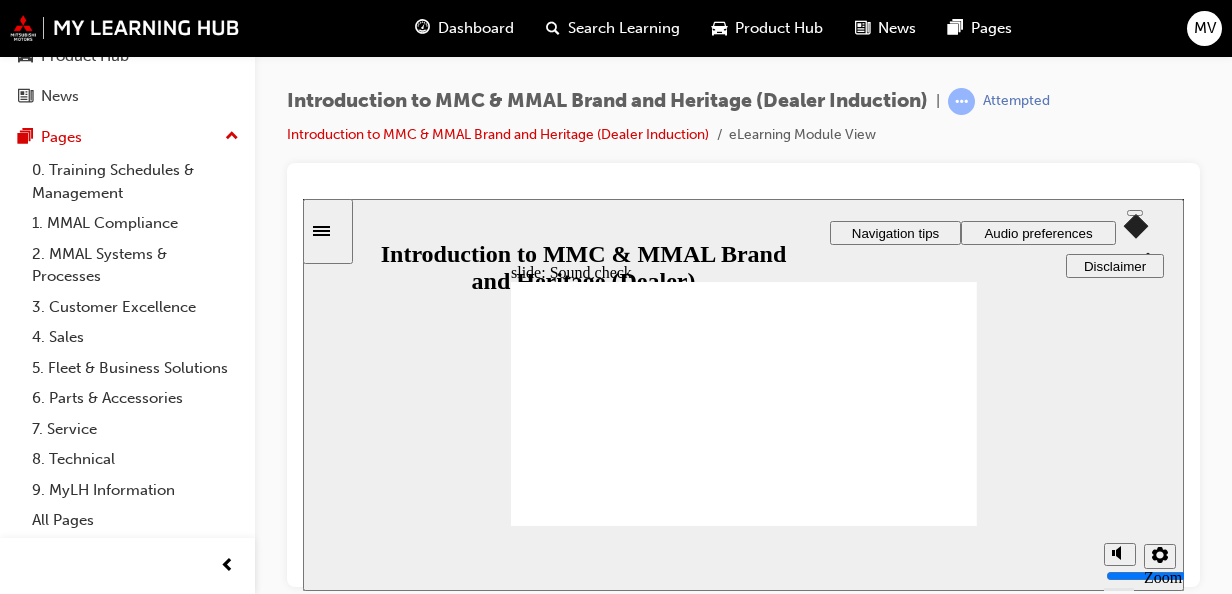drag, startPoint x: 244, startPoint y: 328, endPoint x: 34, endPoint y: 289, distance: 213.59073 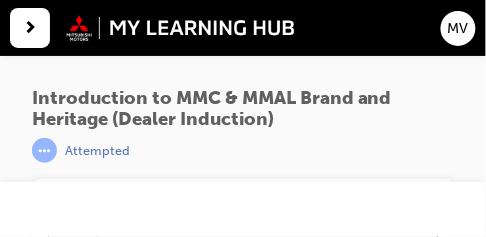 scroll, scrollTop: 38, scrollLeft: 0, axis: vertical 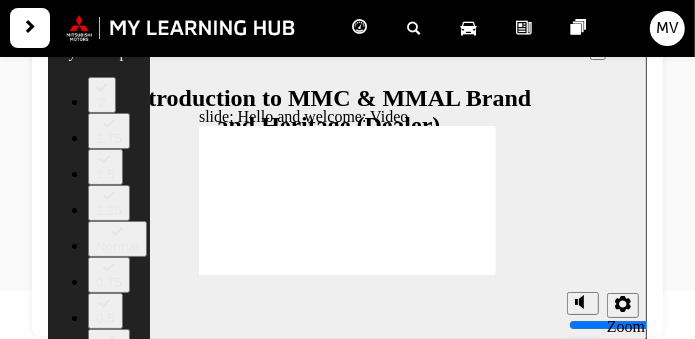 type on "0" 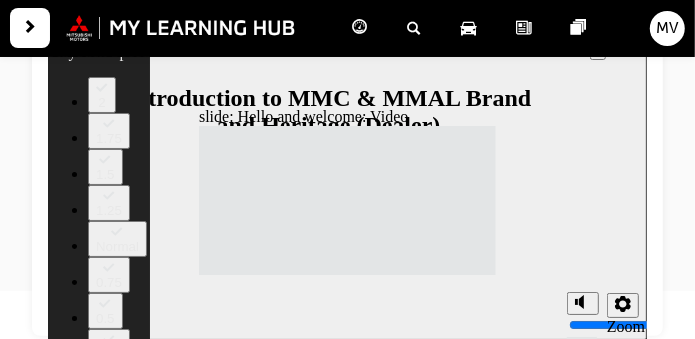 click at bounding box center [334, 1694] 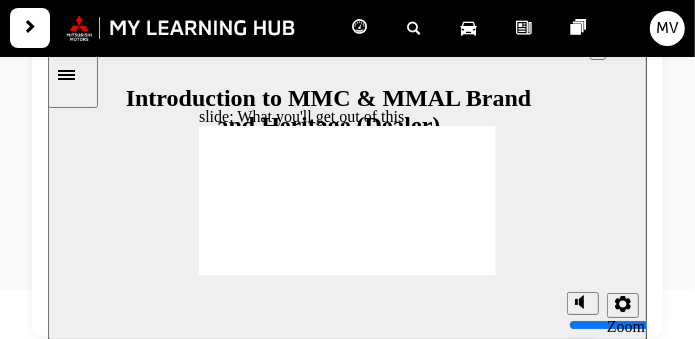 click 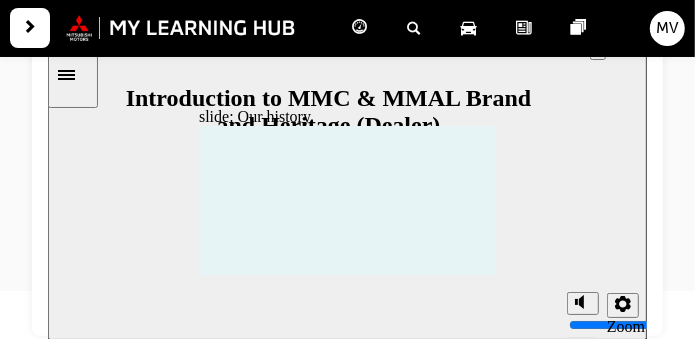 click 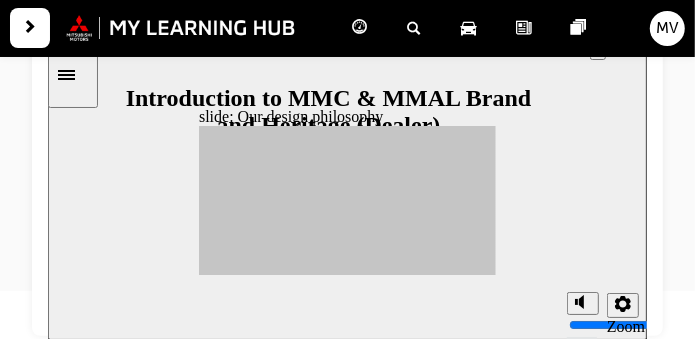 click 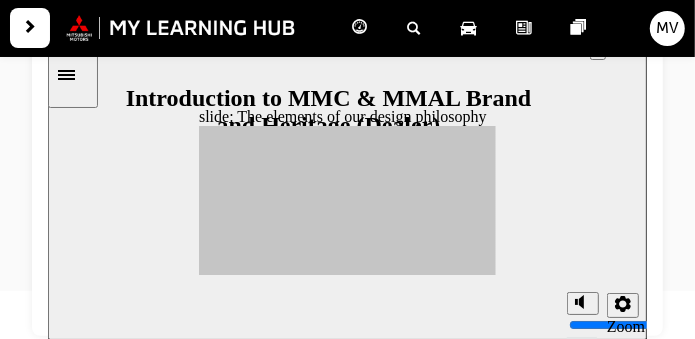 click 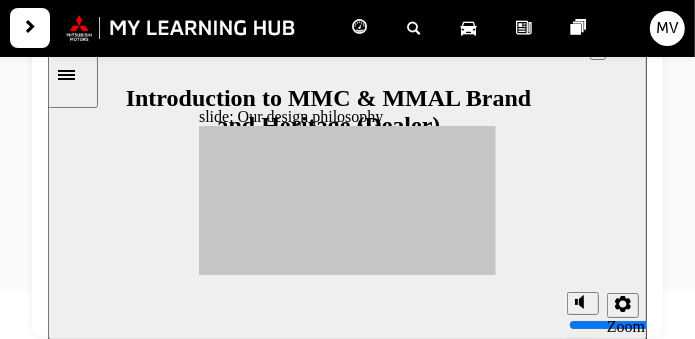 click 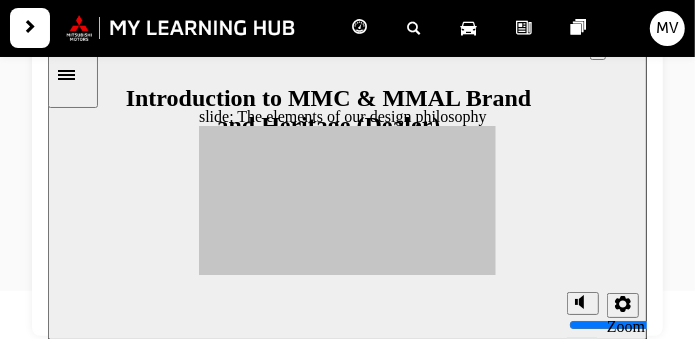 click 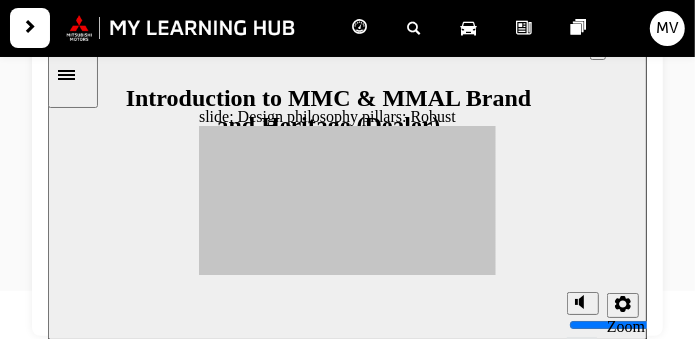 click 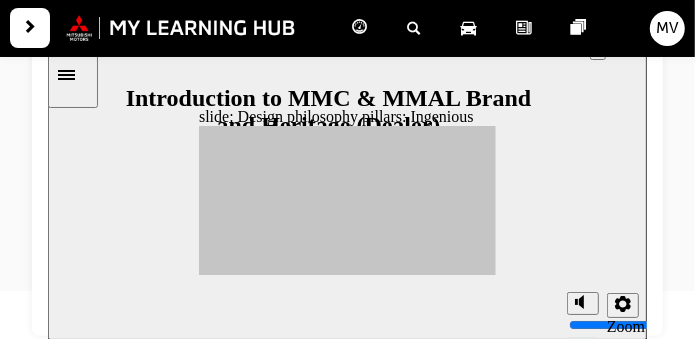 drag, startPoint x: 331, startPoint y: 205, endPoint x: 375, endPoint y: 199, distance: 44.407207 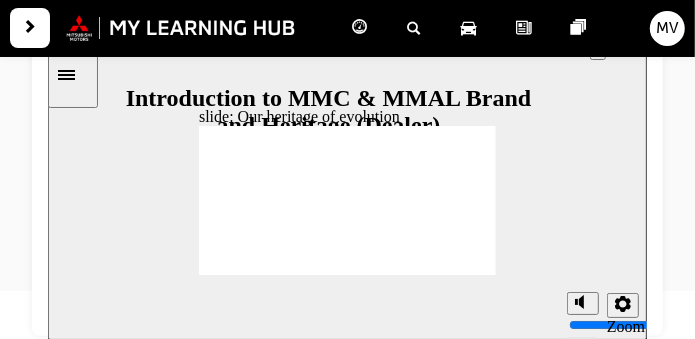 click 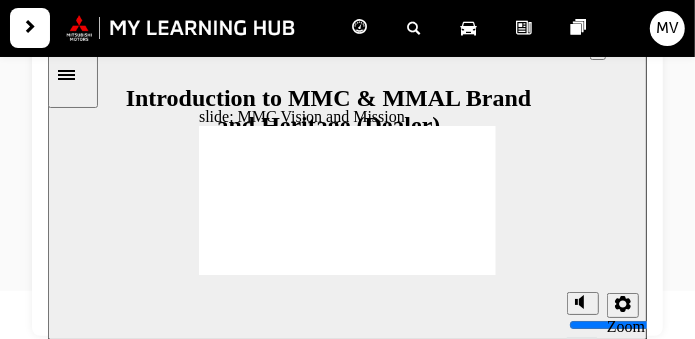 click 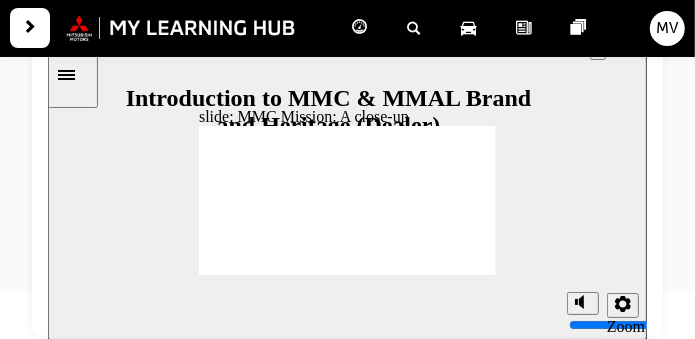 click at bounding box center (346, 1890) 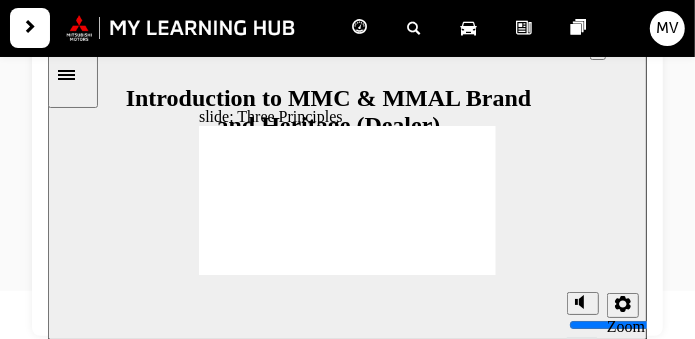 click 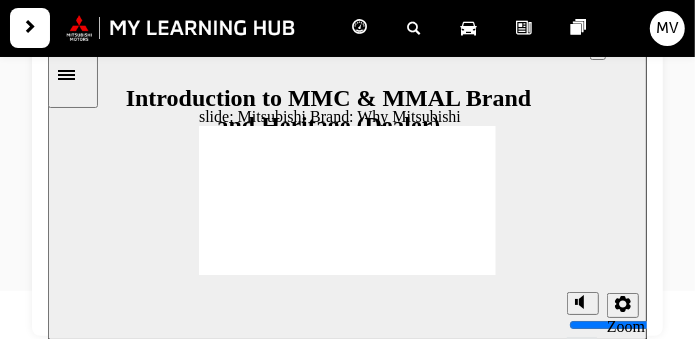 click 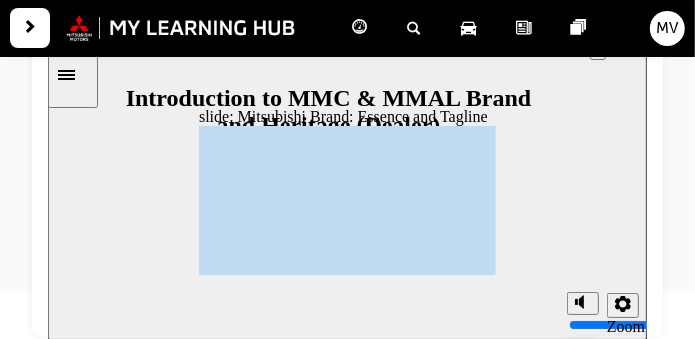 click 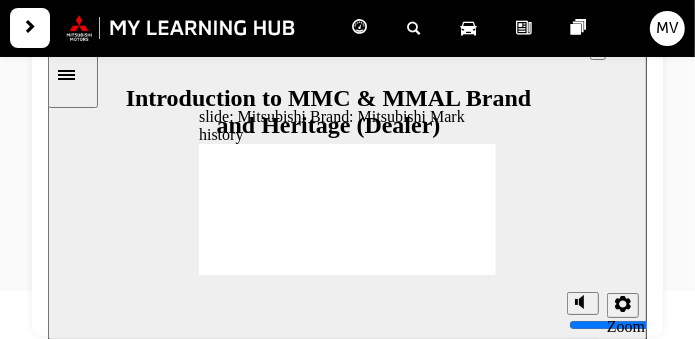click 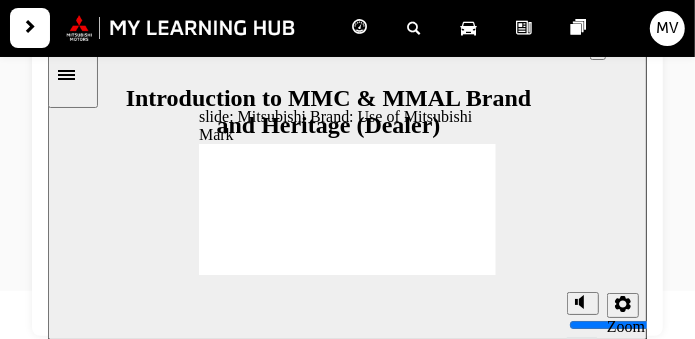 click 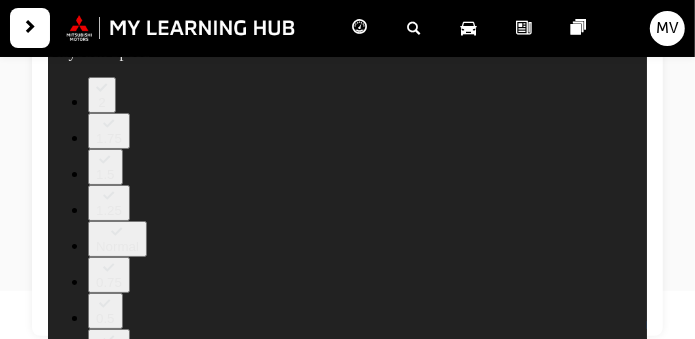 type on "0" 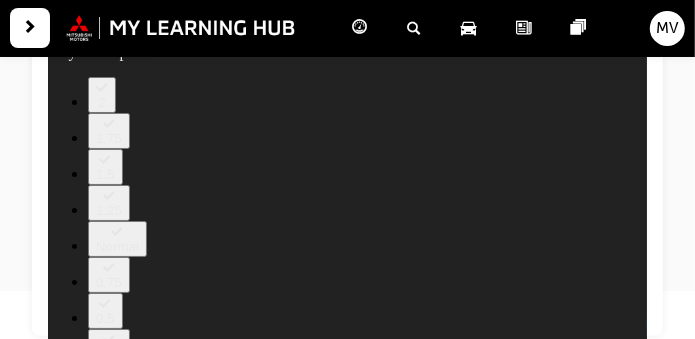 click at bounding box center (395, 1518) 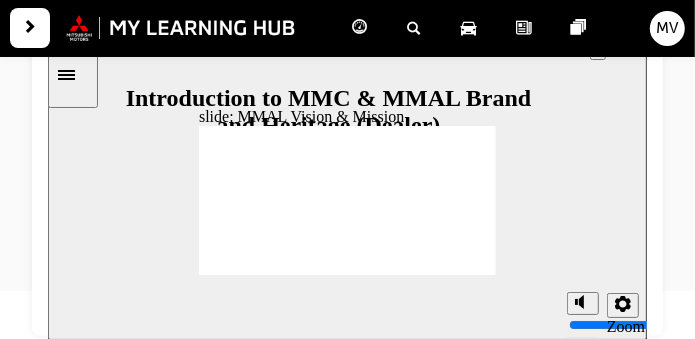 click 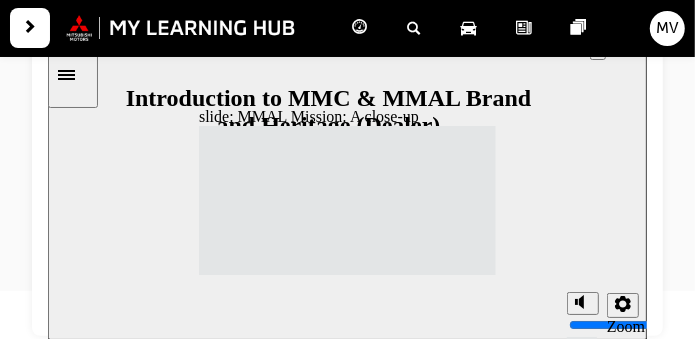 drag, startPoint x: 268, startPoint y: 167, endPoint x: 284, endPoint y: 174, distance: 17.464249 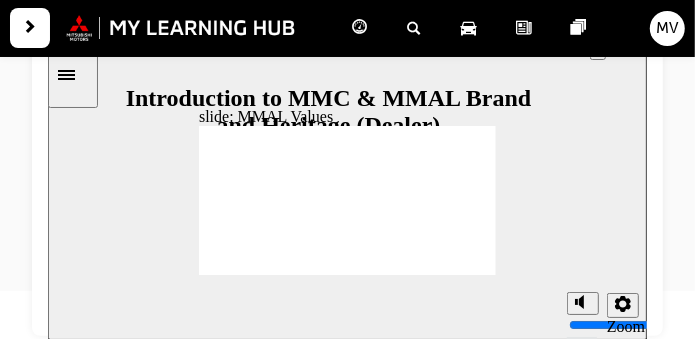 click at bounding box center [346, 888] 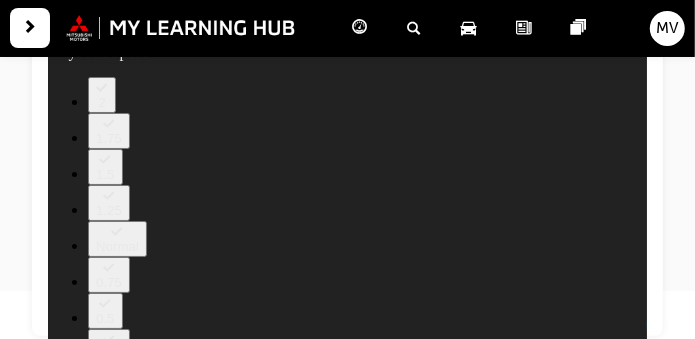 type on "0" 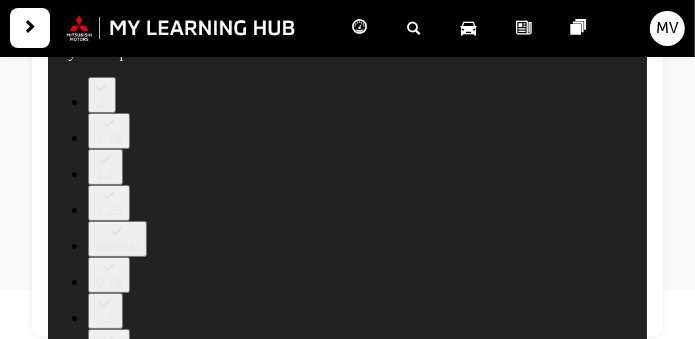 click at bounding box center (334, 1677) 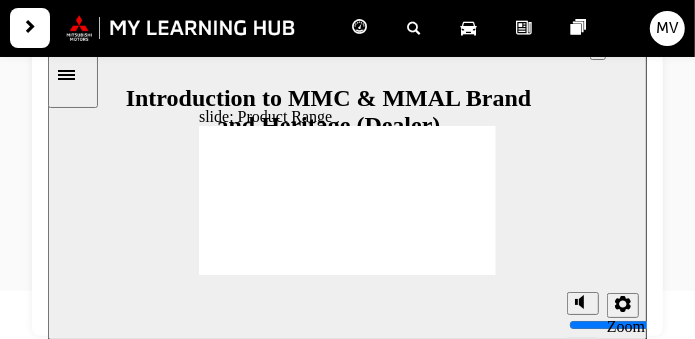 click 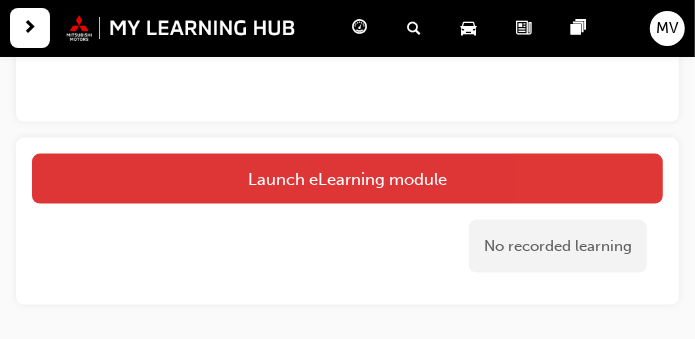 scroll, scrollTop: 1165, scrollLeft: 0, axis: vertical 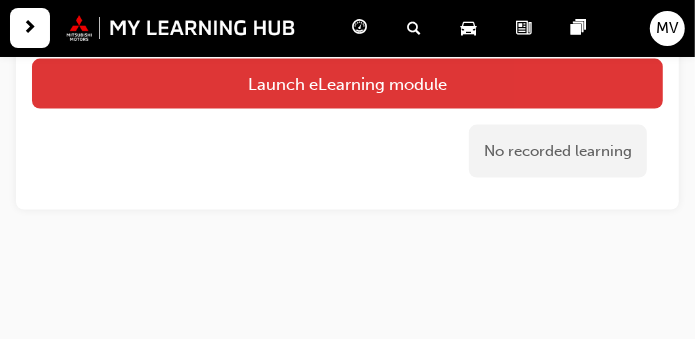 click on "Launch eLearning module" at bounding box center (347, 84) 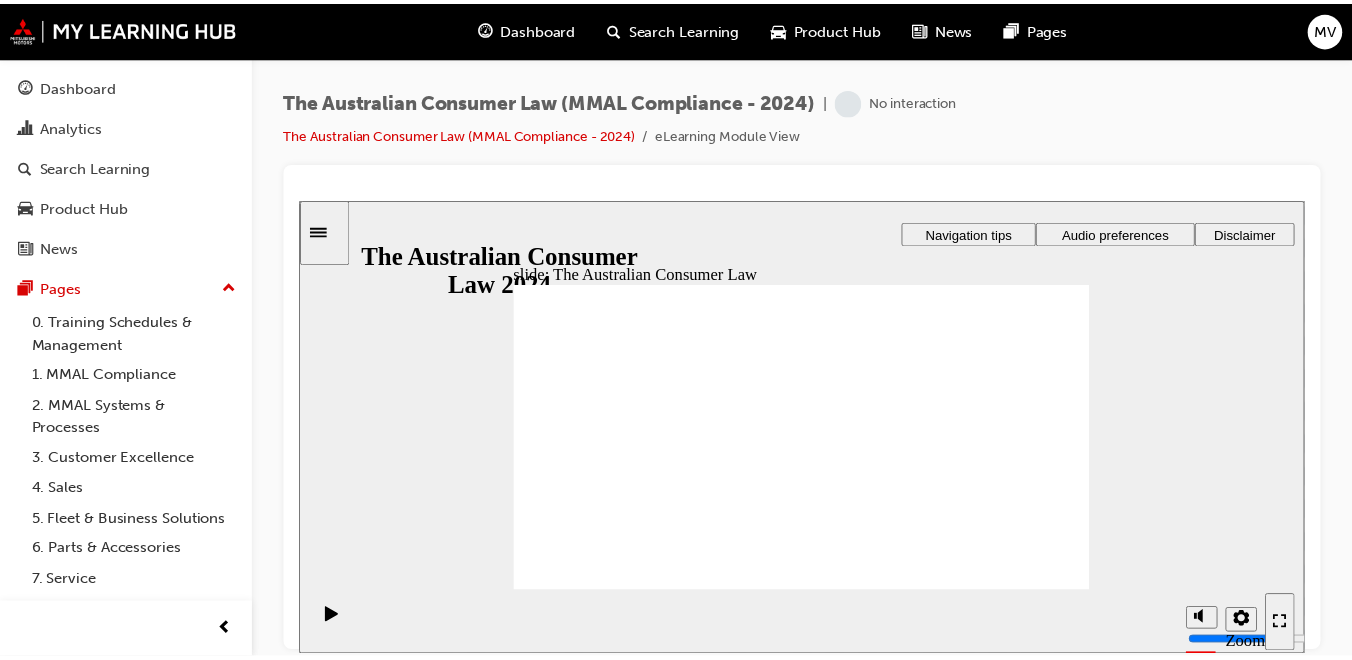 scroll, scrollTop: 0, scrollLeft: 0, axis: both 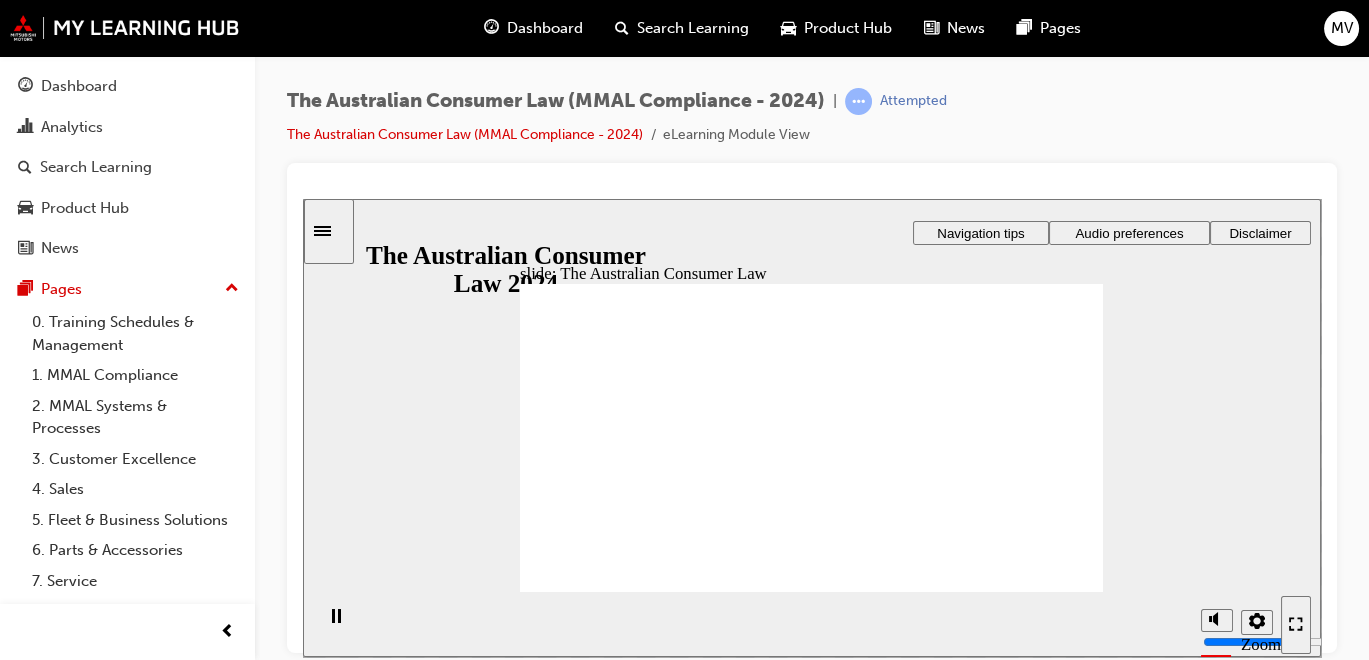 click on "Start Start Start" at bounding box center (1011, 2838) 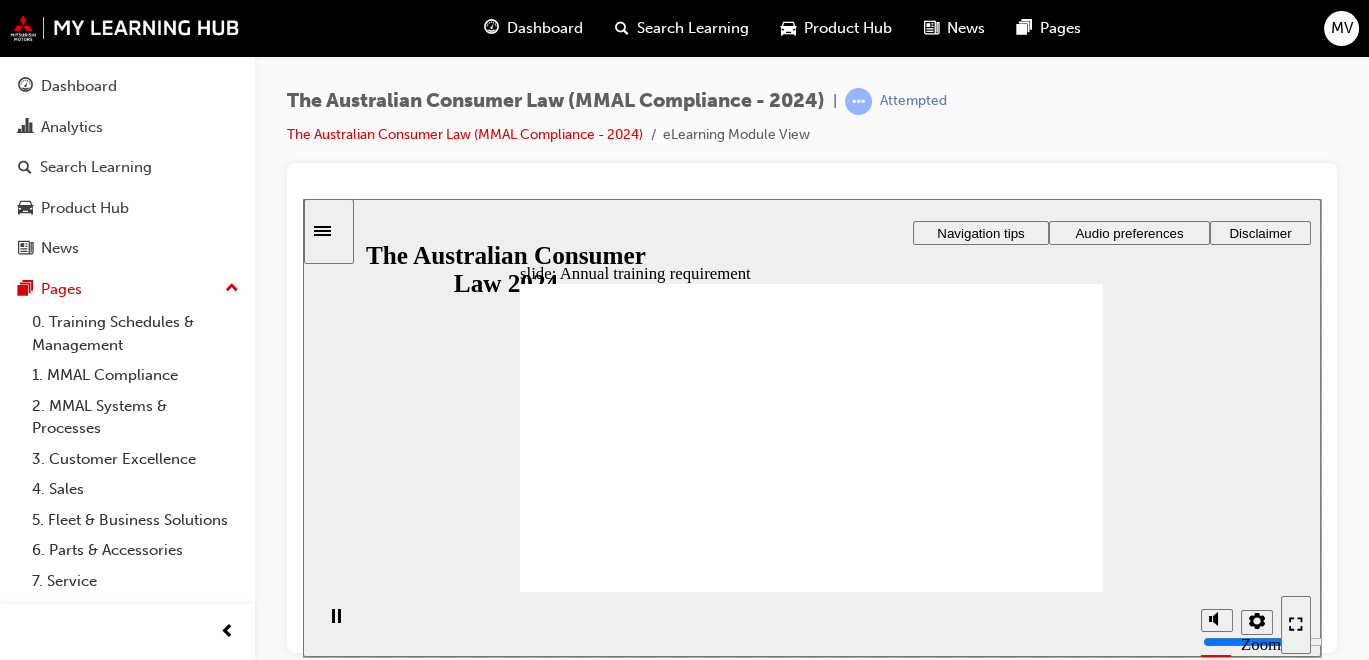 click 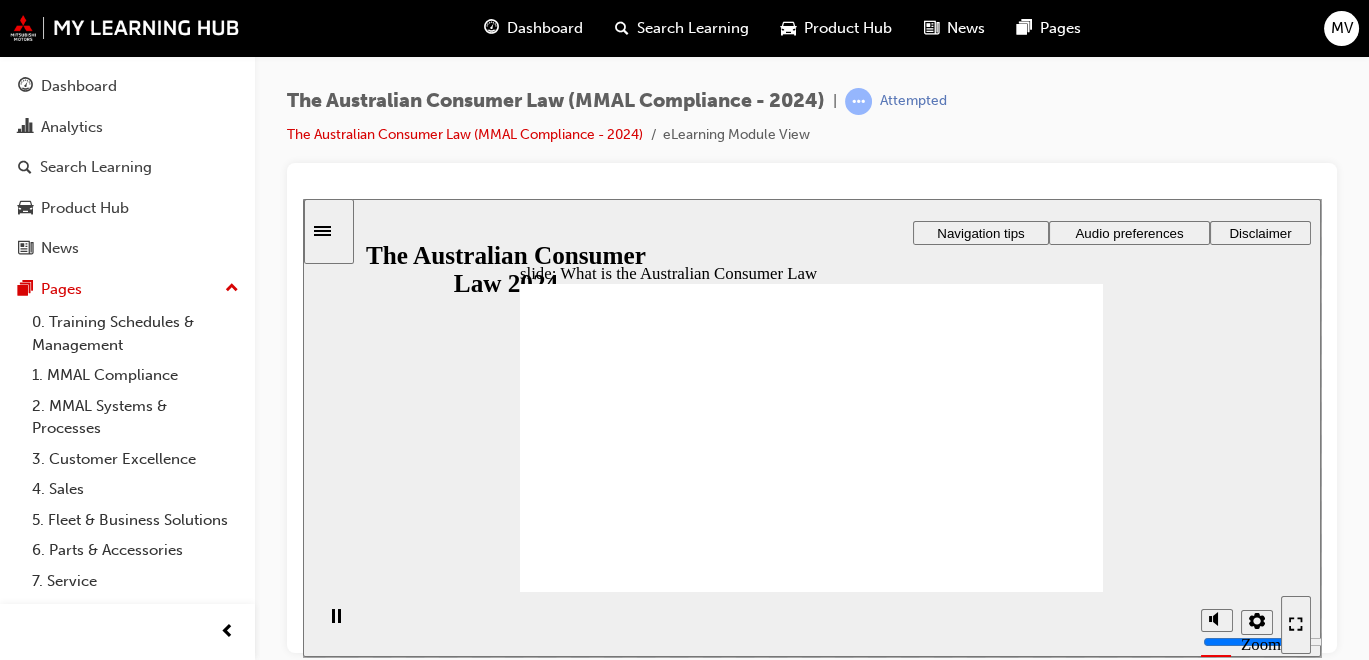 click 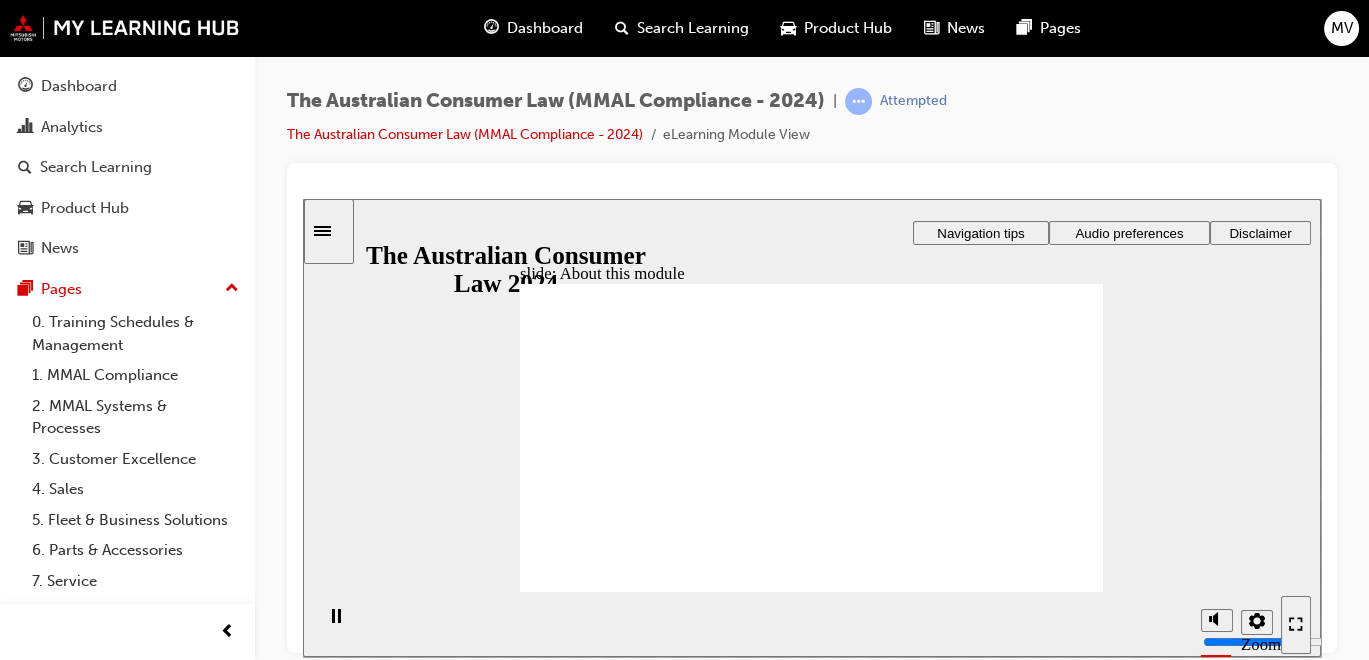 click 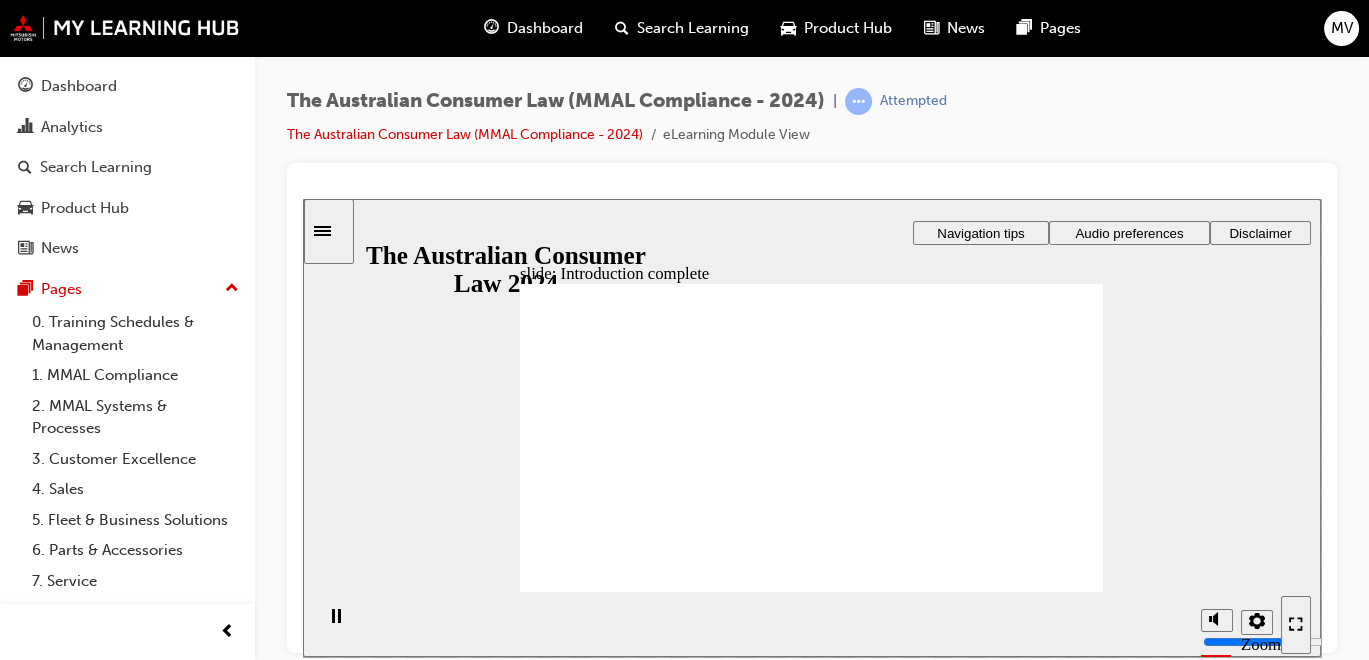 click 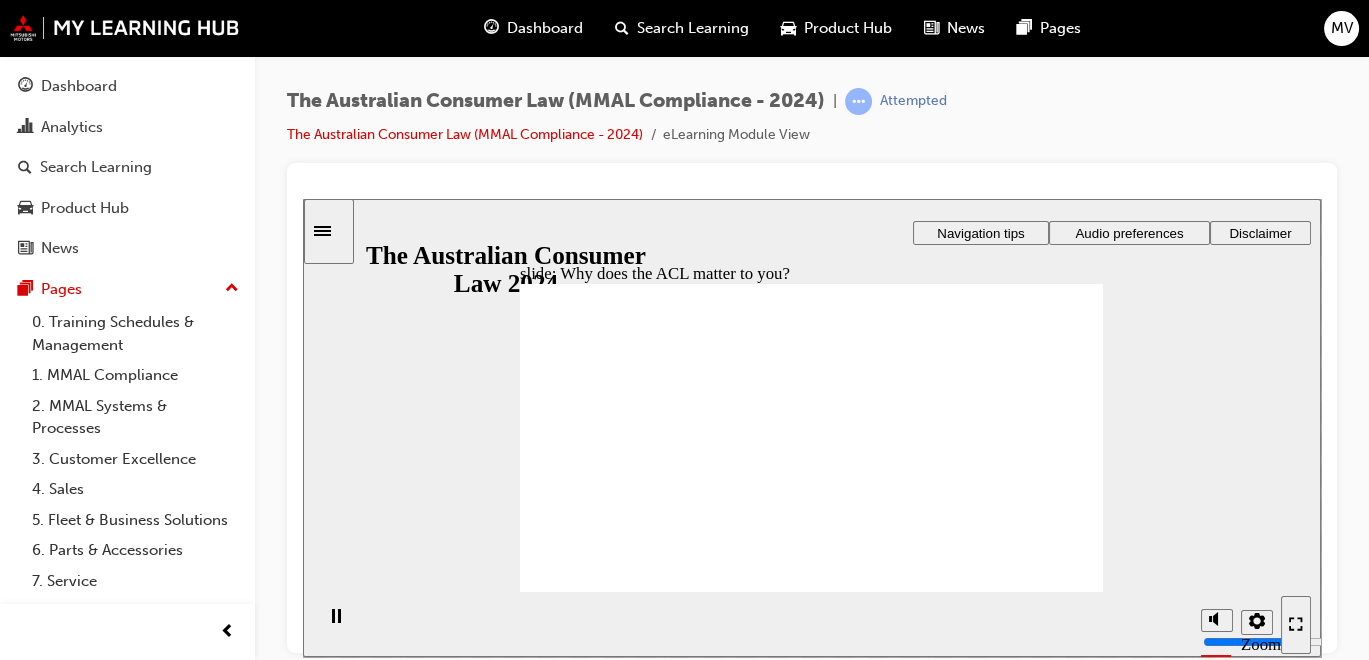click 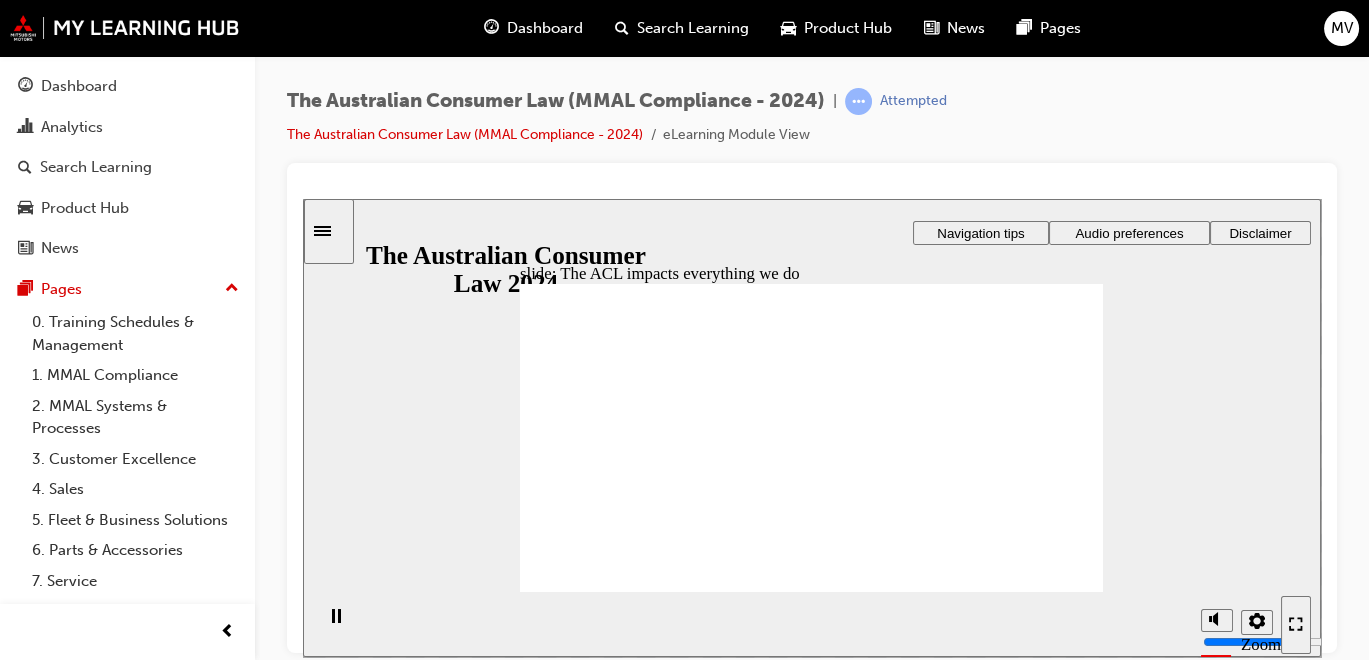 click 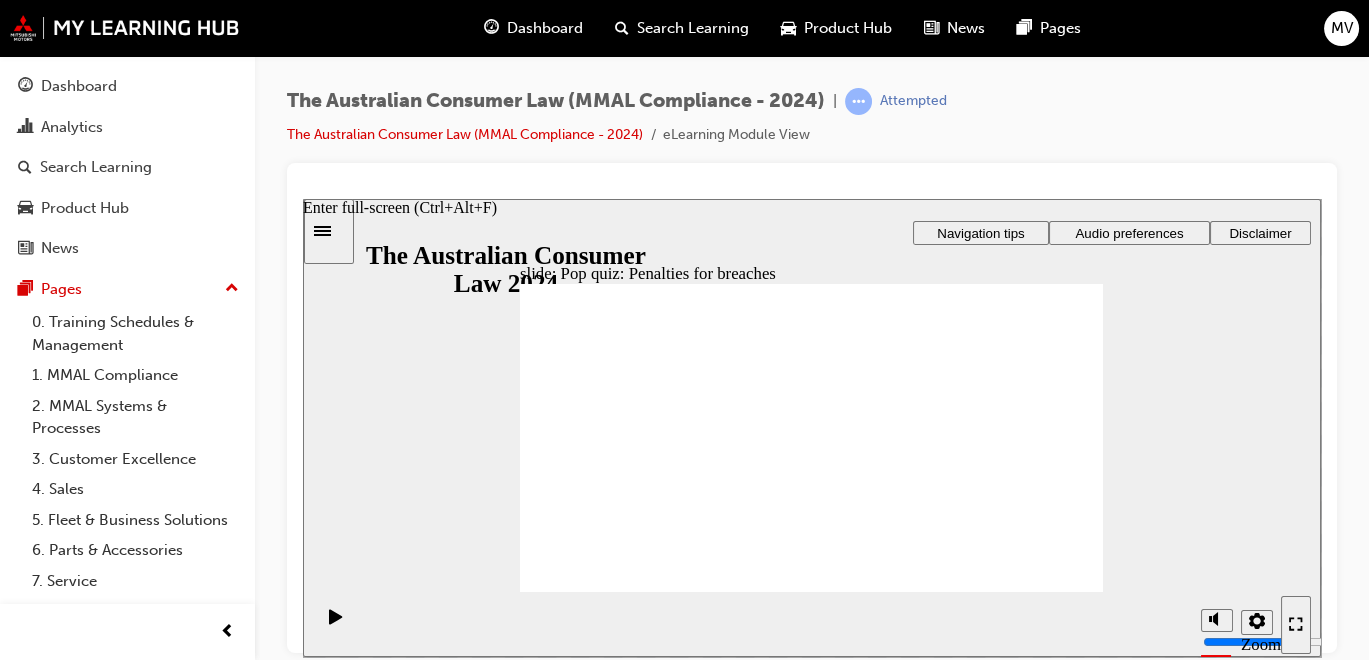 click 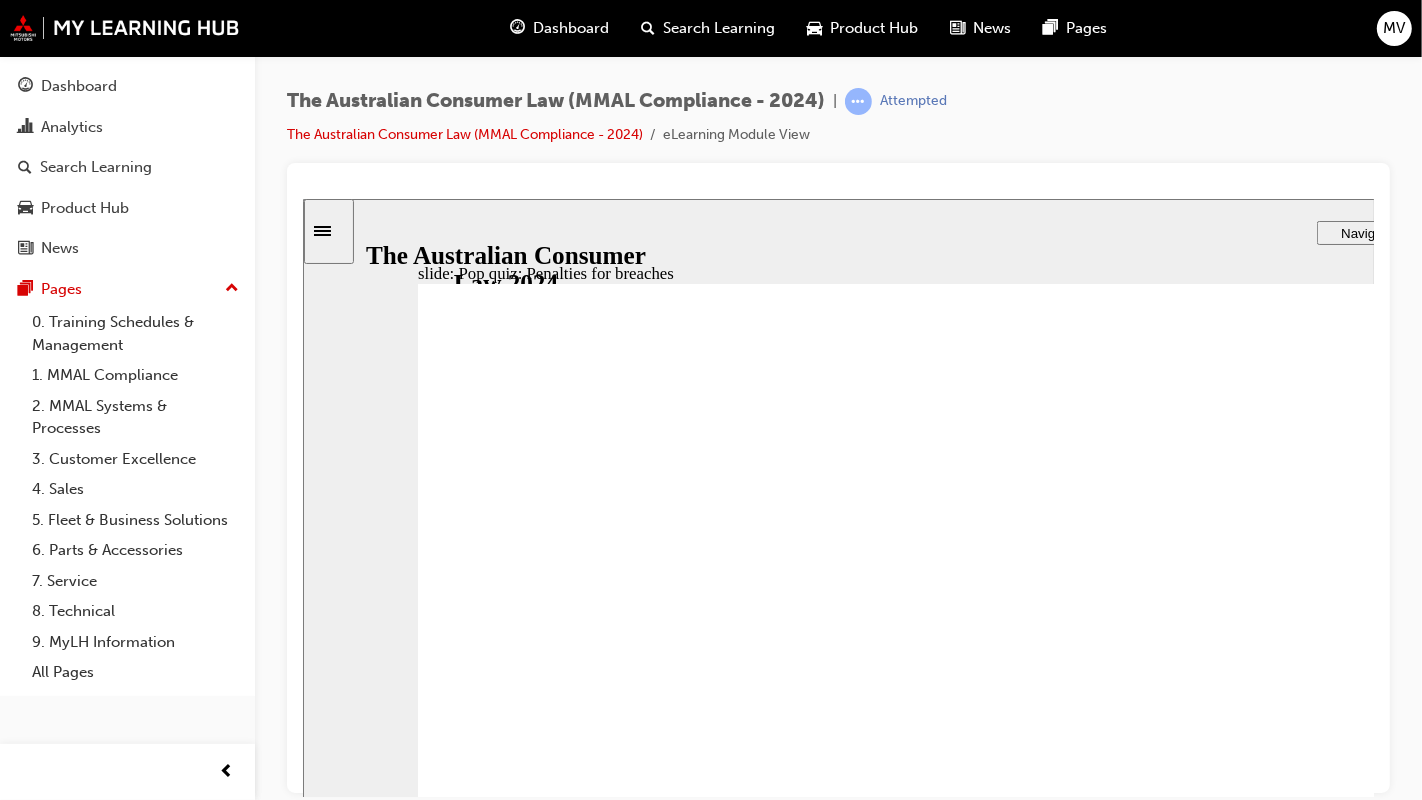 click 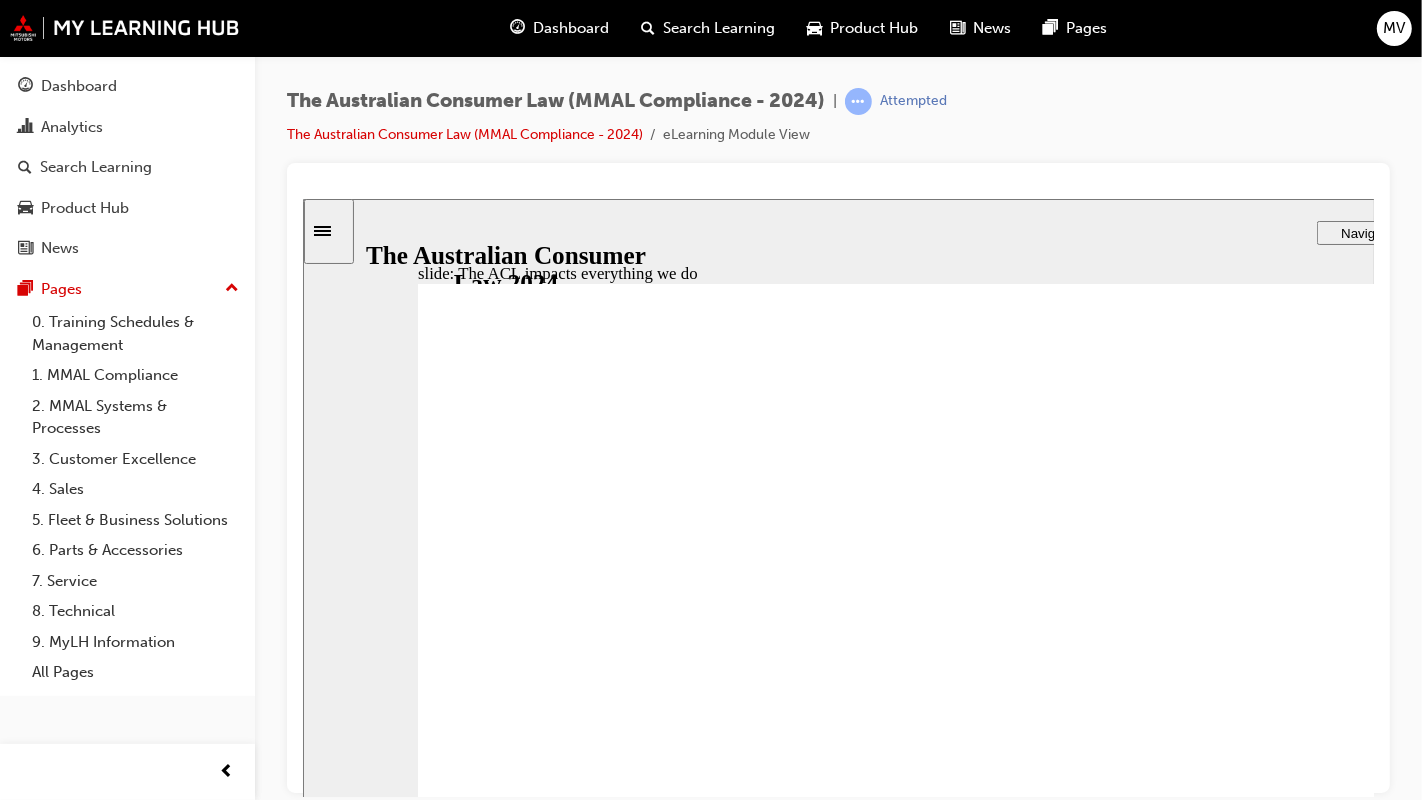 click 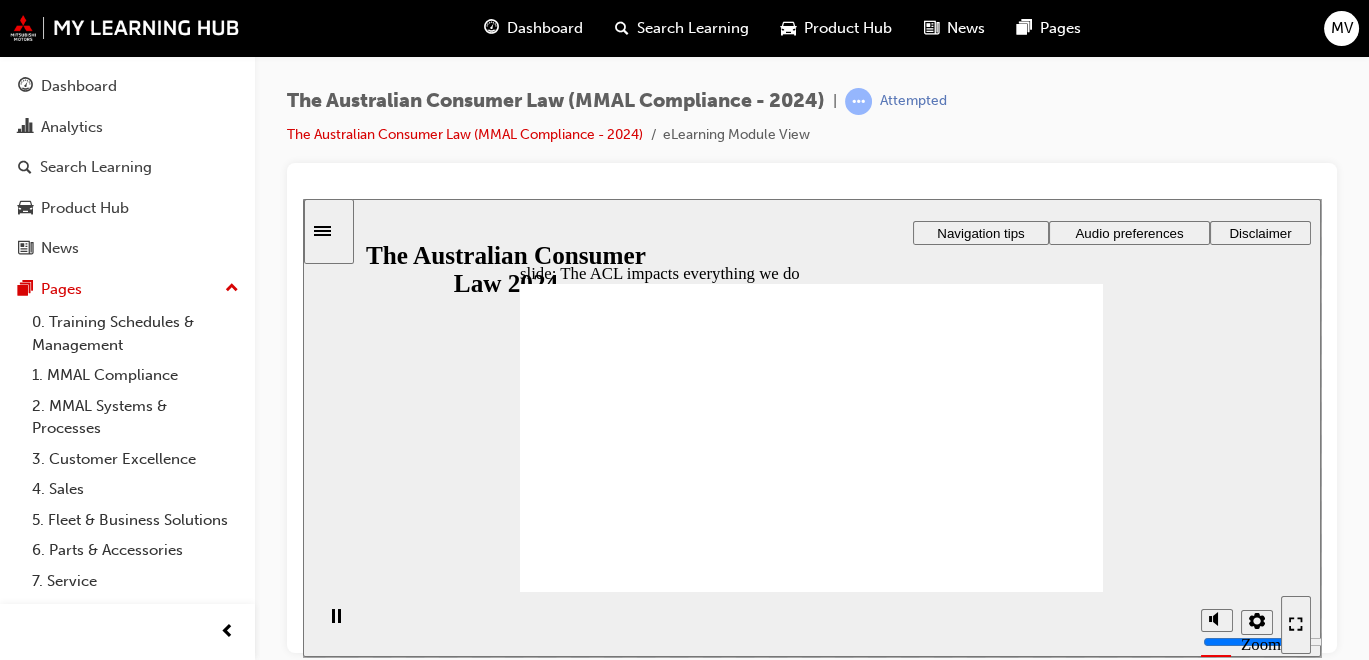 click 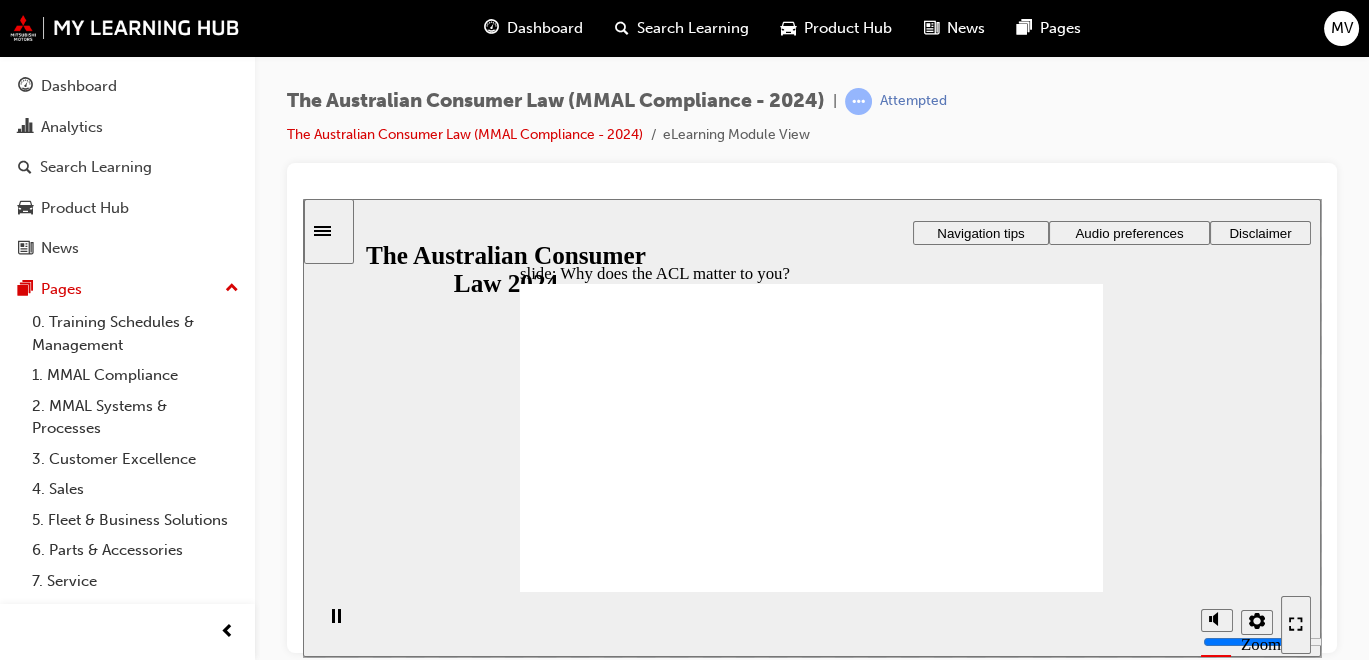 click 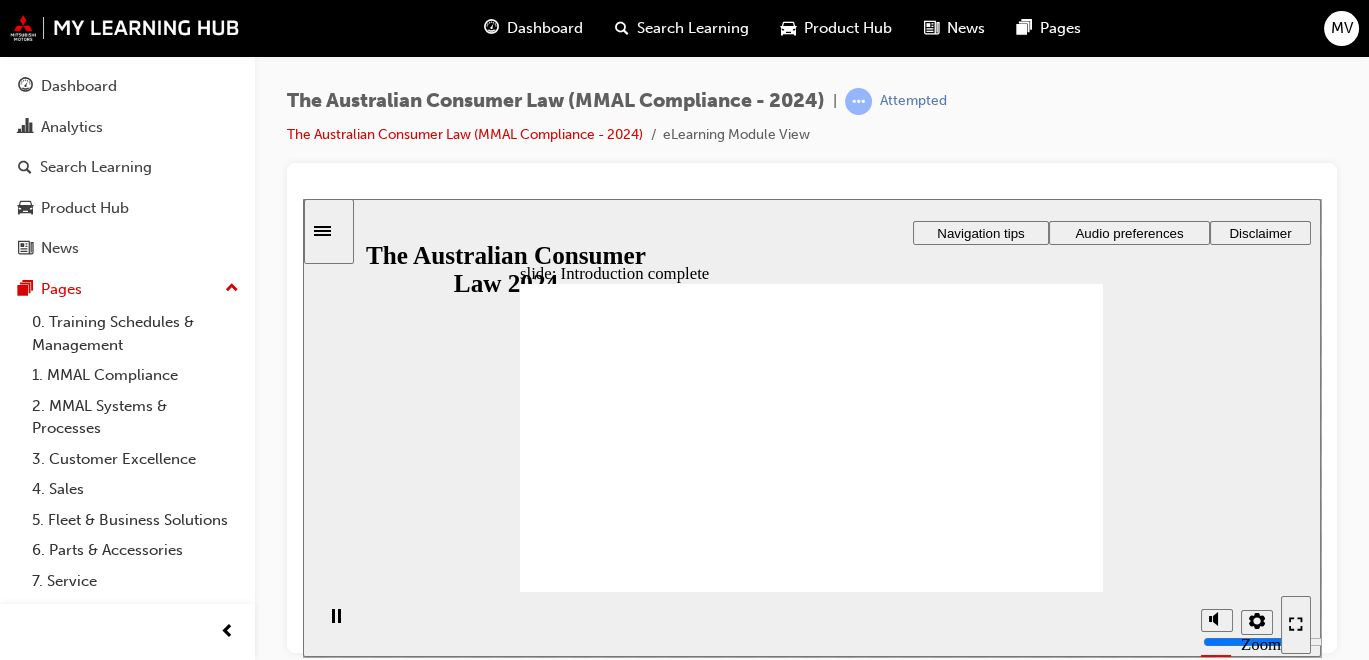 click 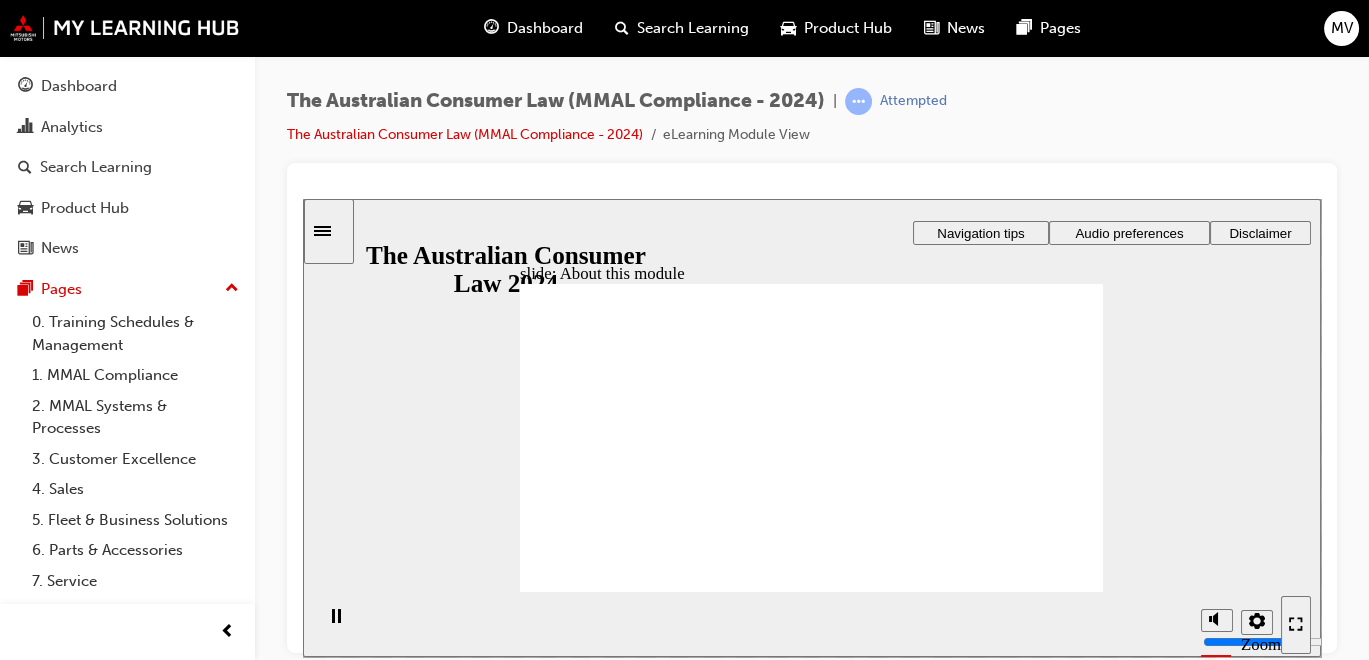 click 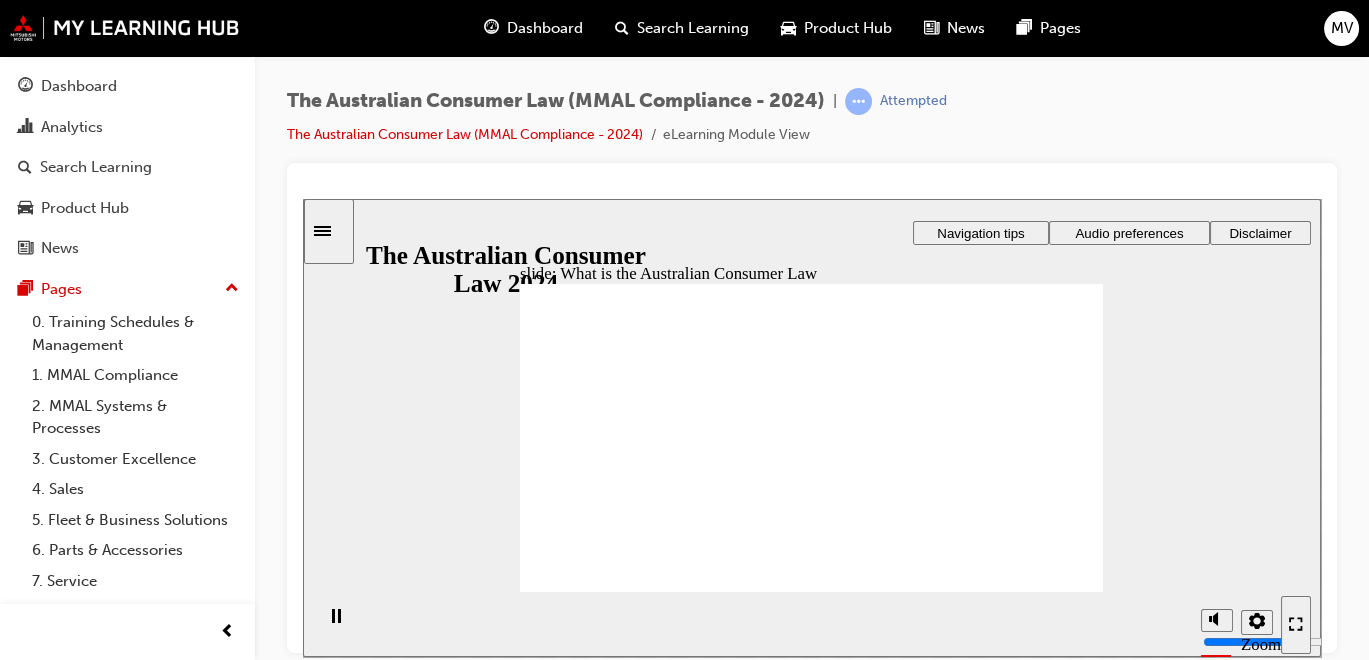 click 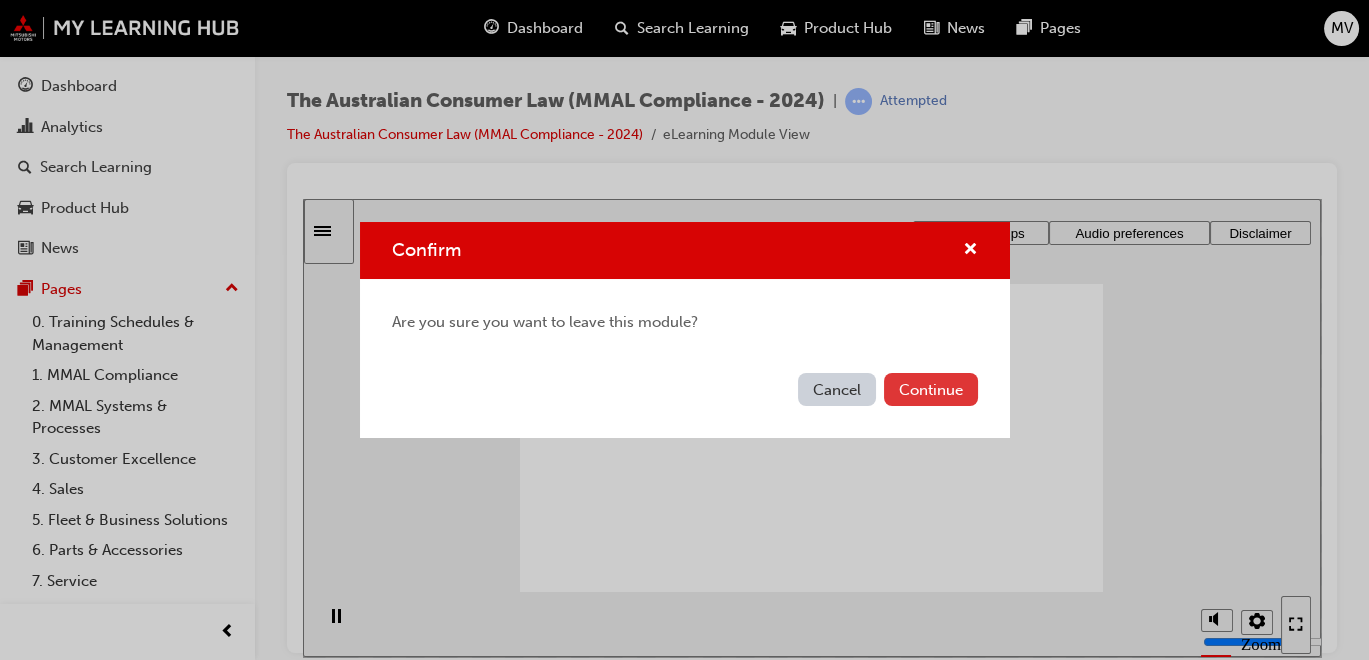 click on "Continue" at bounding box center (931, 389) 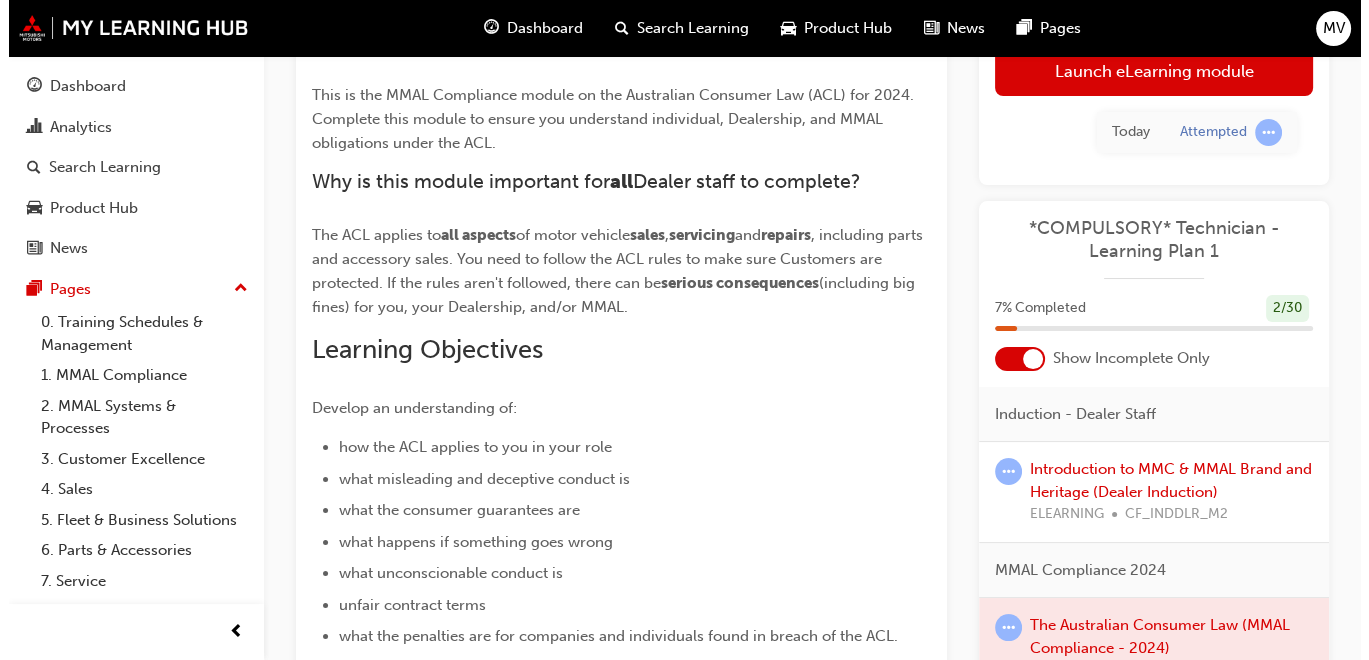 scroll, scrollTop: 0, scrollLeft: 0, axis: both 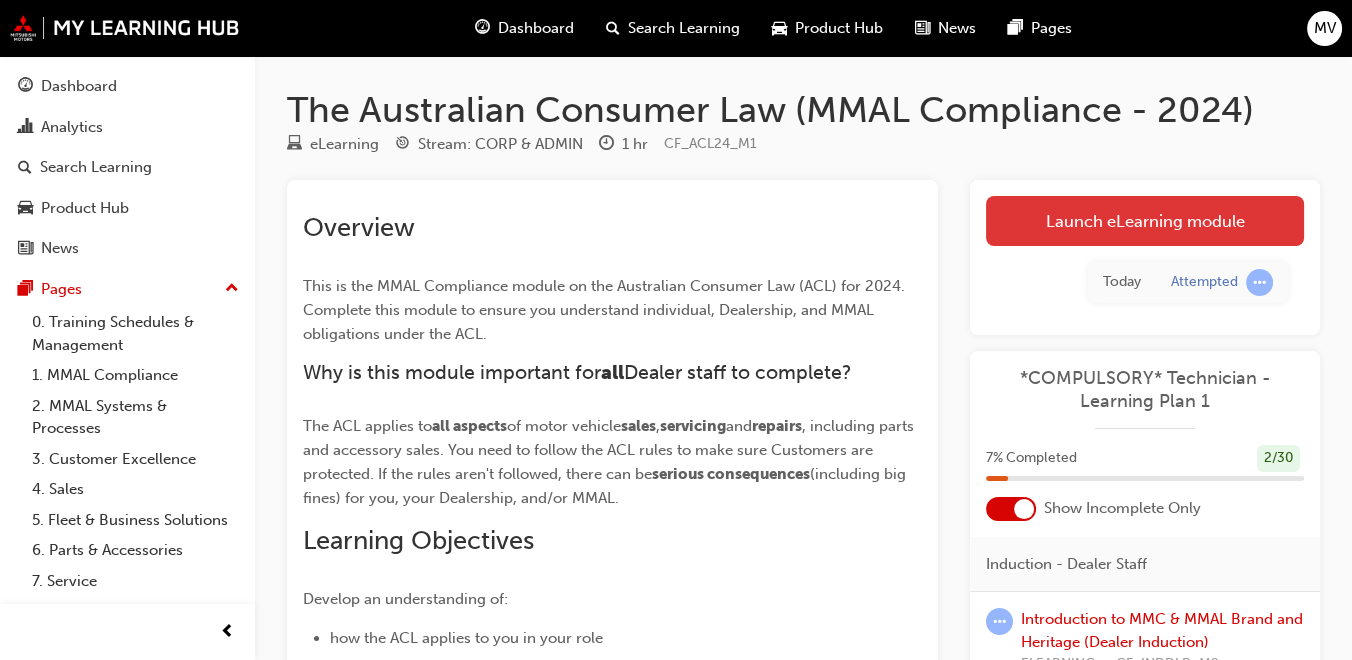 click on "Launch eLearning module" at bounding box center (1145, 221) 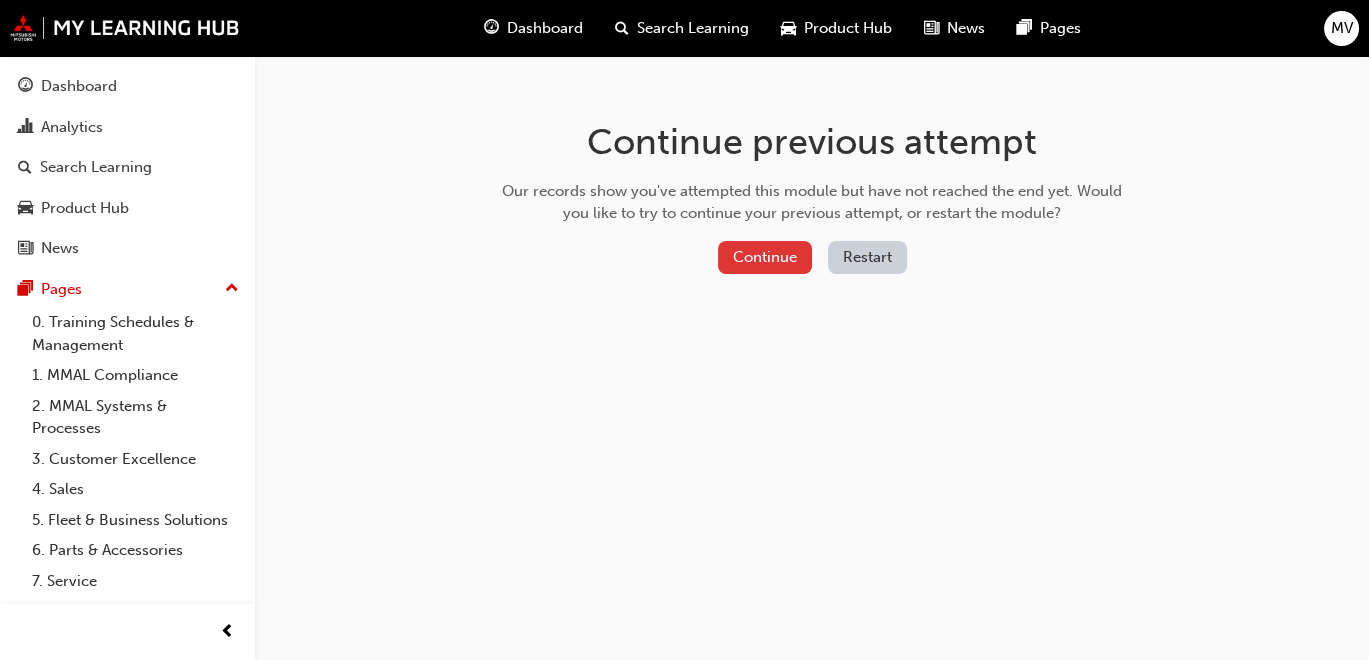 click on "Continue" at bounding box center [765, 257] 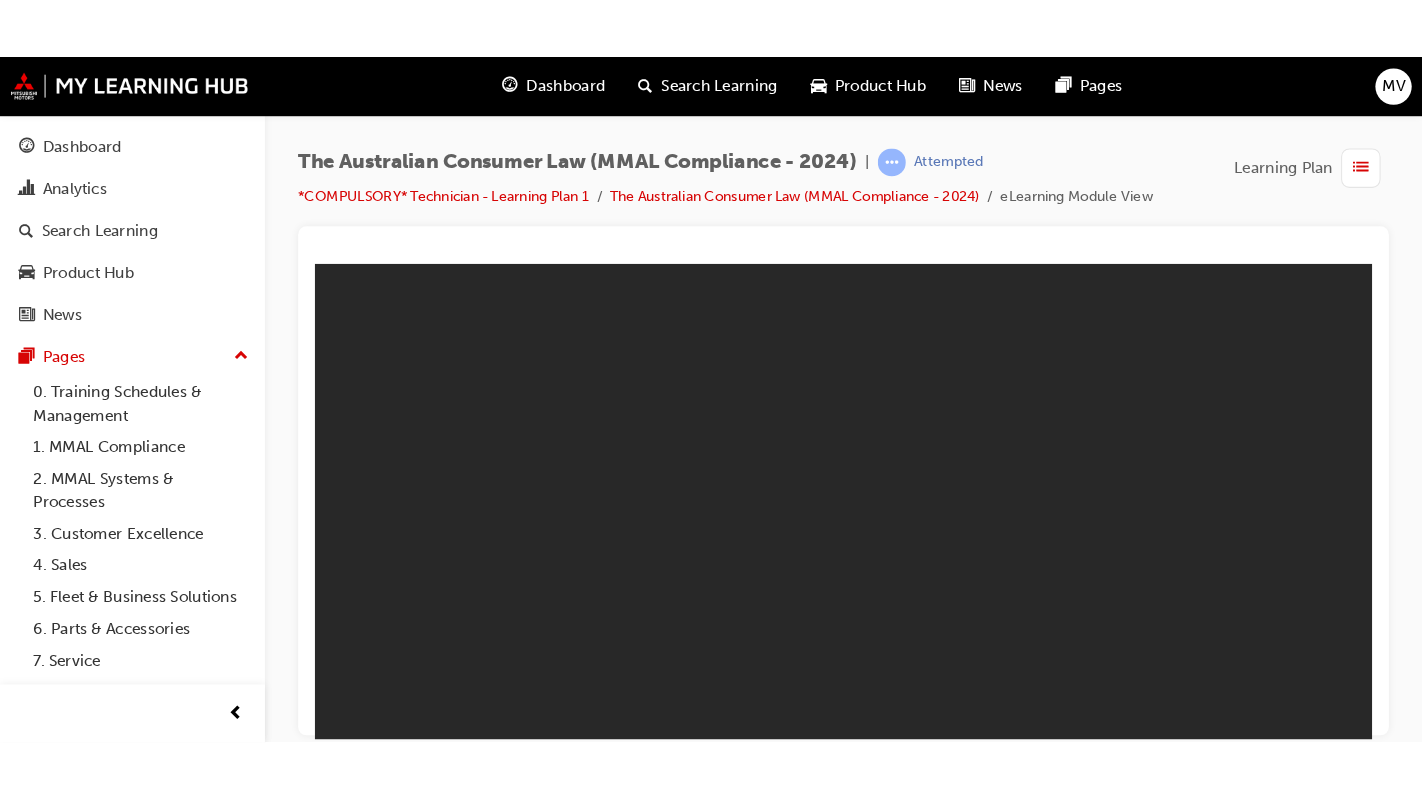 scroll, scrollTop: 0, scrollLeft: 0, axis: both 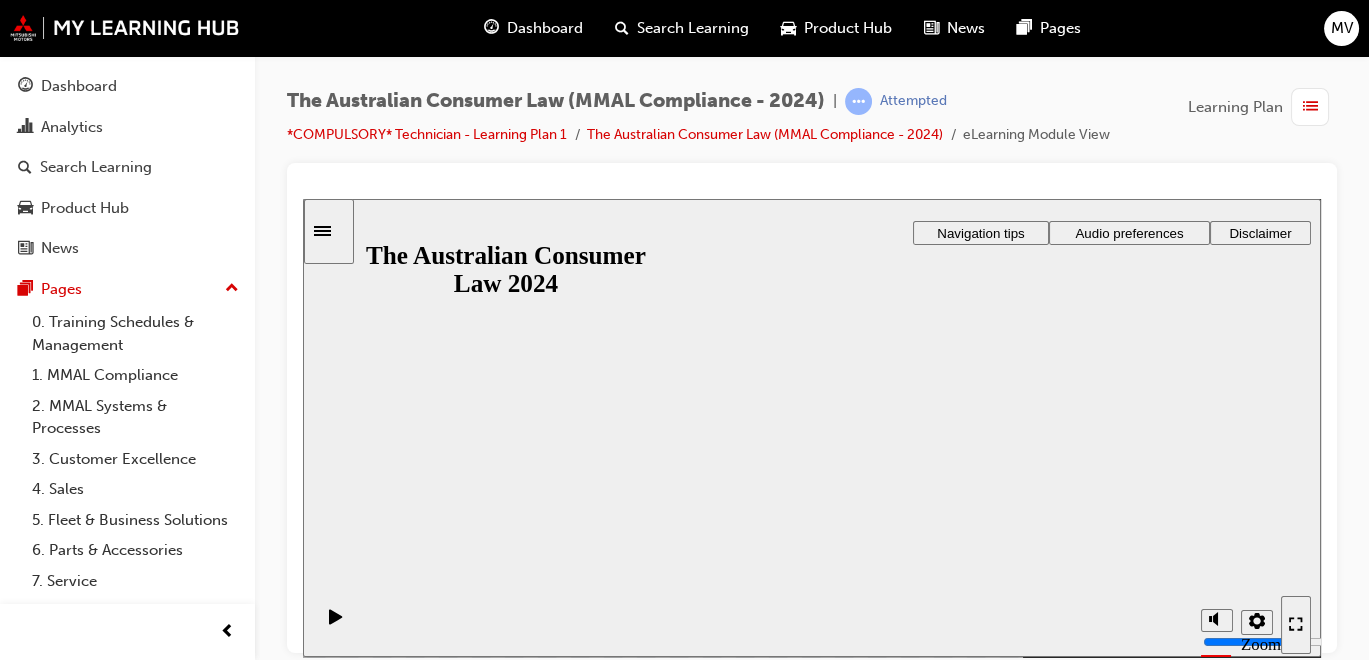 click on "Resume" at bounding box center (342, 845) 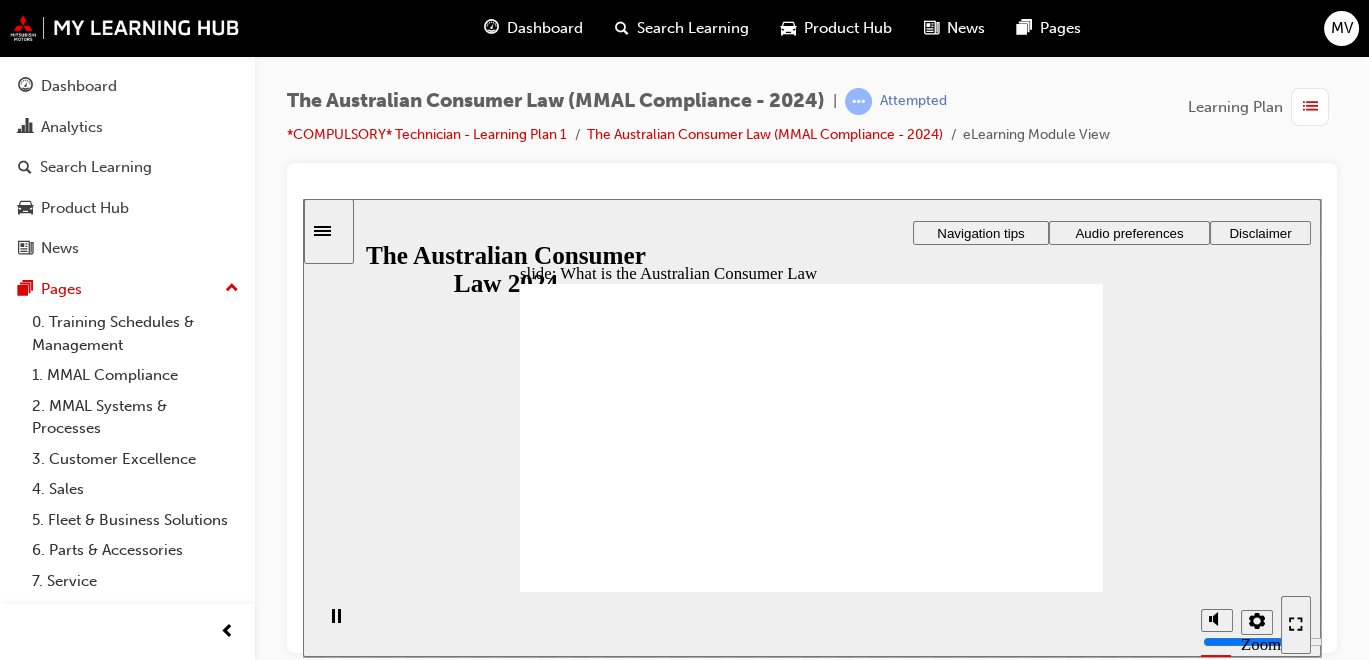 click 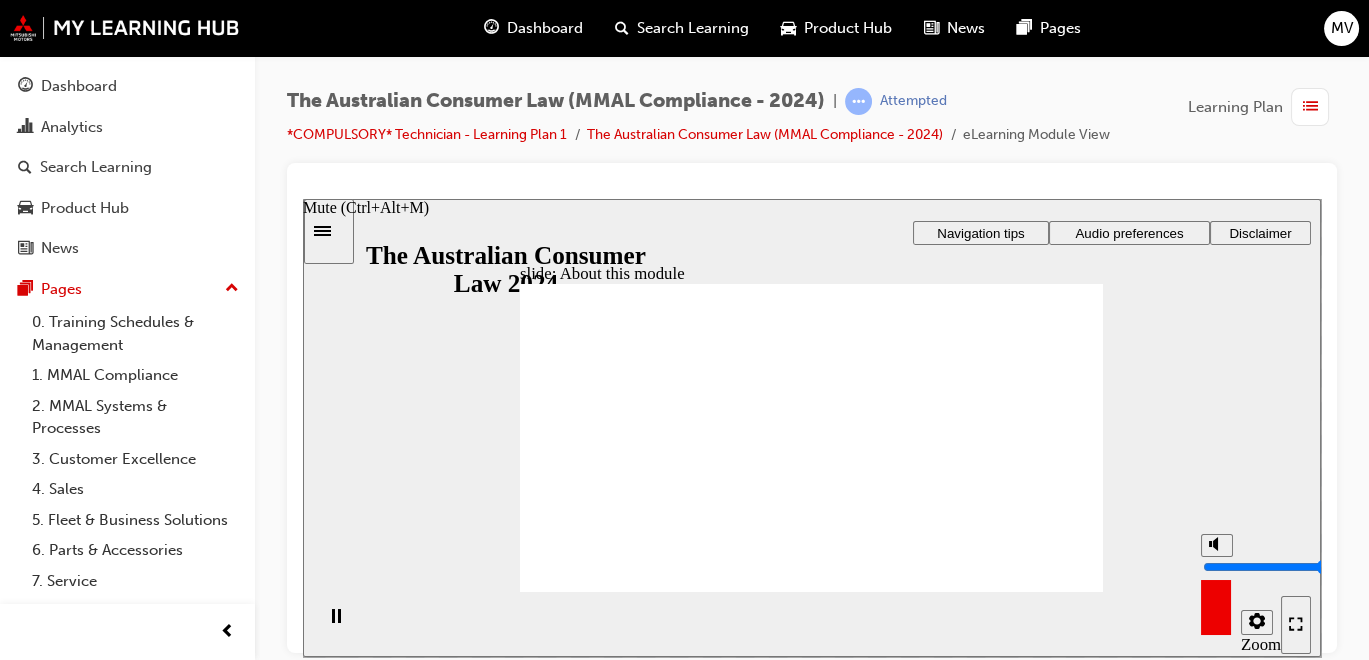drag, startPoint x: 1214, startPoint y: 547, endPoint x: 1203, endPoint y: 453, distance: 94.641426 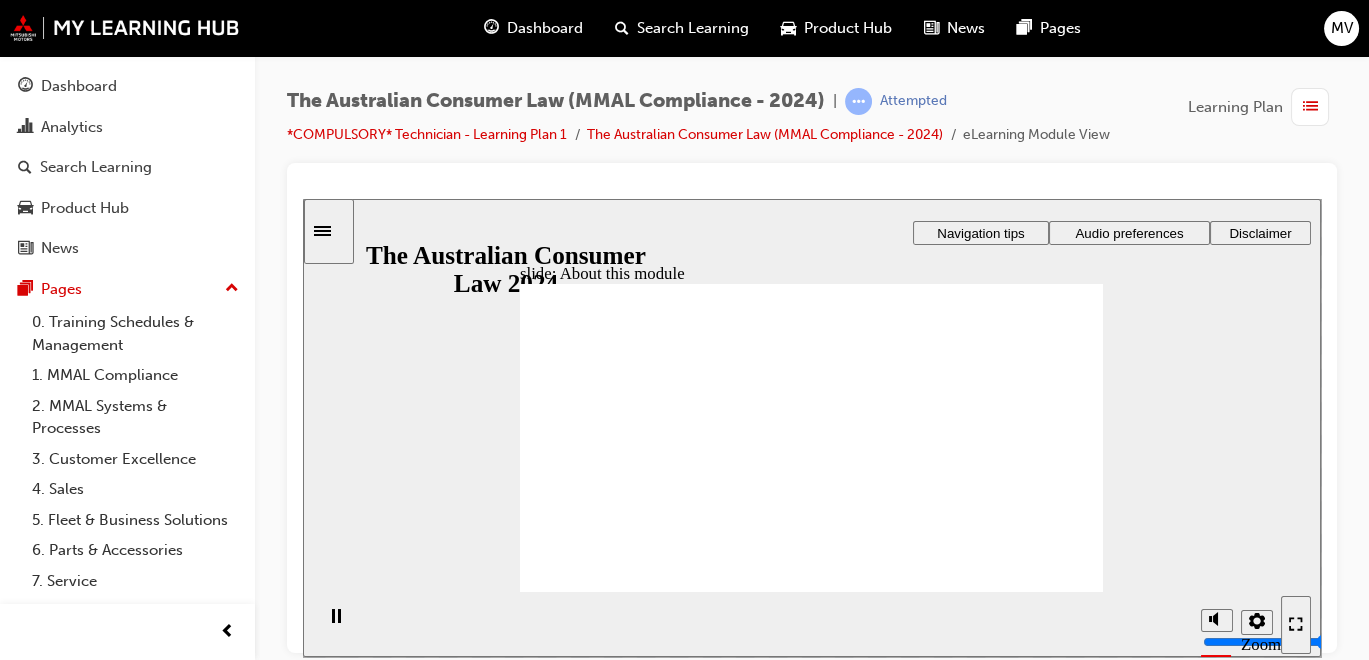 click 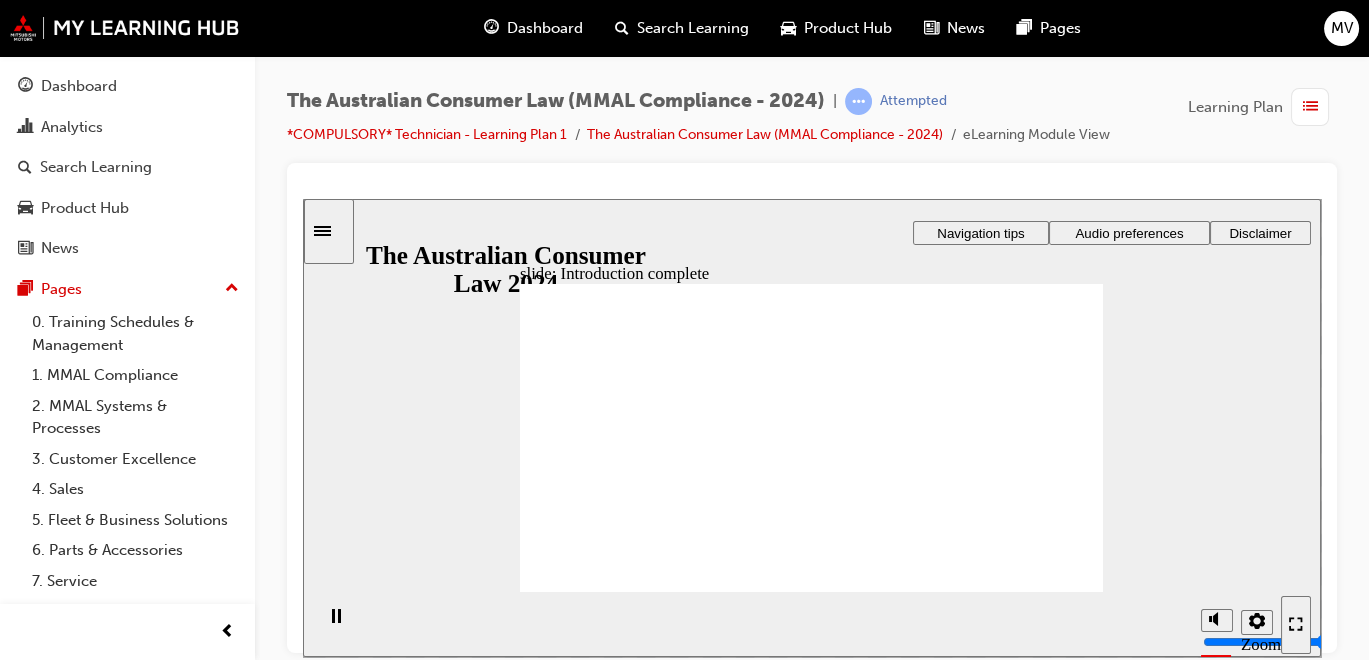 click 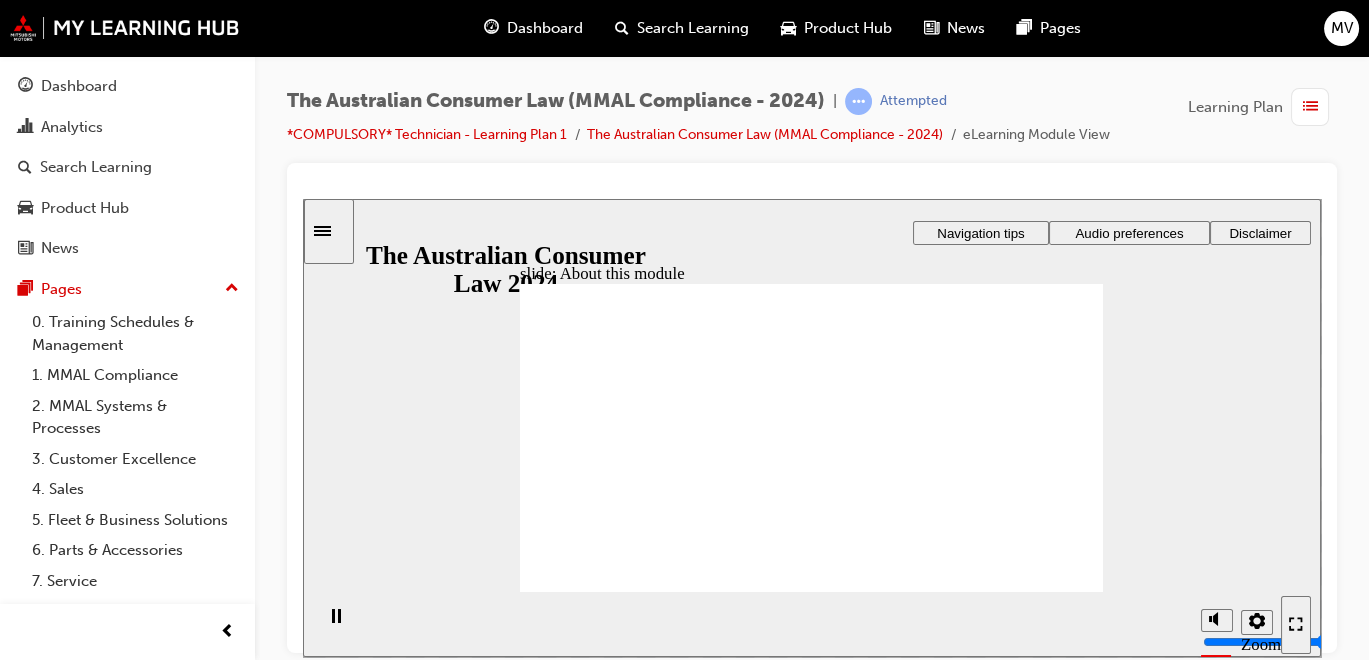 click at bounding box center [811, 1353] 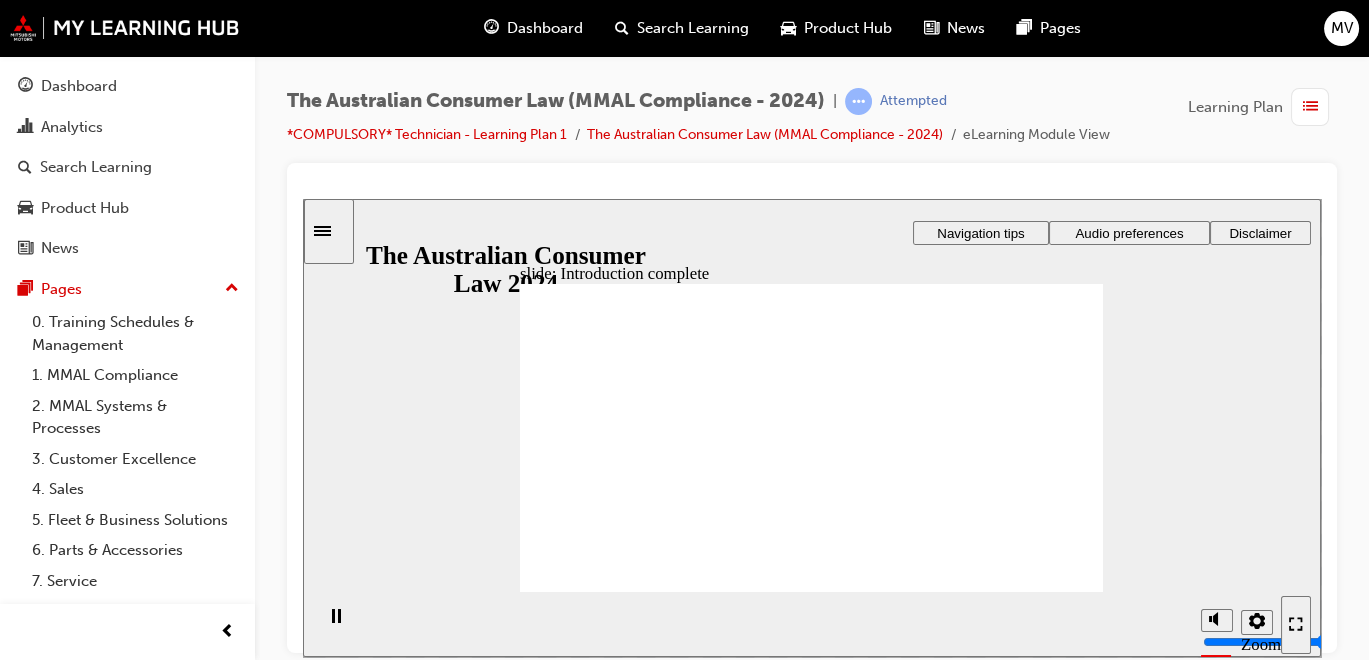 click on "Next Next Next" at bounding box center [1057, 2011] 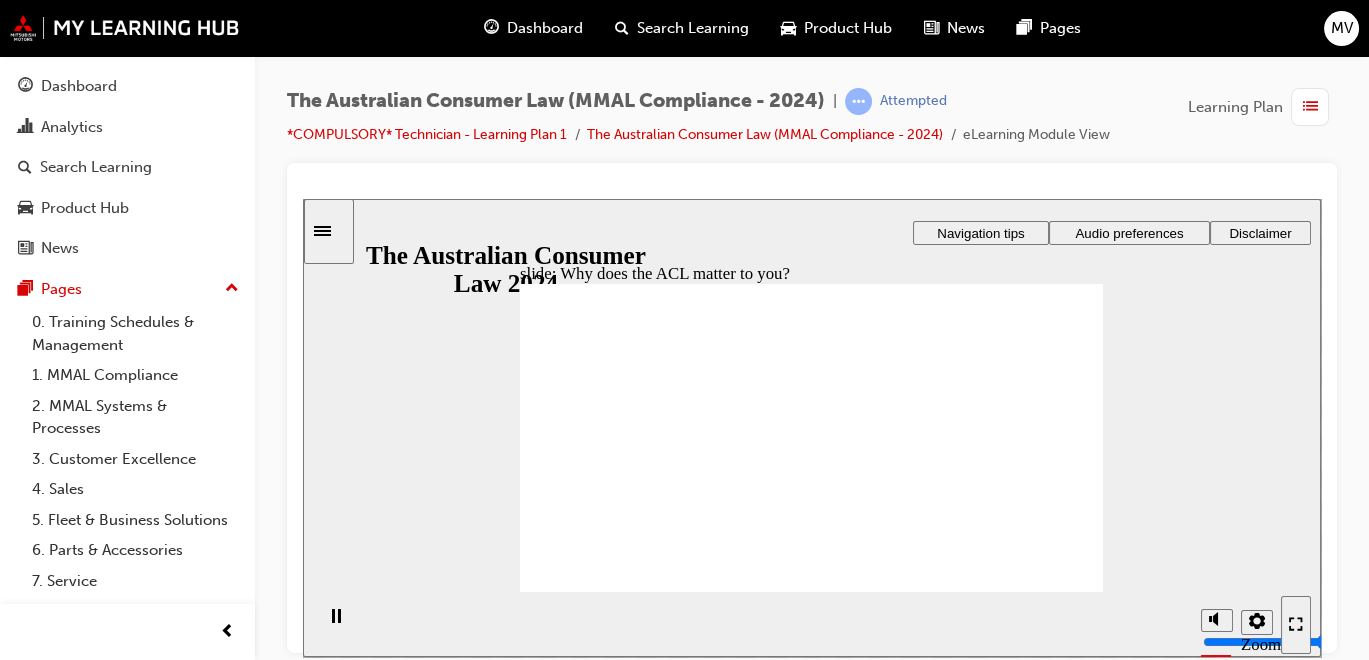 click 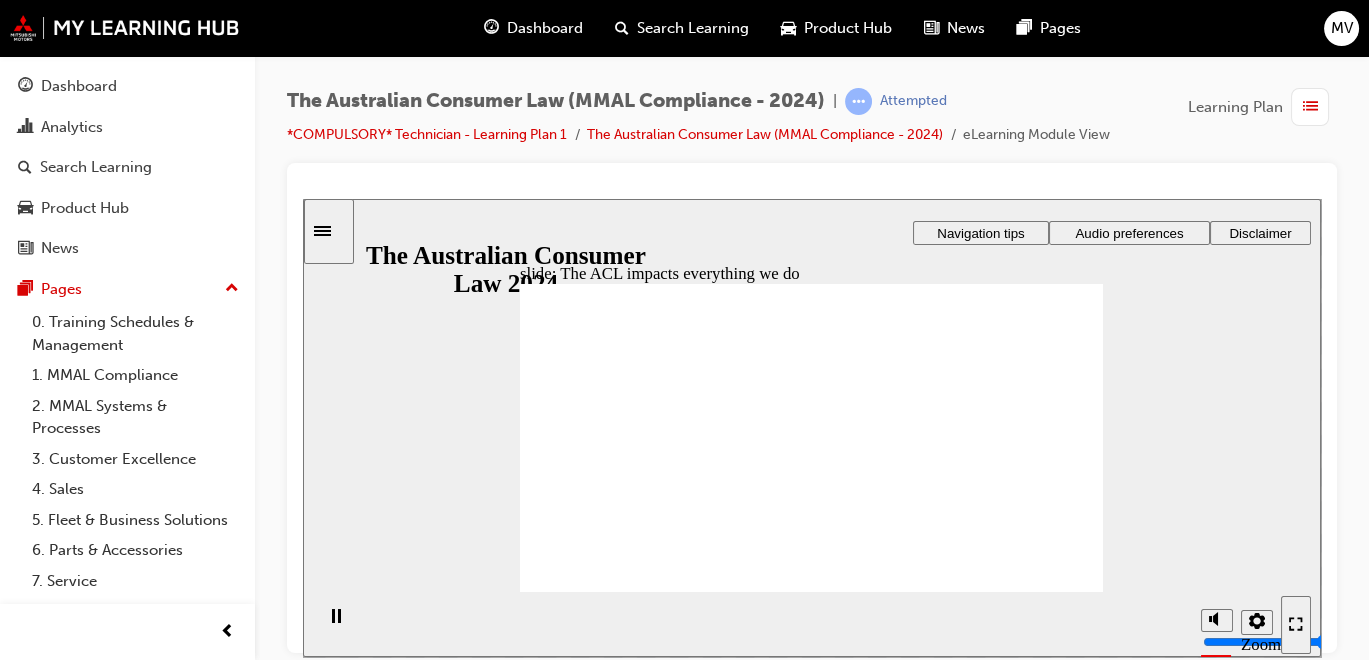 click 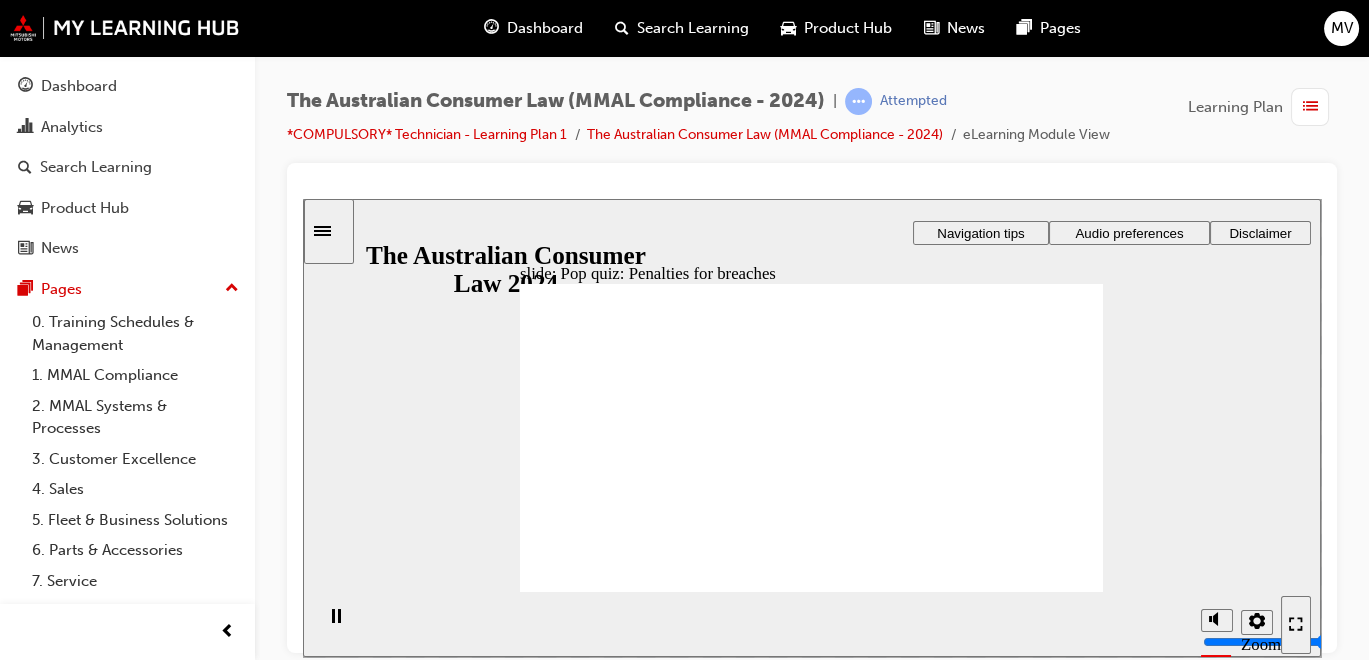 radio on "true" 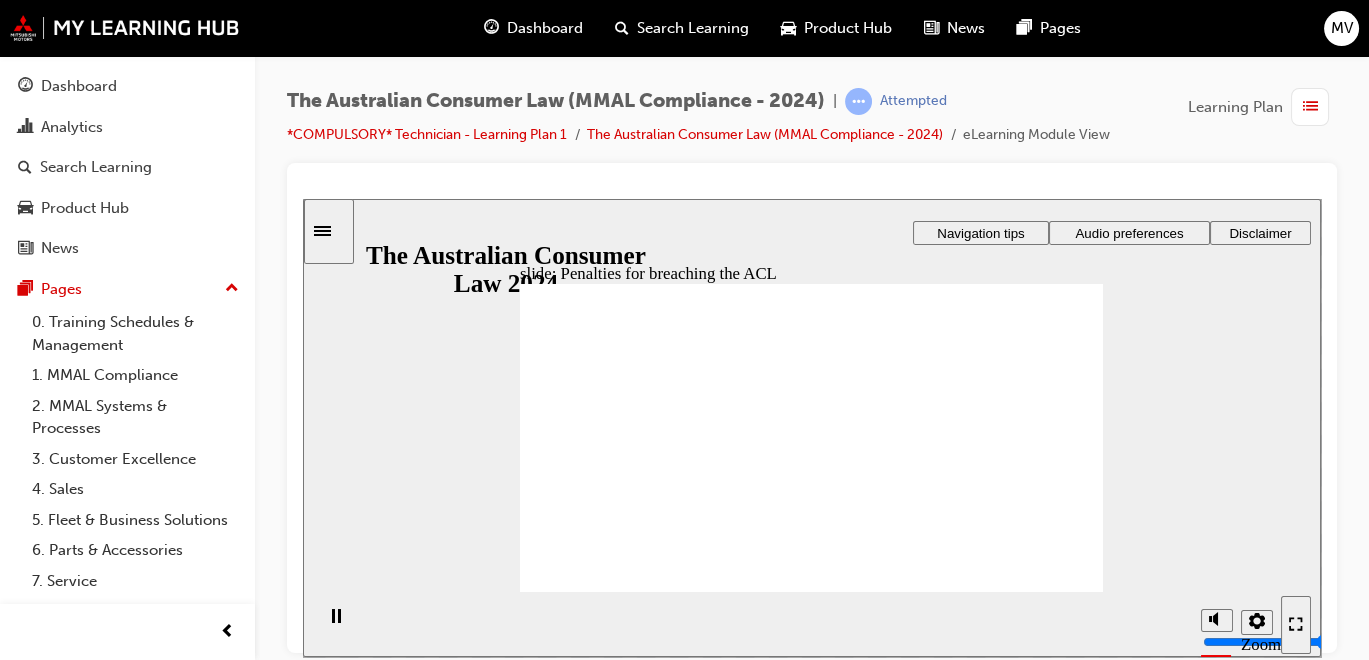click 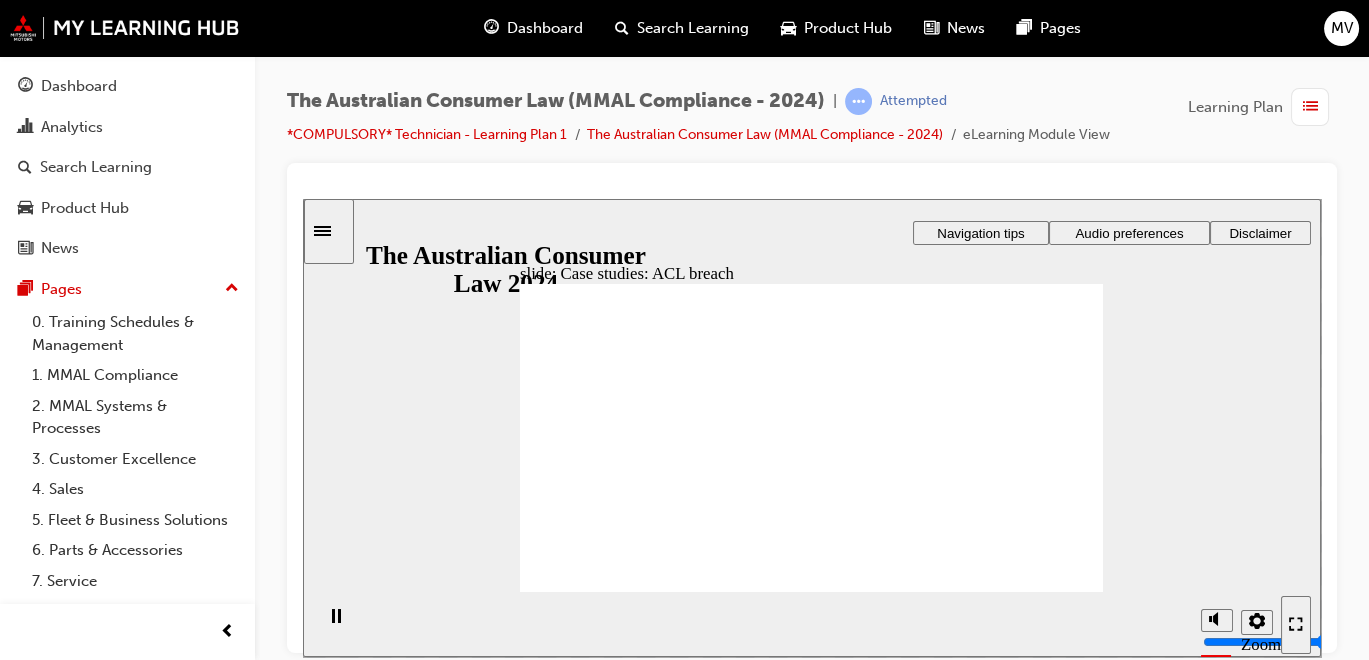 click 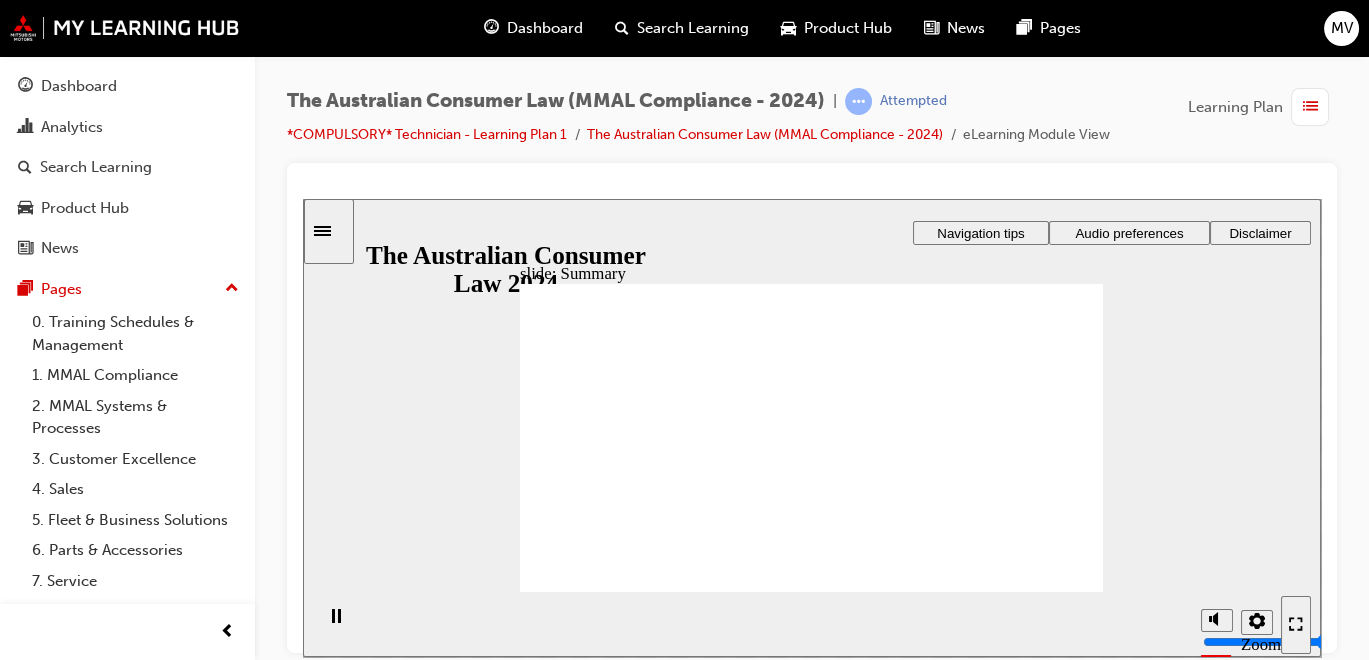 click 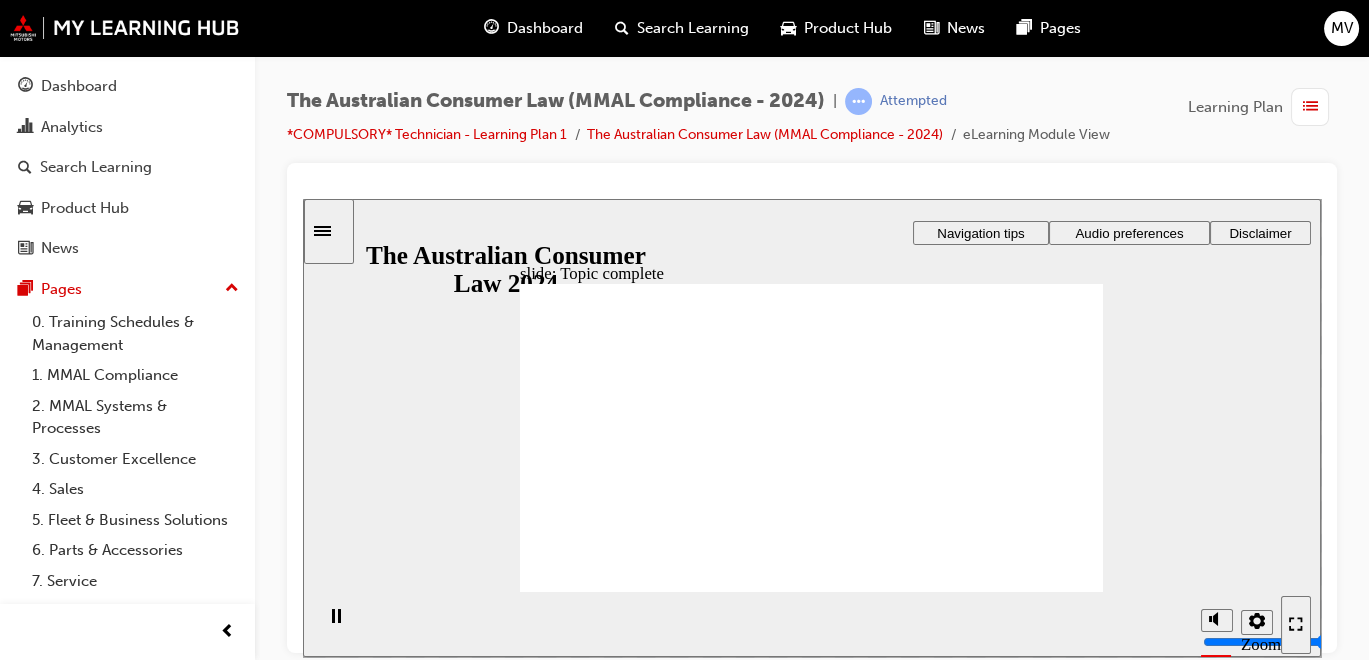 click 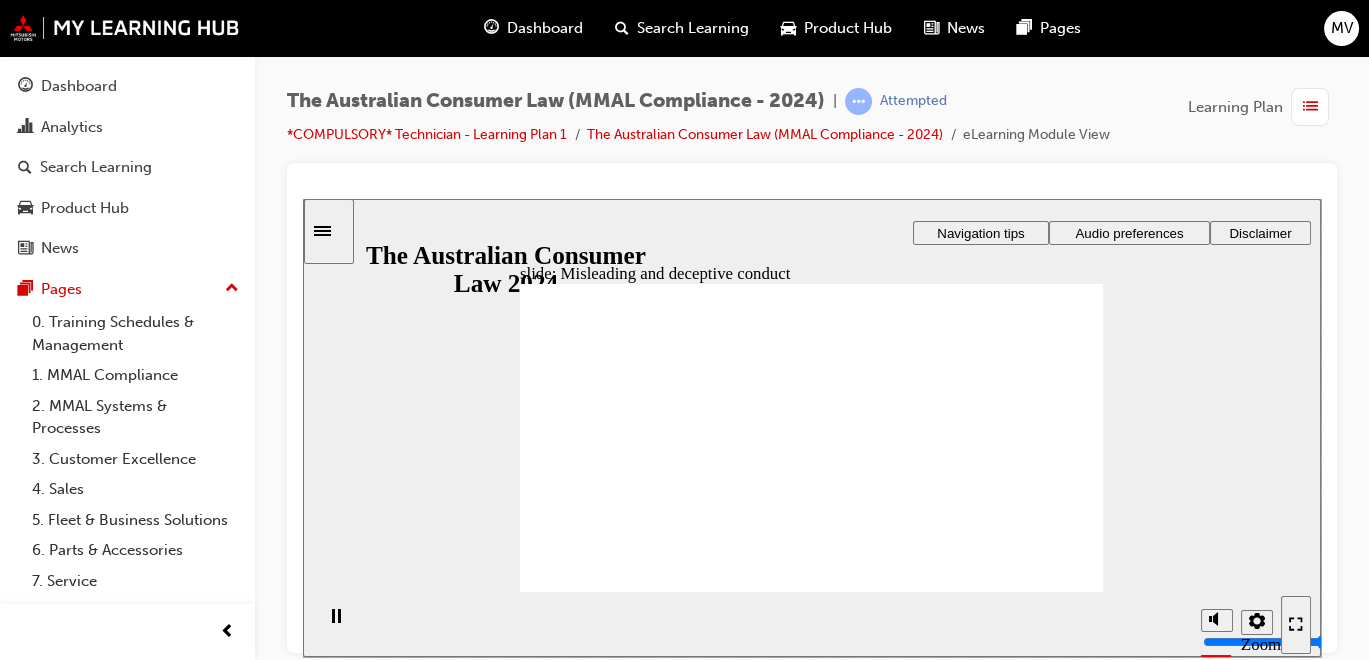 click 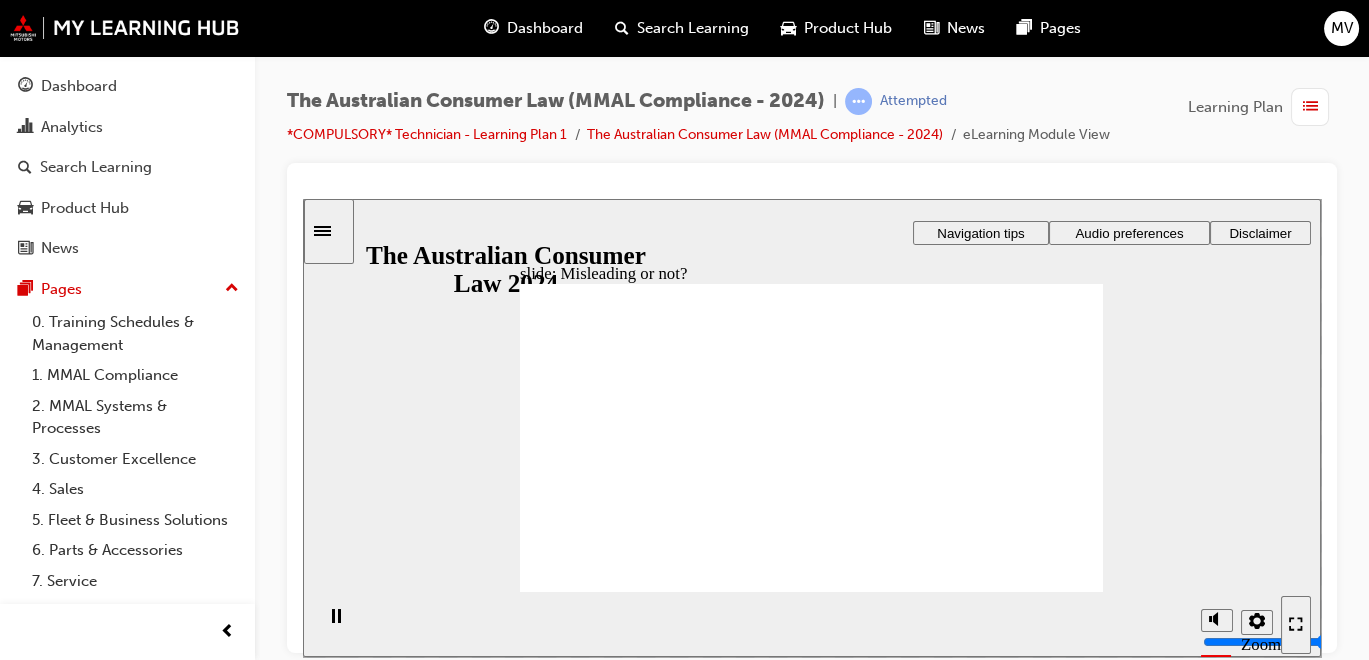click 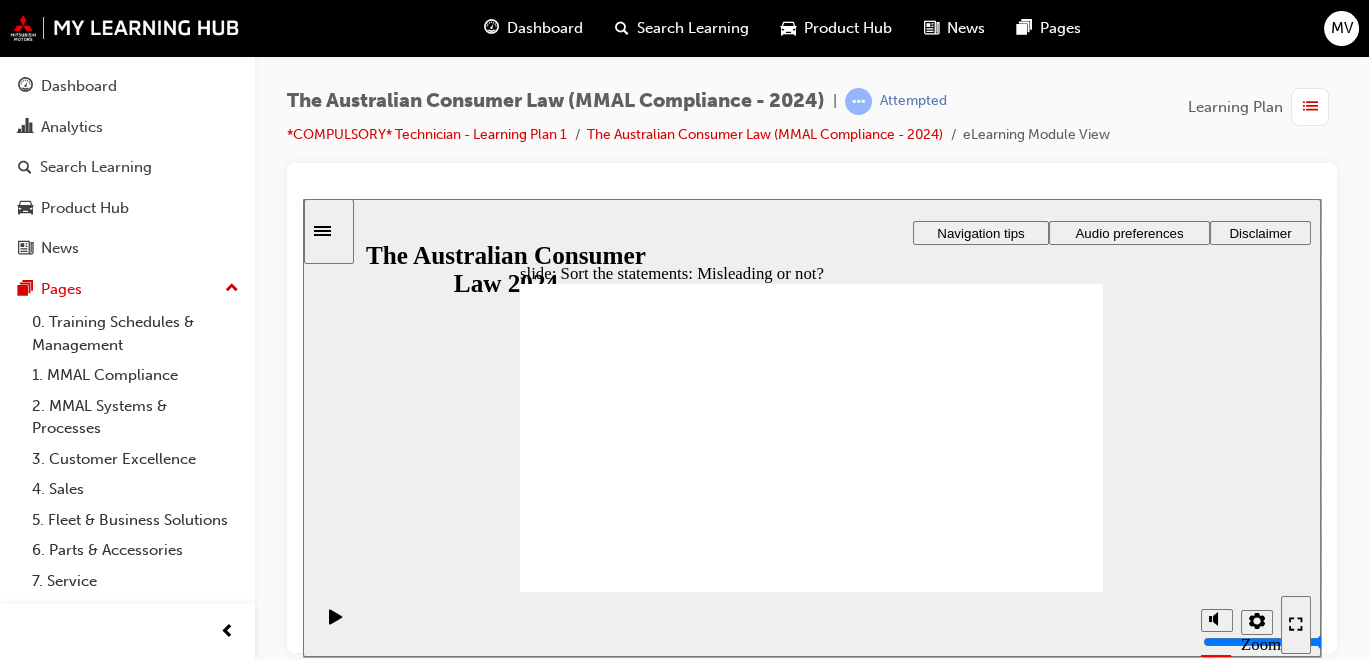 drag, startPoint x: 834, startPoint y: 351, endPoint x: 939, endPoint y: 459, distance: 150.62868 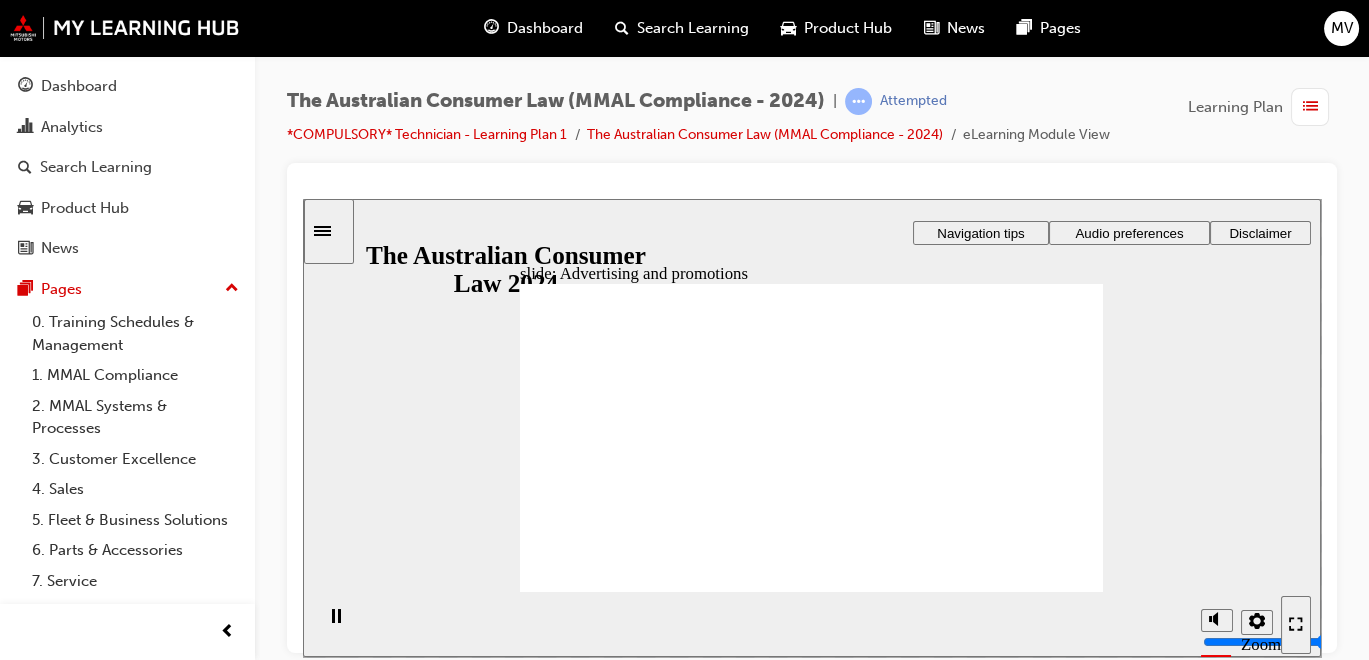 click 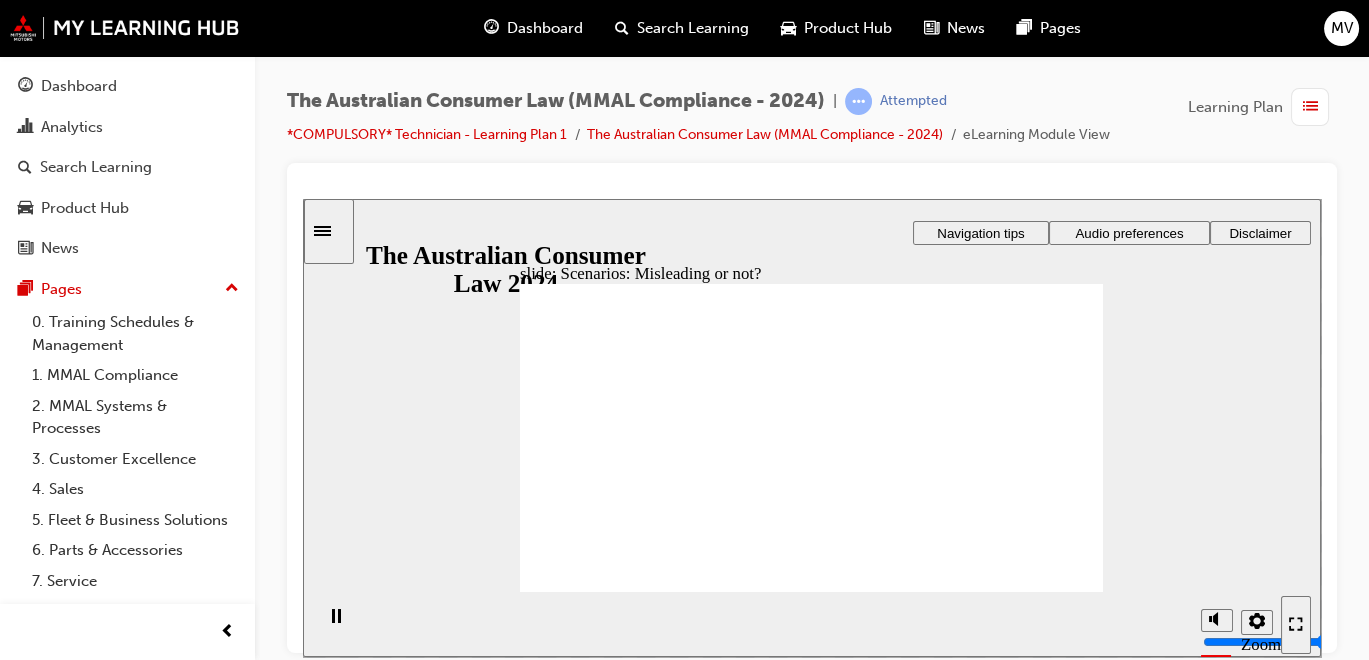 click 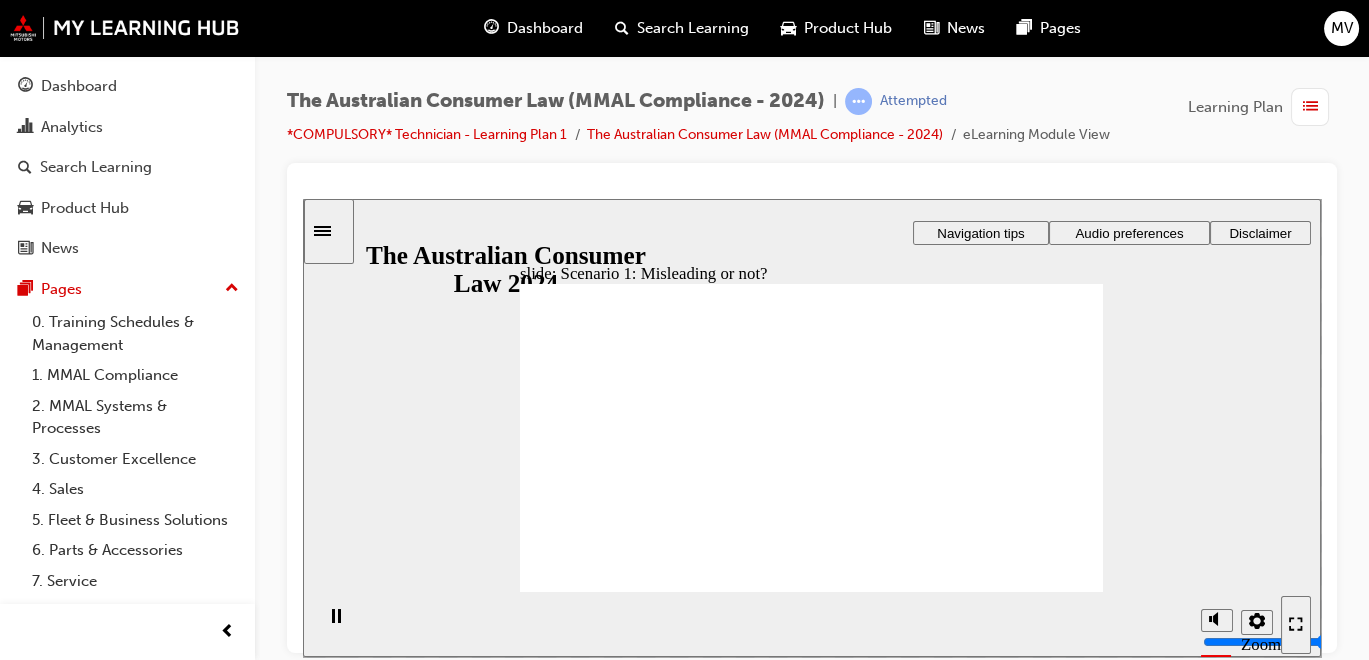 drag, startPoint x: 862, startPoint y: 431, endPoint x: 962, endPoint y: 556, distance: 160.07811 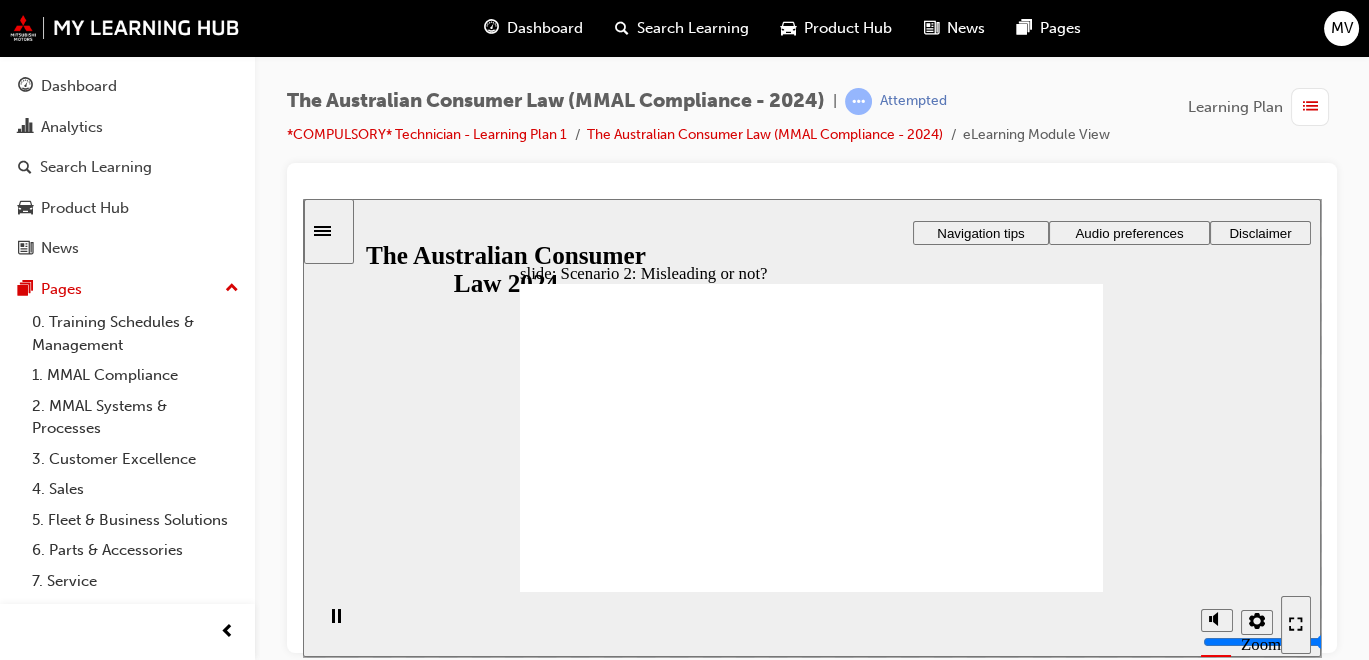 click 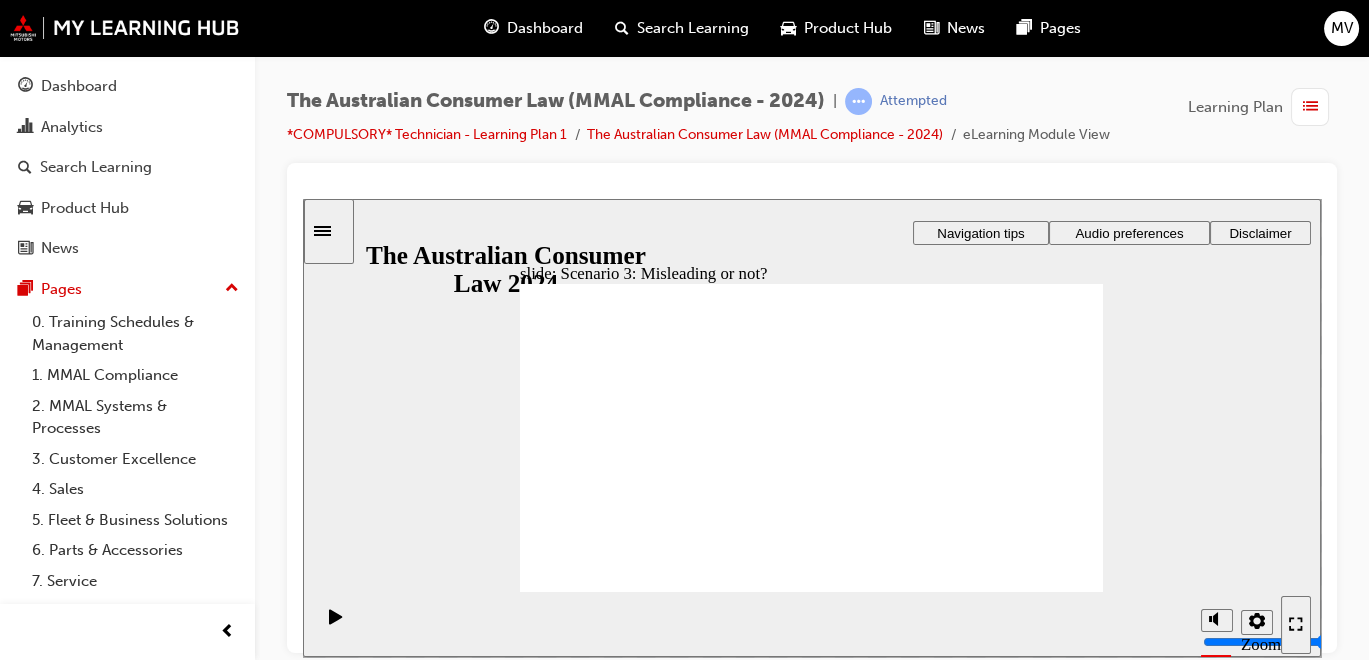 click 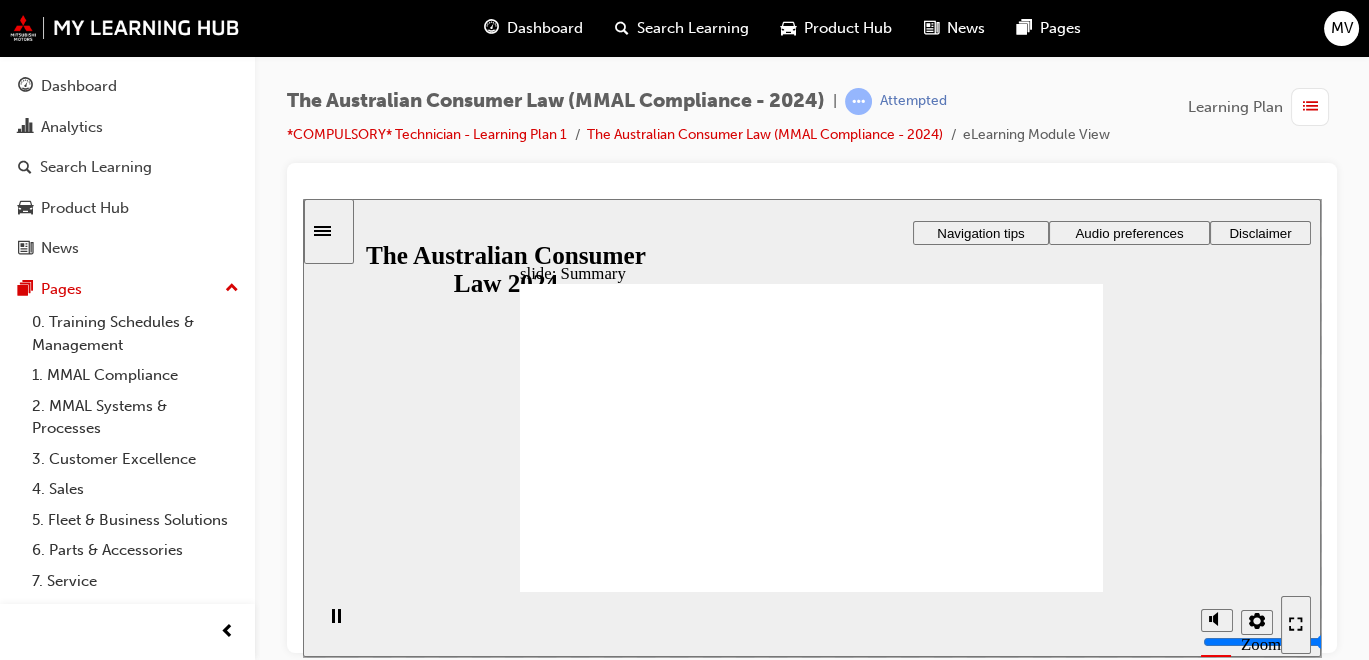click 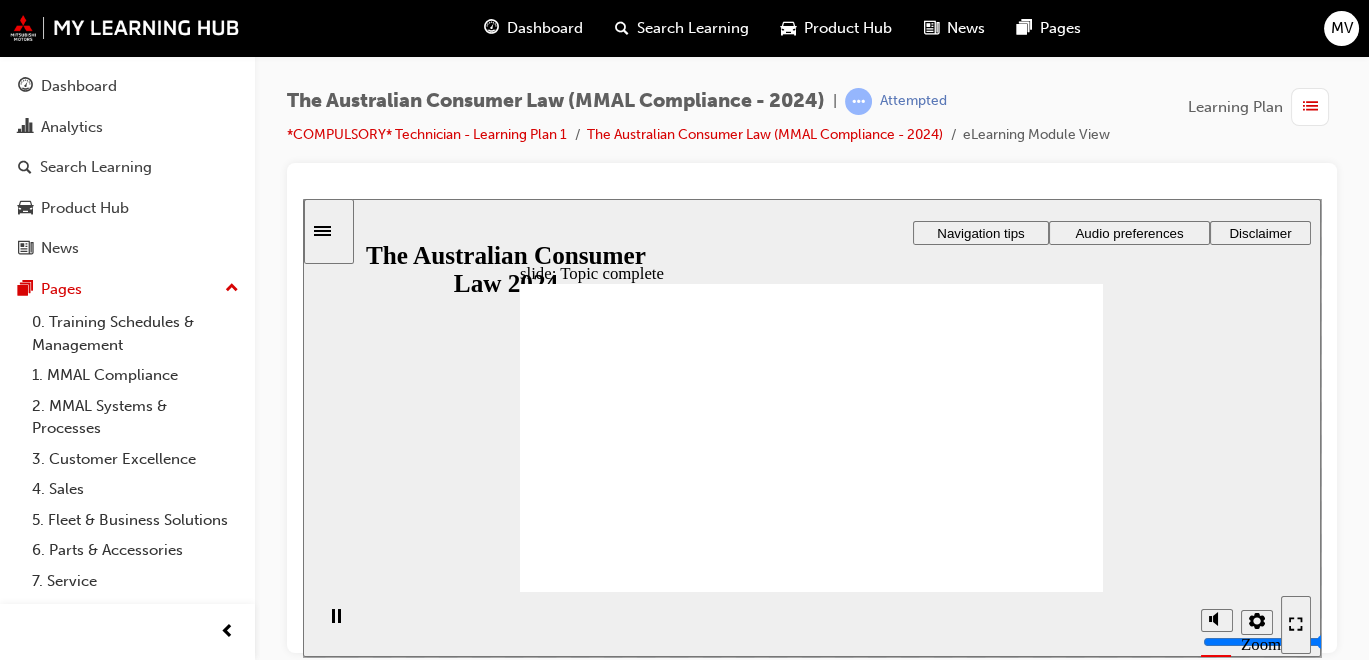 click 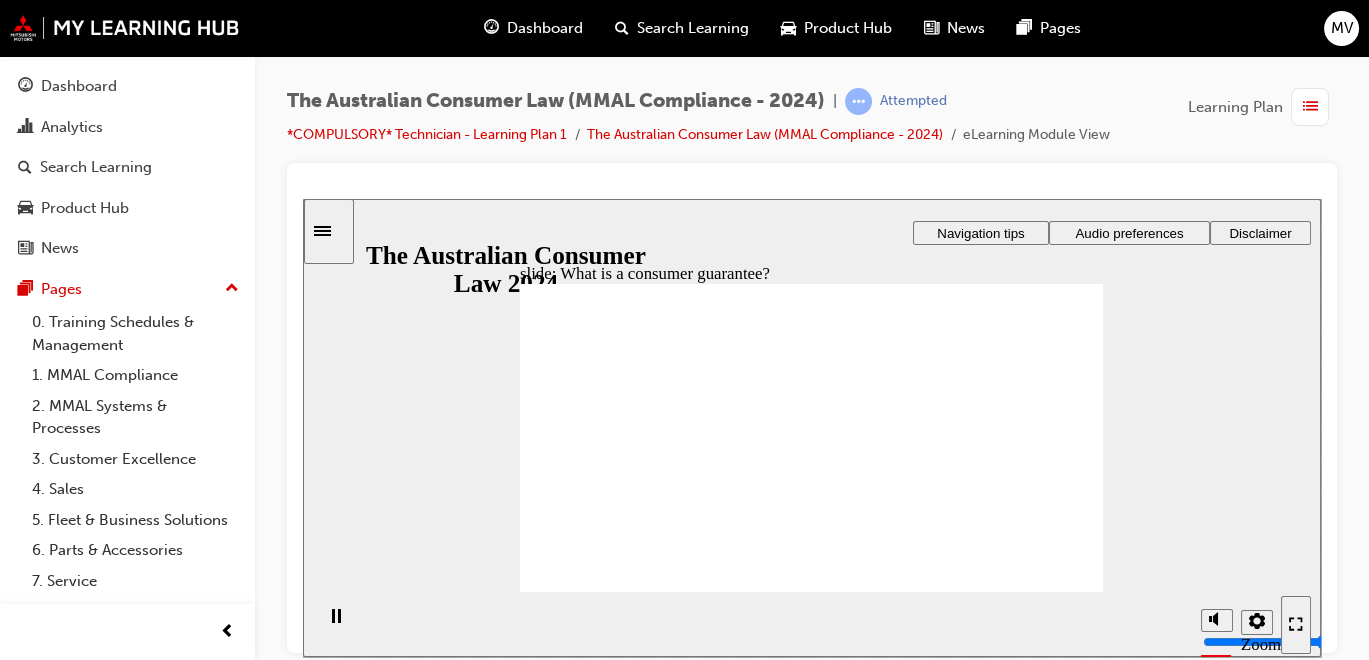 click 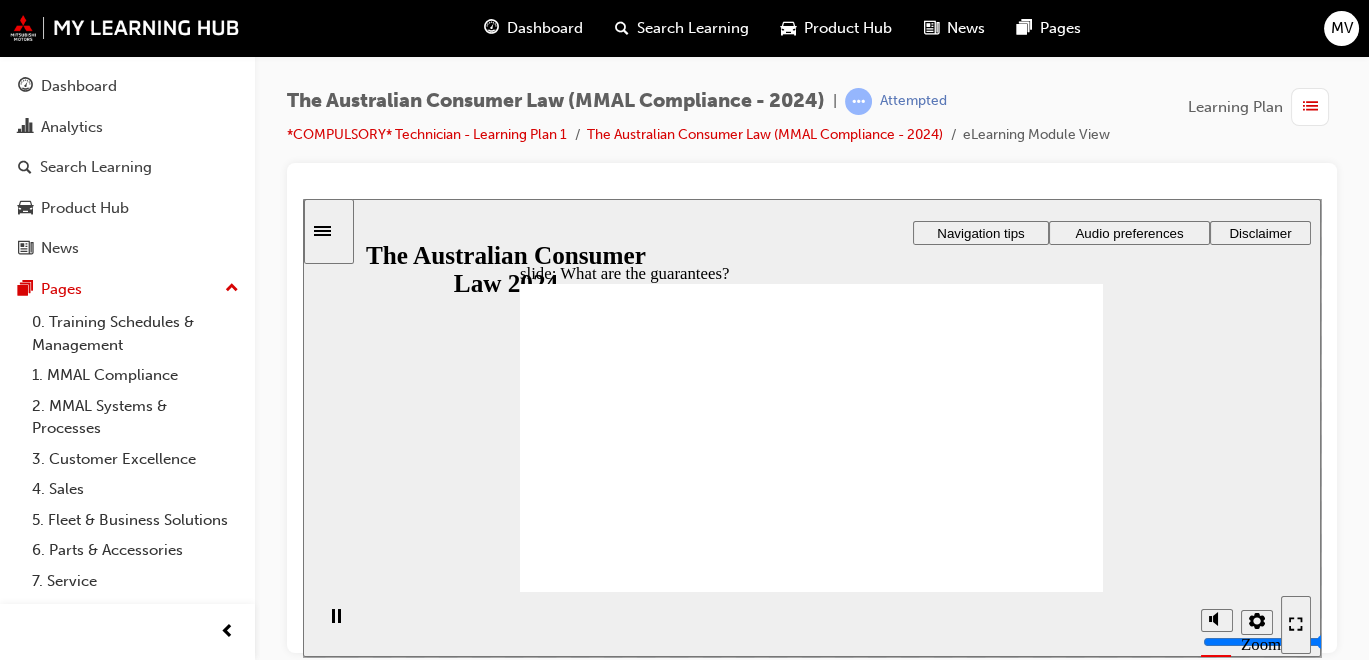 click 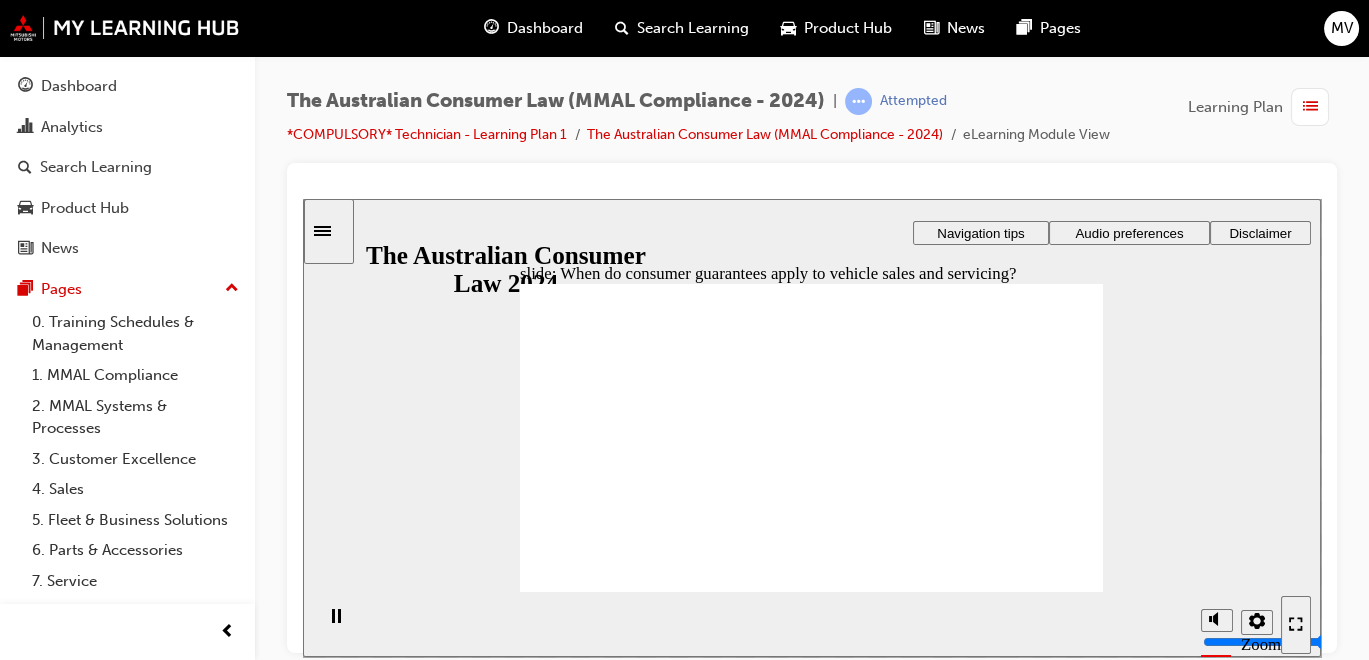 click 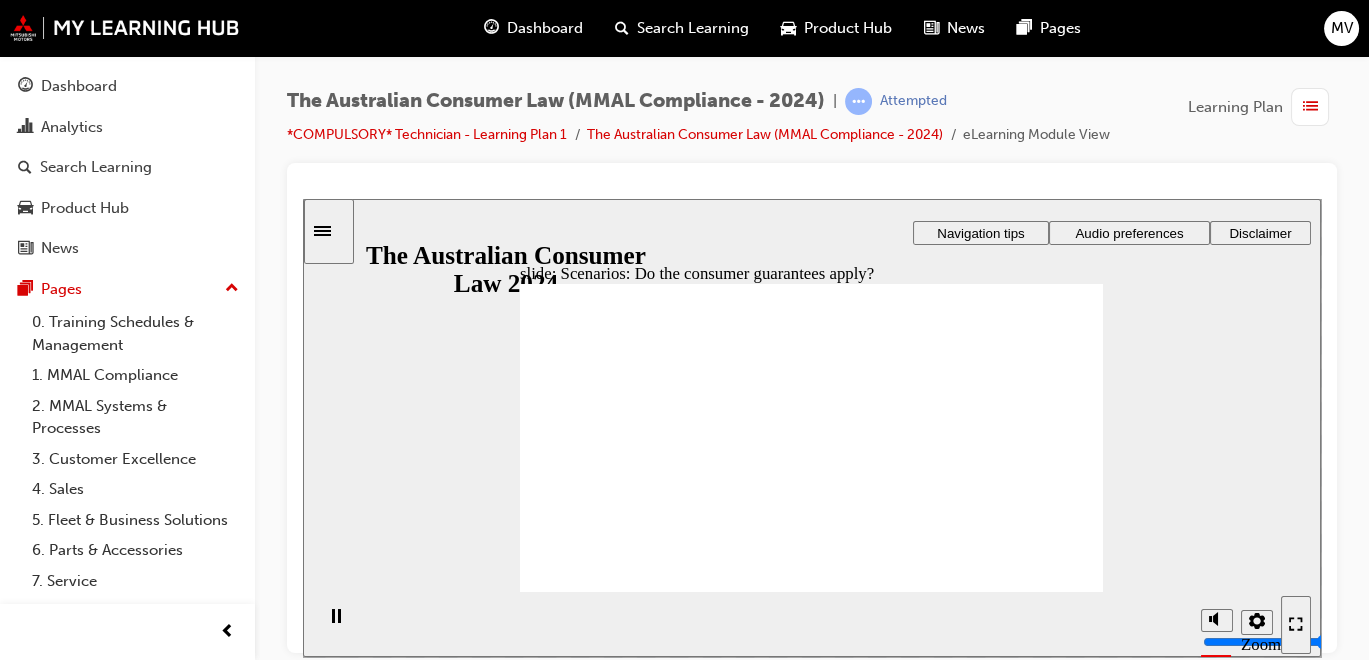 click 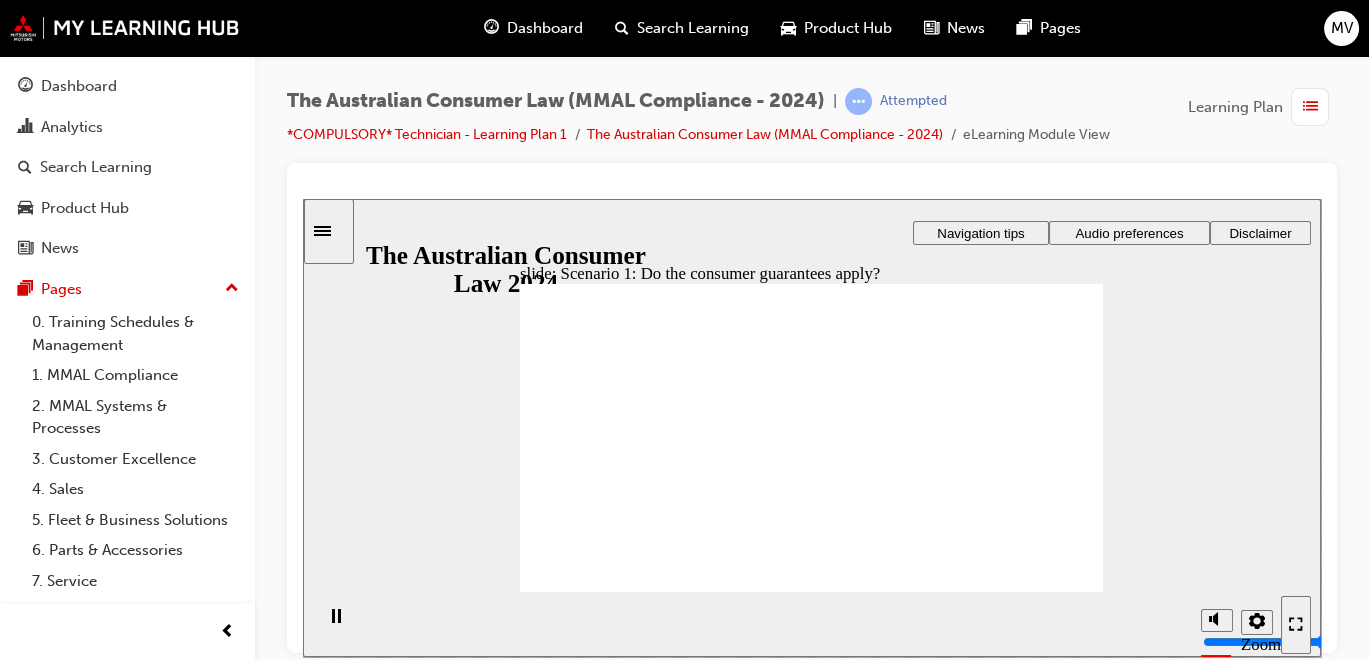 click 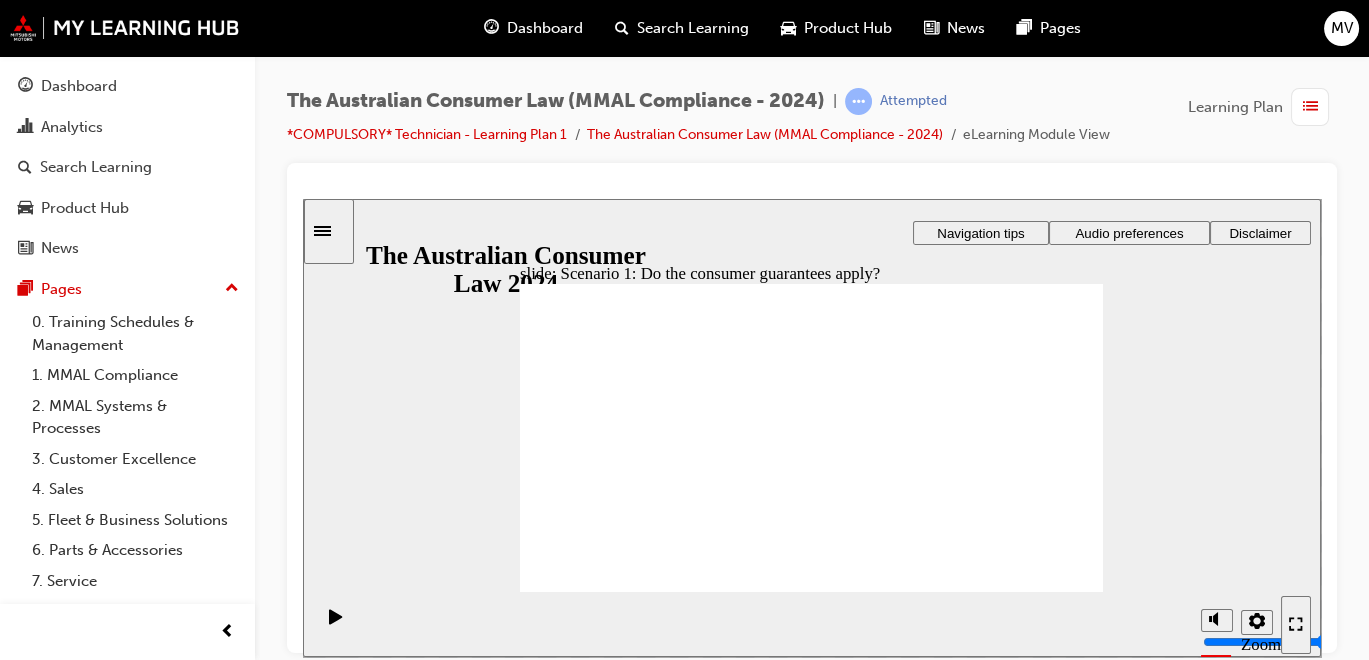 click 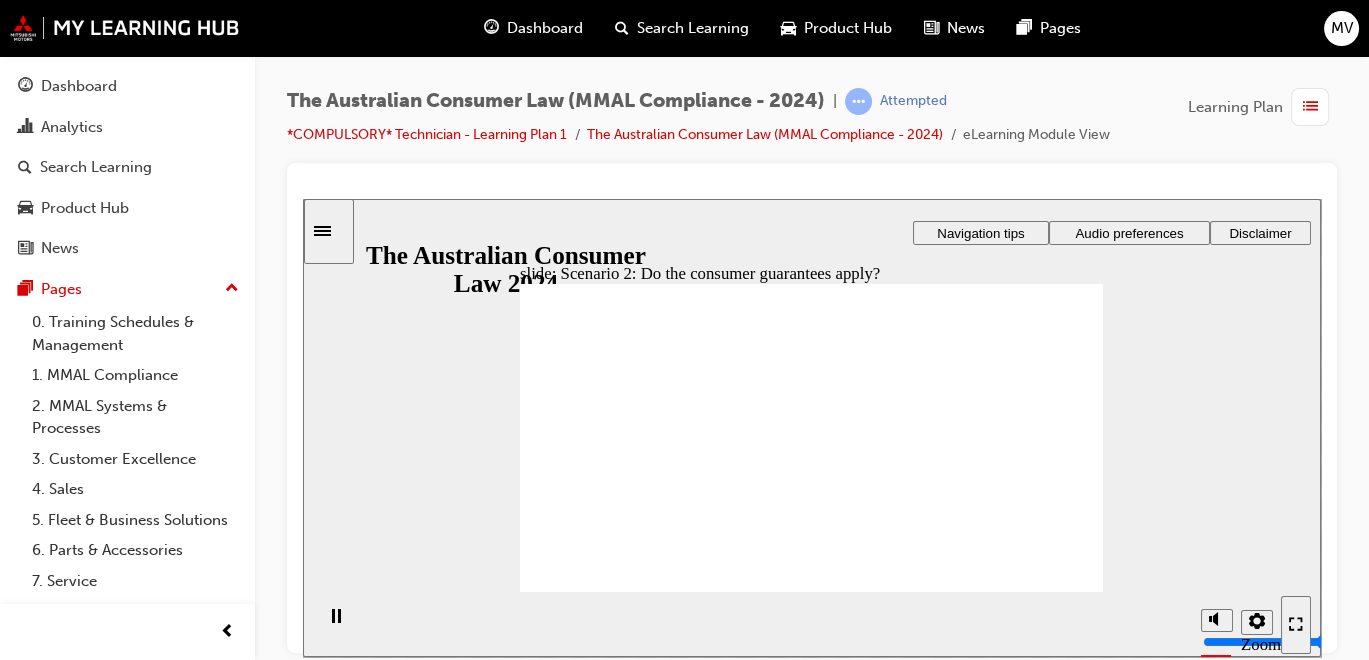 click 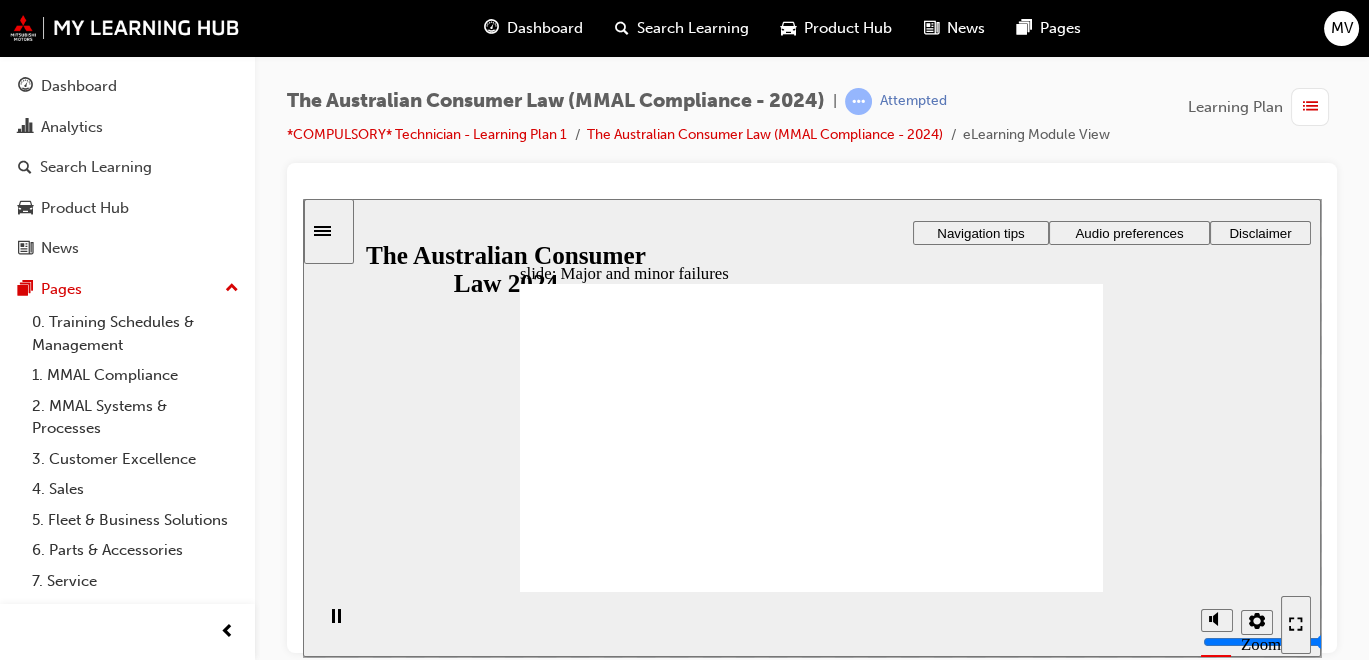 click 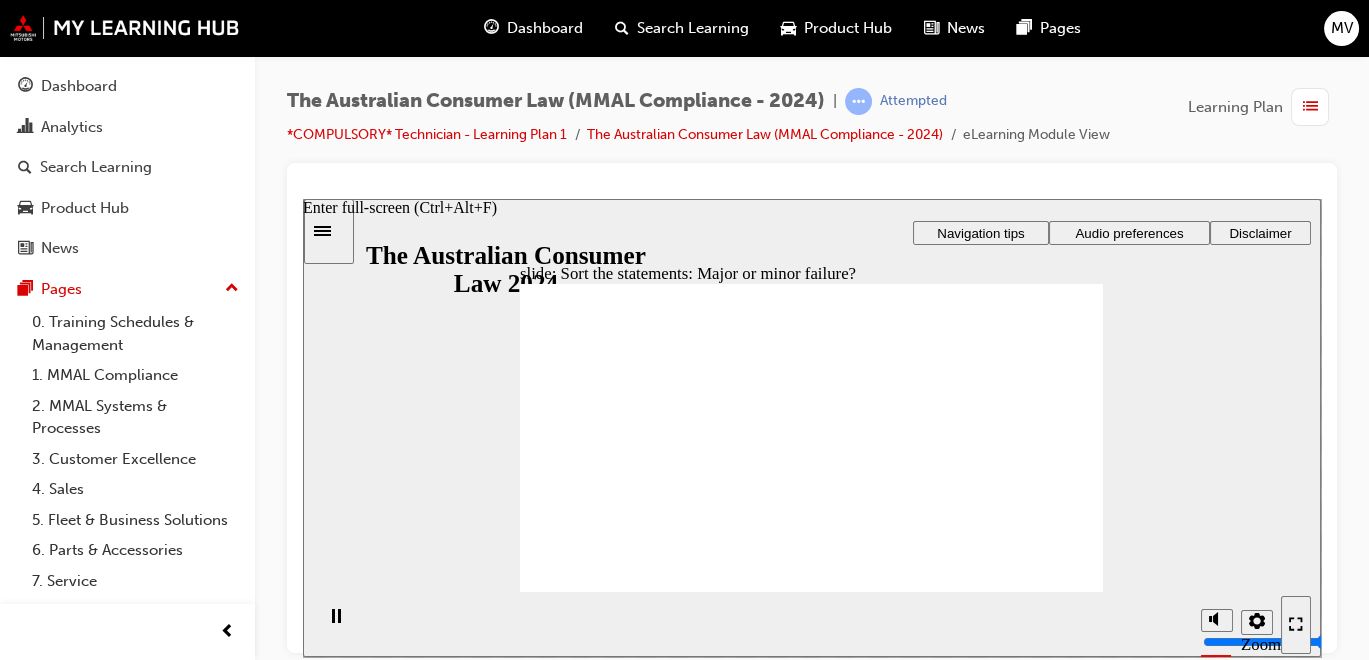 click 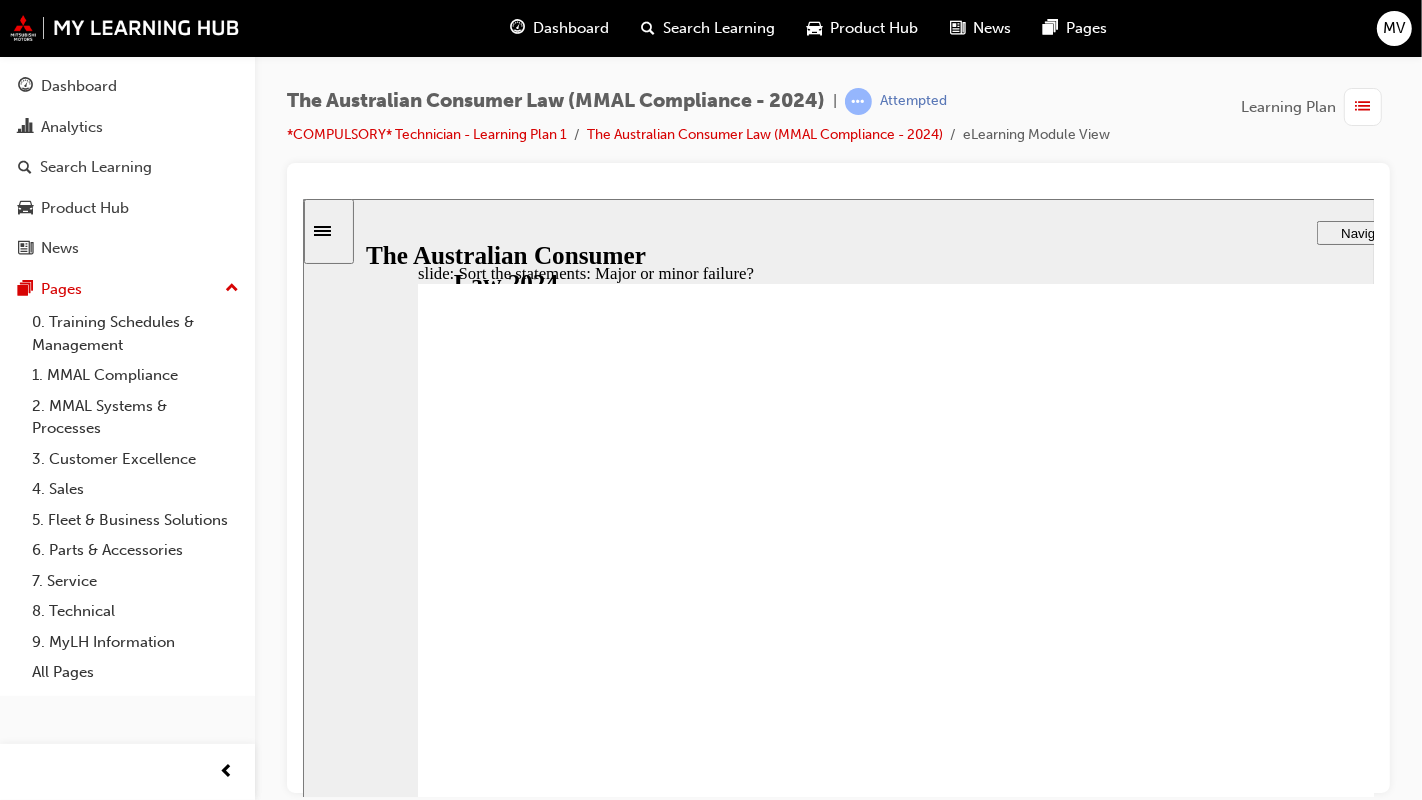 drag, startPoint x: 1053, startPoint y: 478, endPoint x: 1027, endPoint y: 496, distance: 31.622776 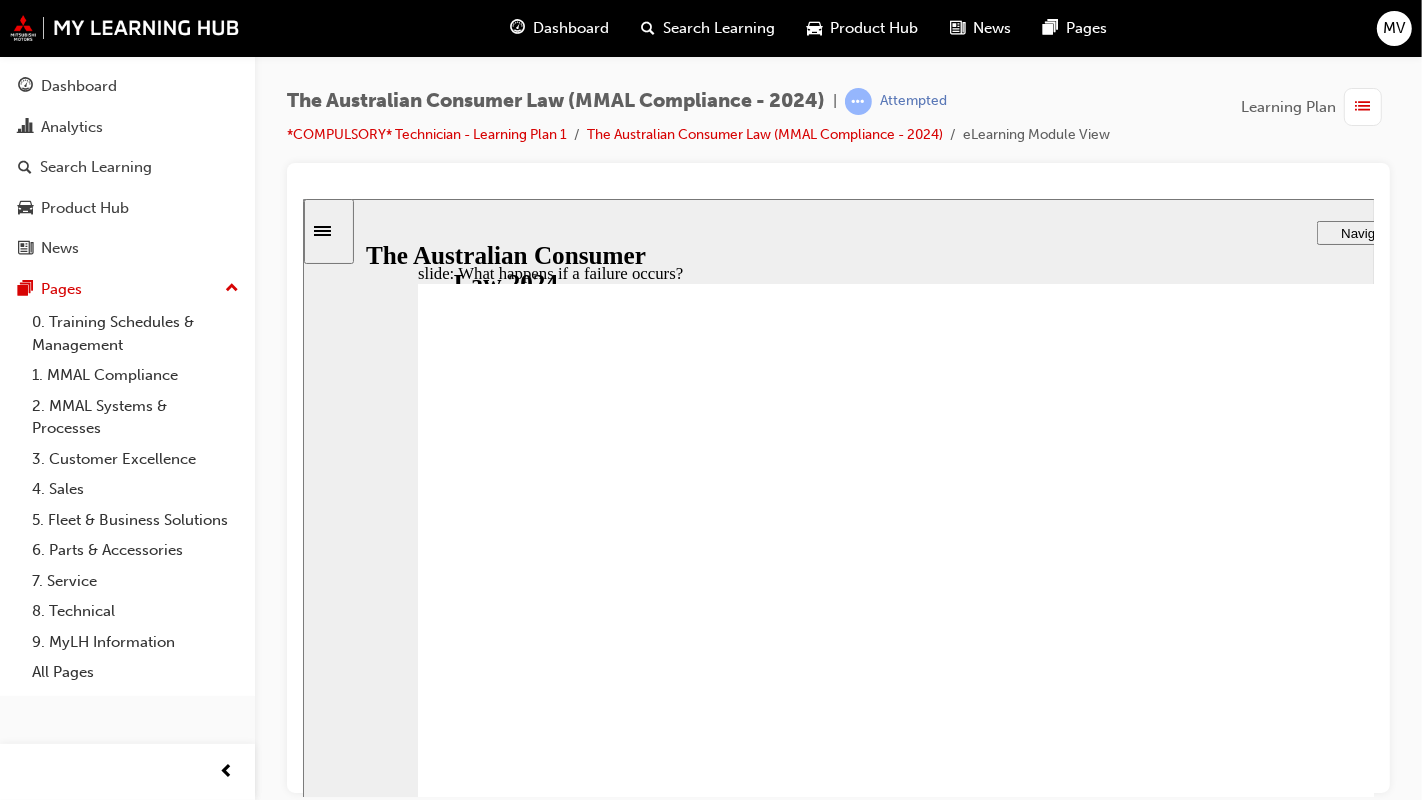 click 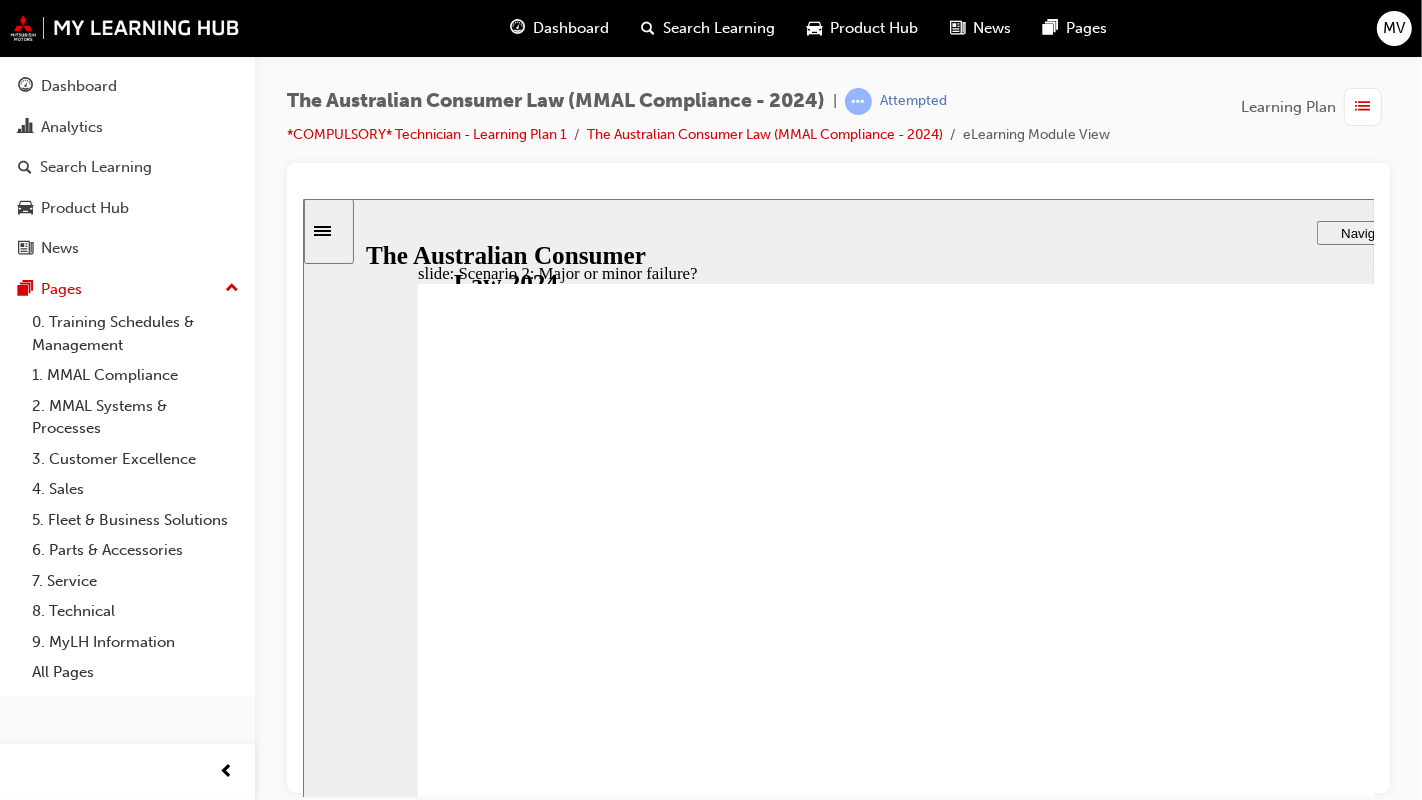 click 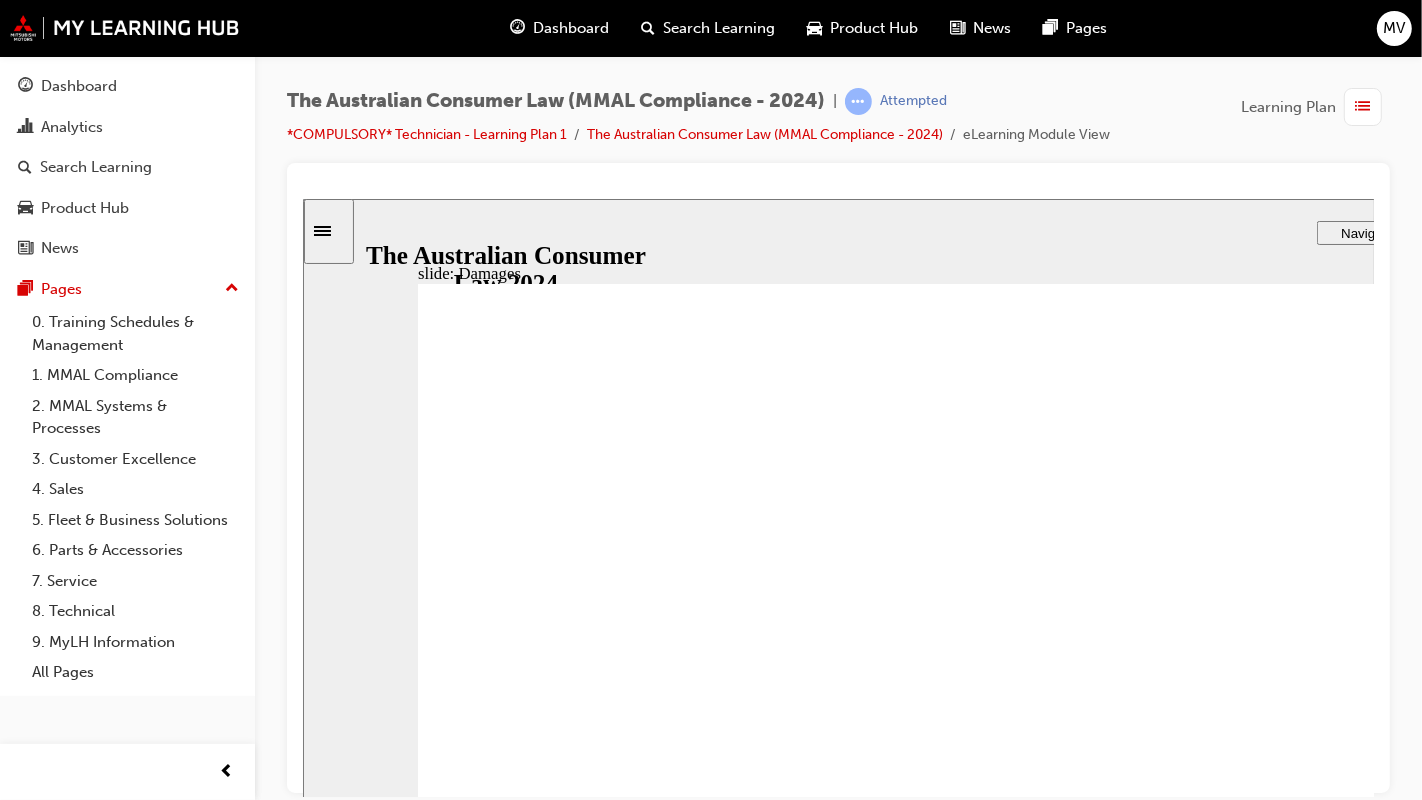 click 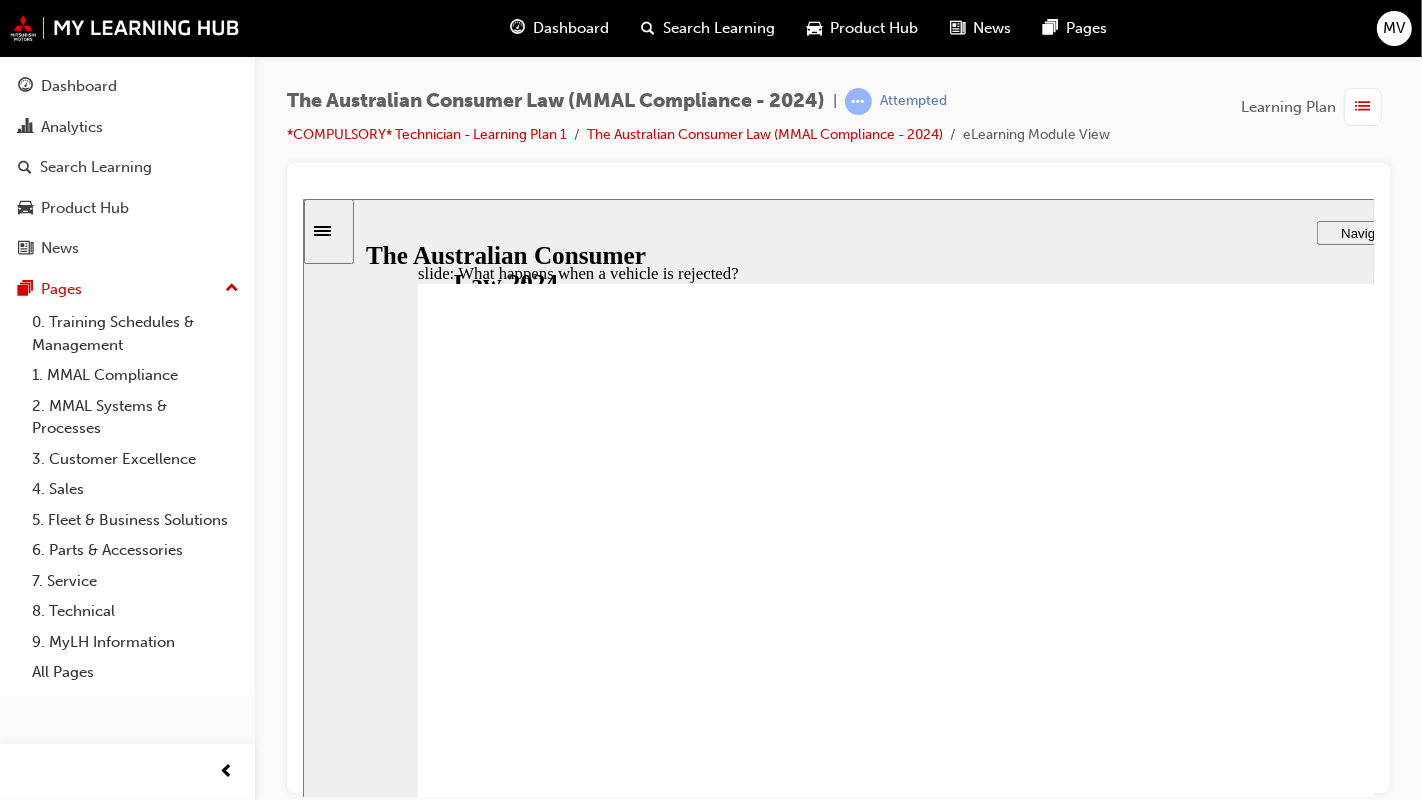 click 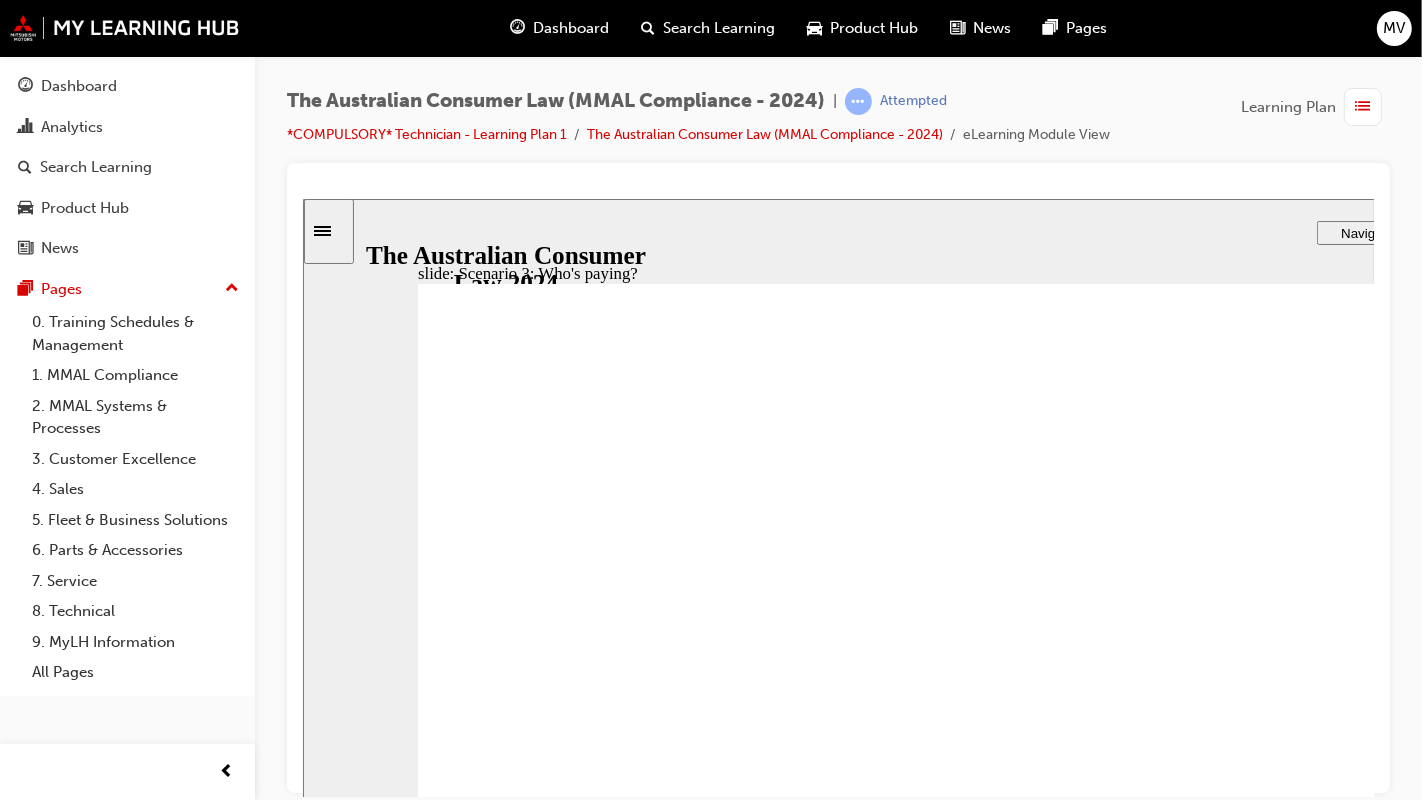 click 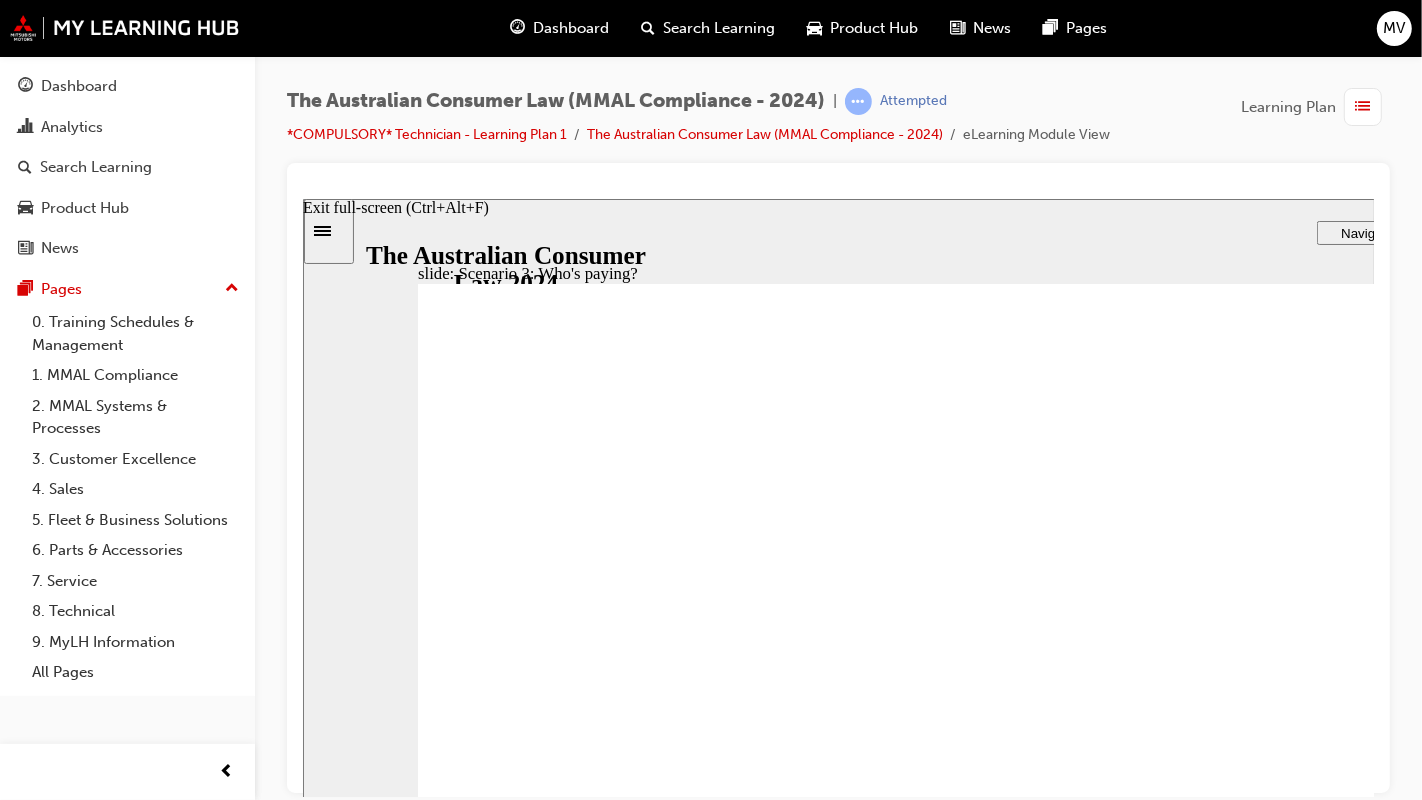 click 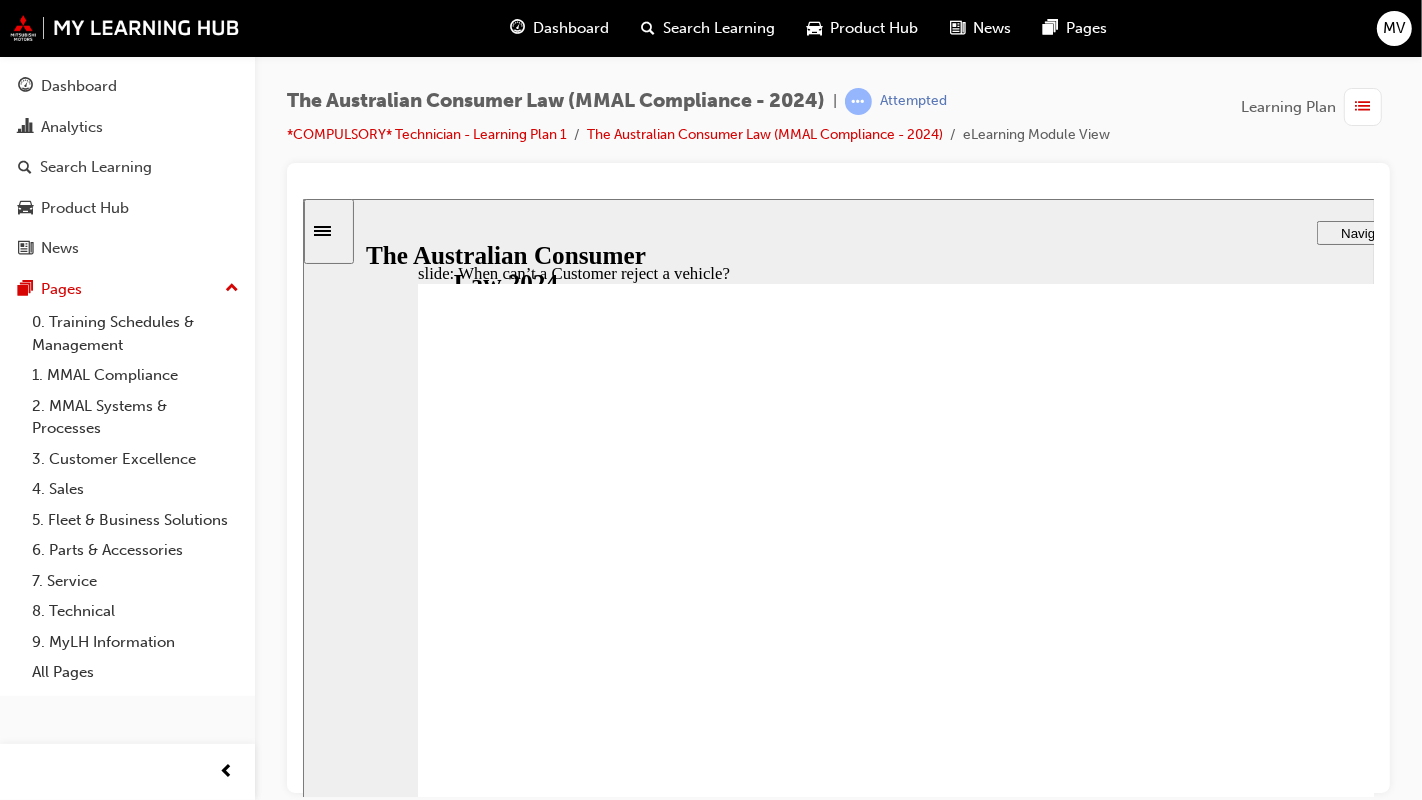click 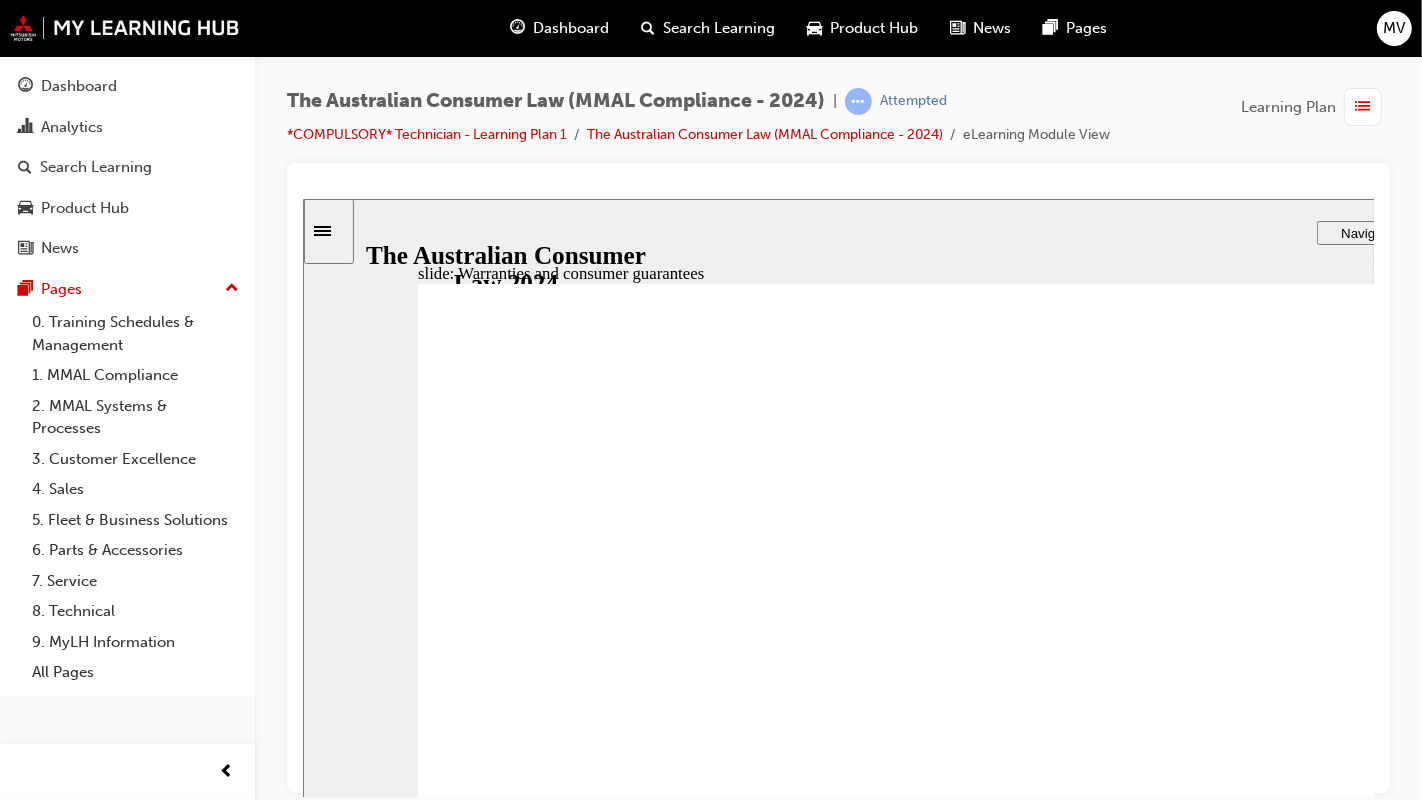 click 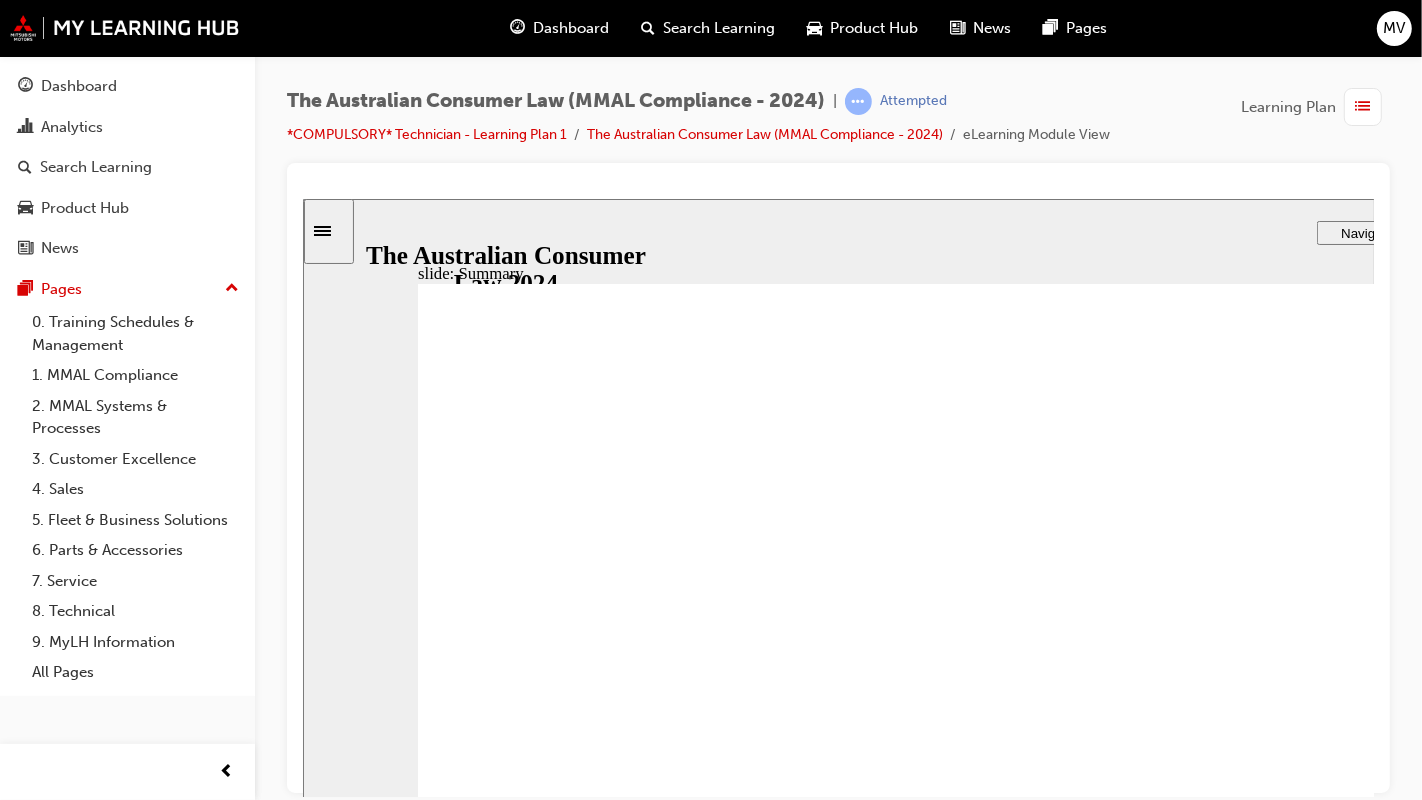 click 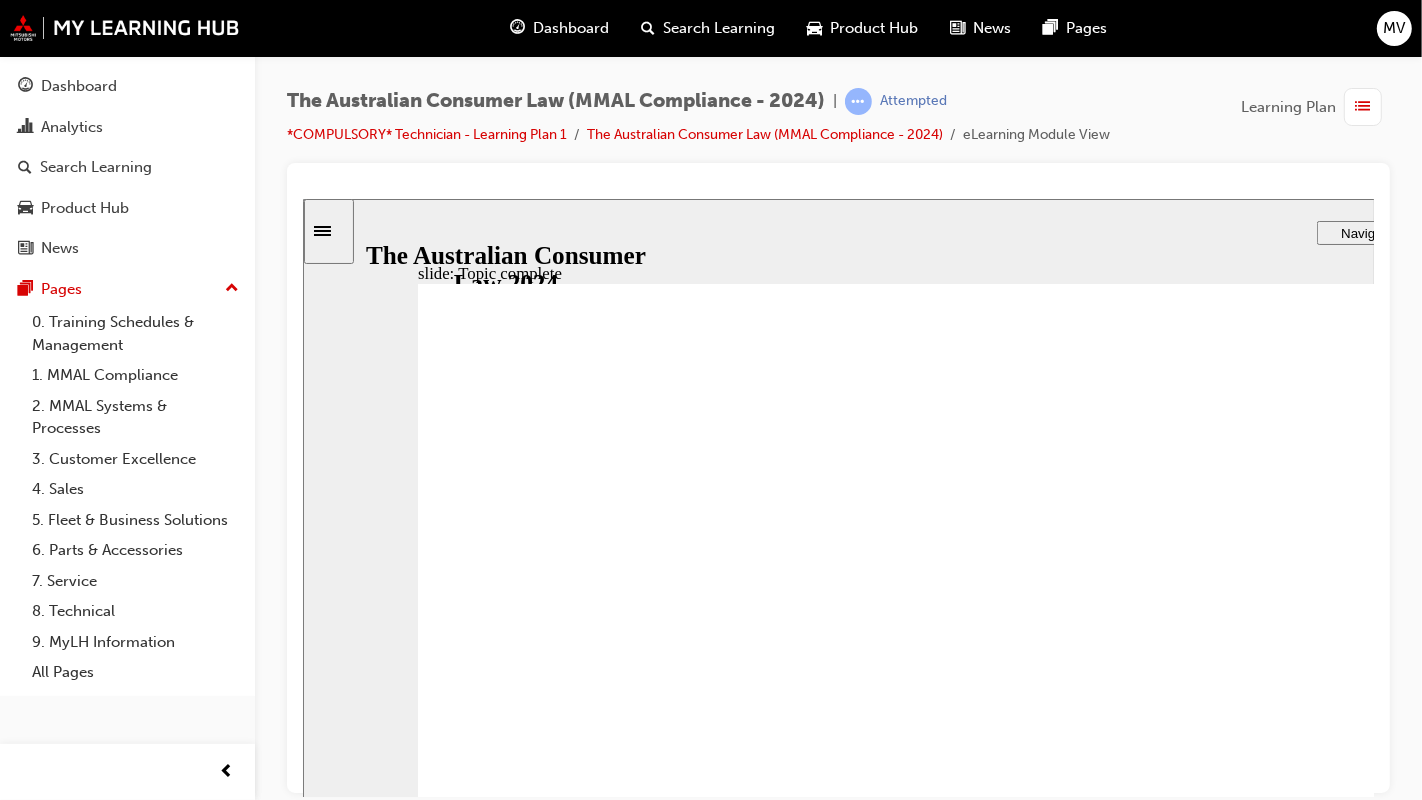 click 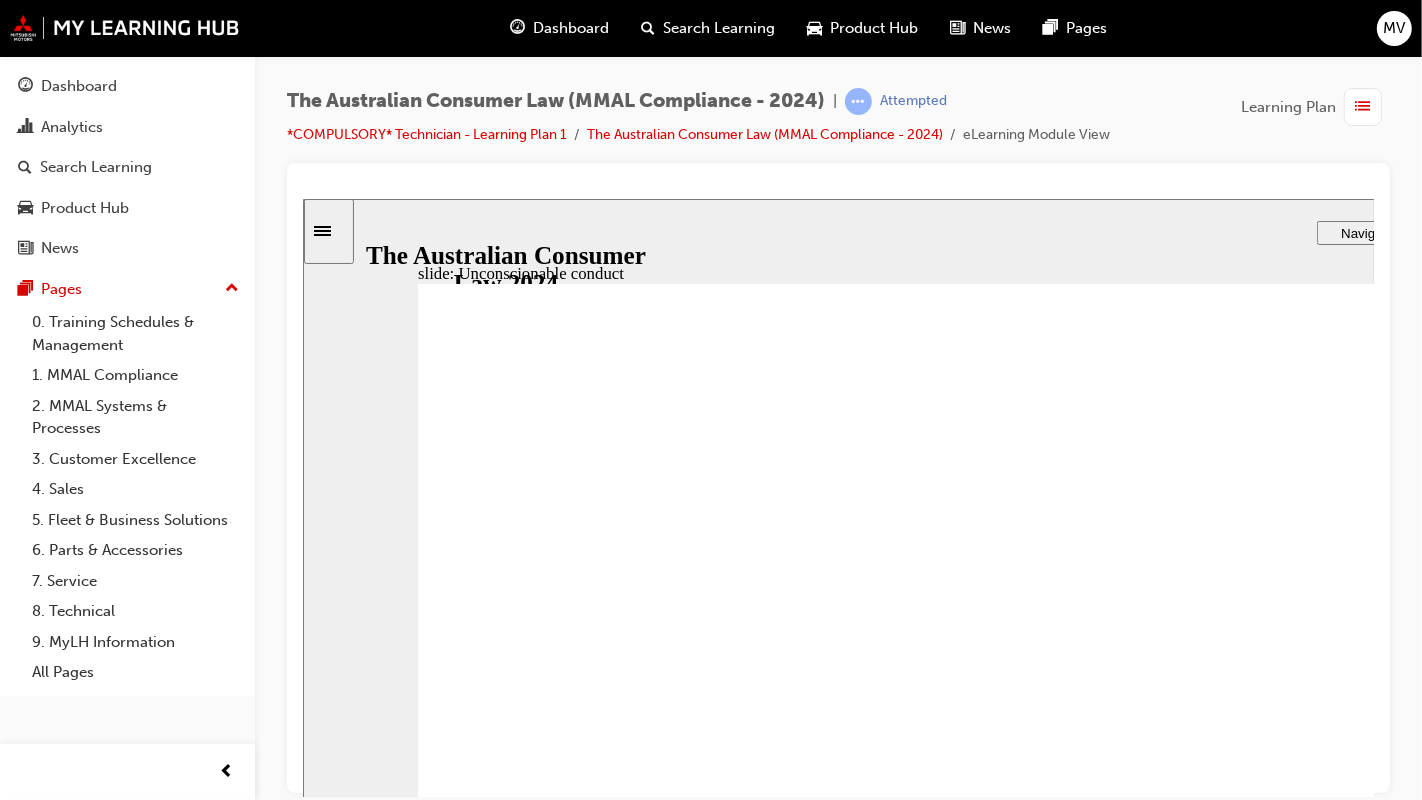 click 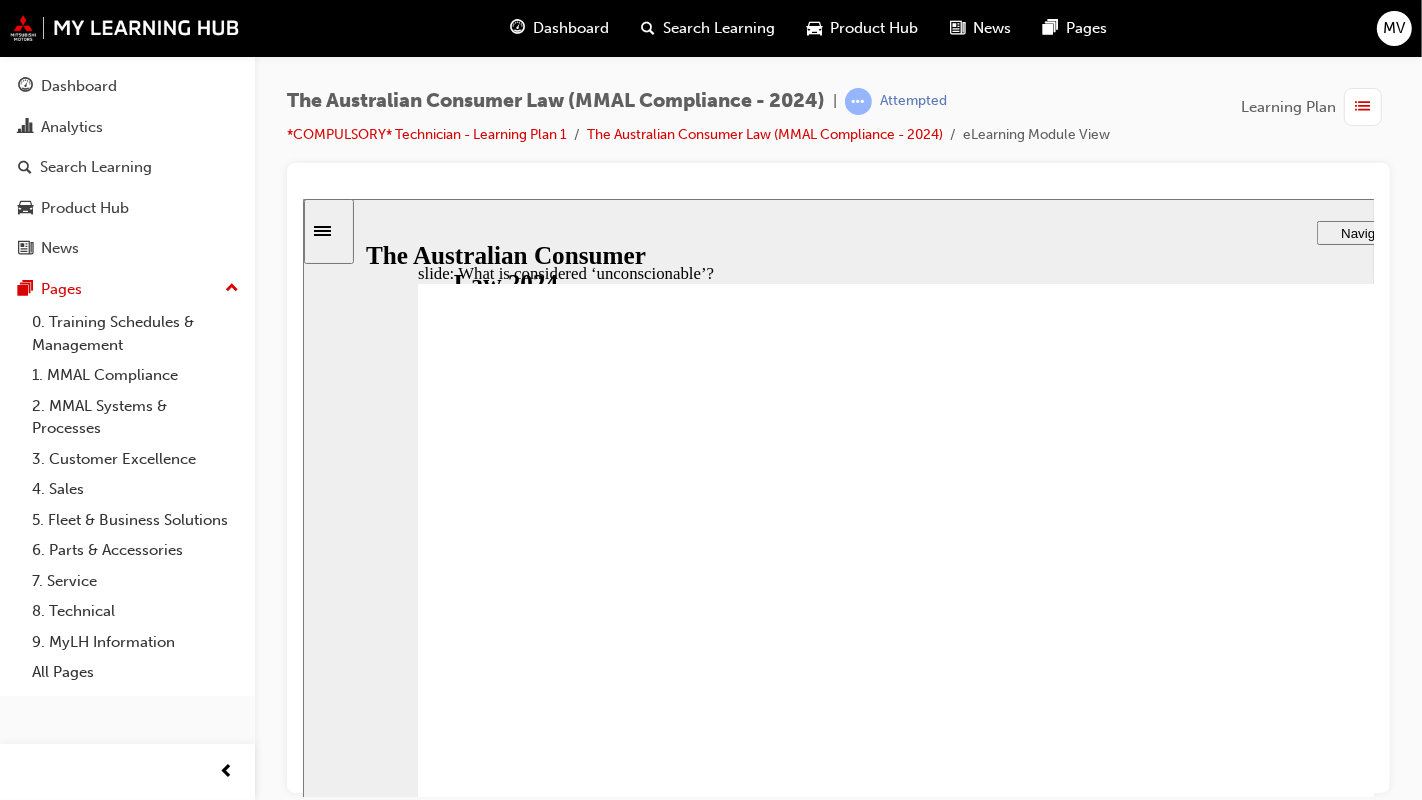 click 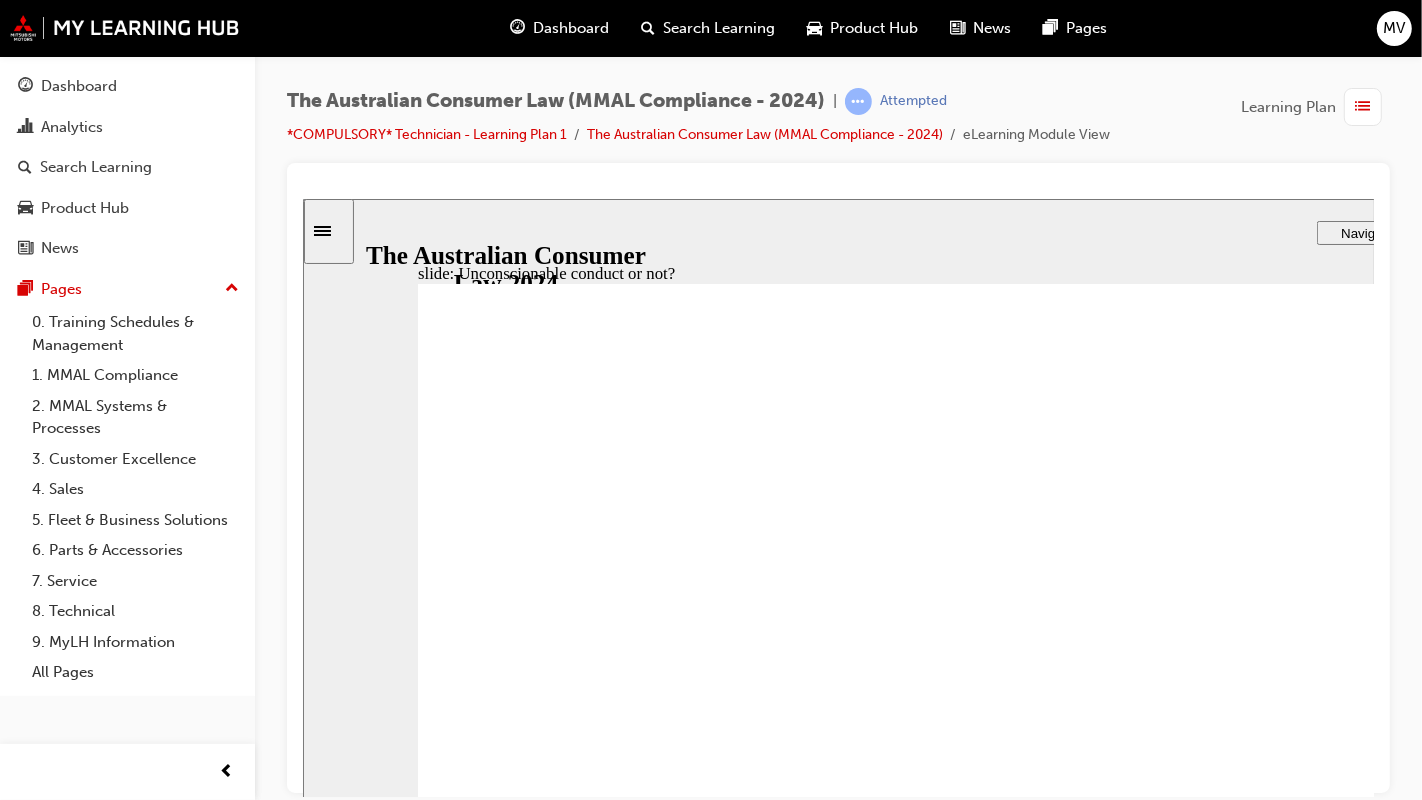 drag, startPoint x: 1051, startPoint y: 472, endPoint x: 713, endPoint y: 683, distance: 398.45325 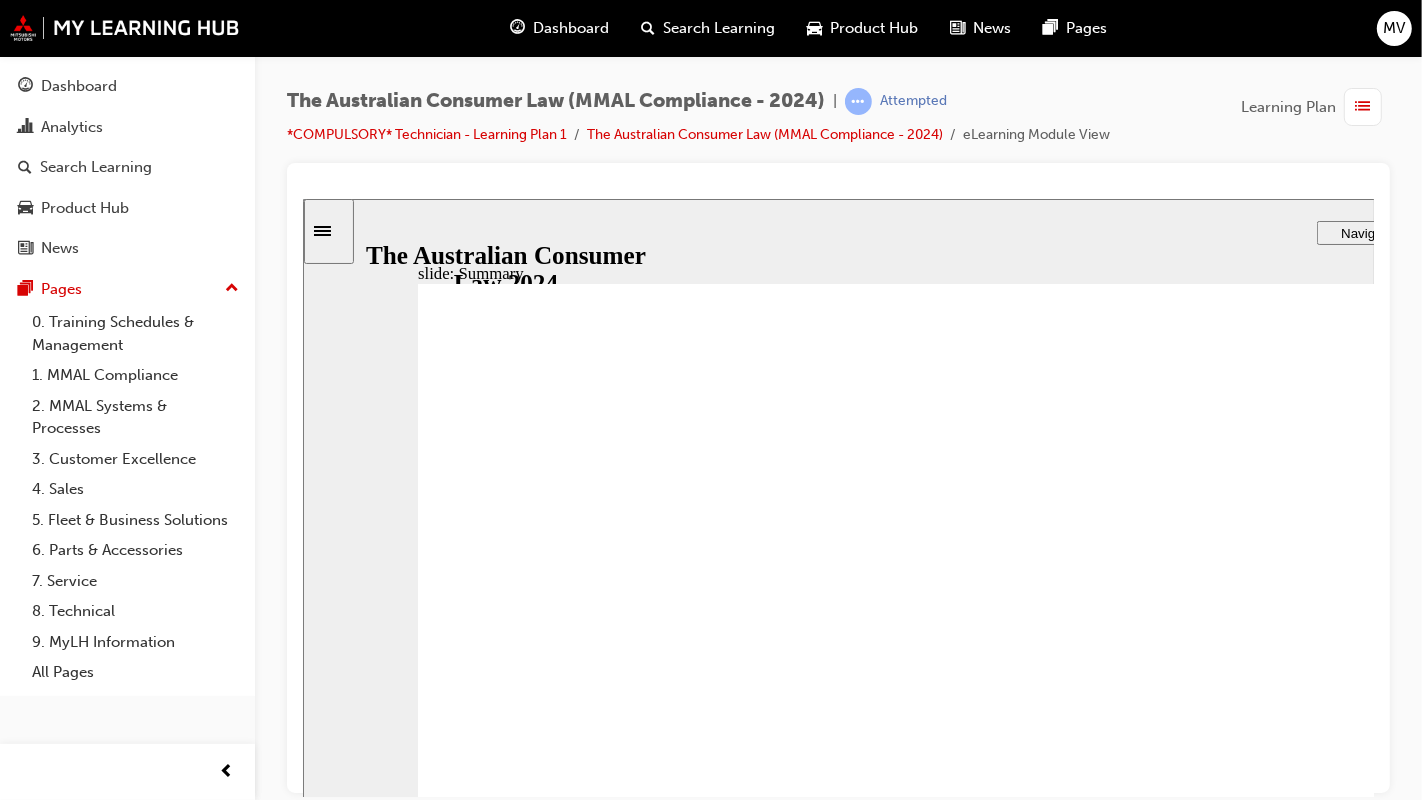 click at bounding box center [1012, 1695] 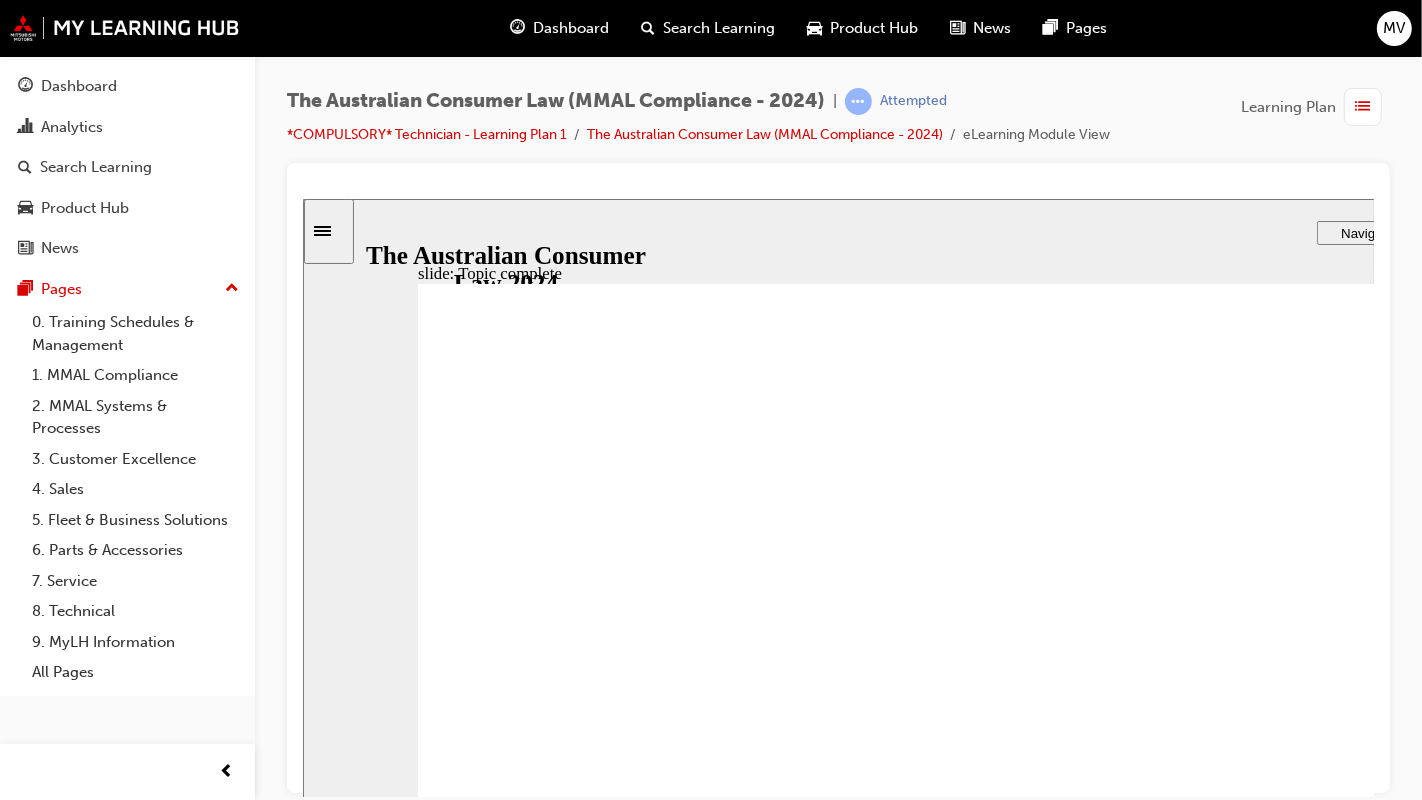 click 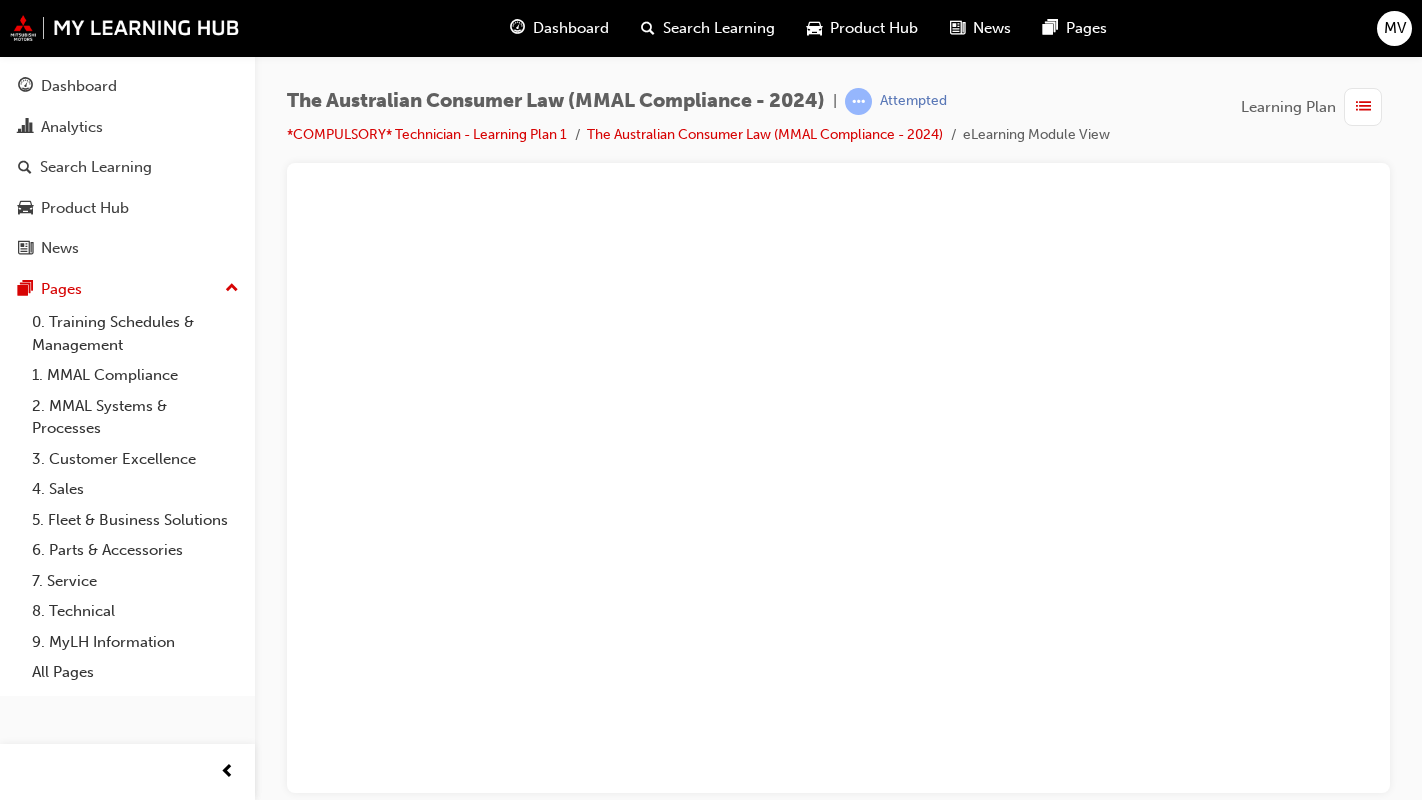 scroll, scrollTop: 0, scrollLeft: 0, axis: both 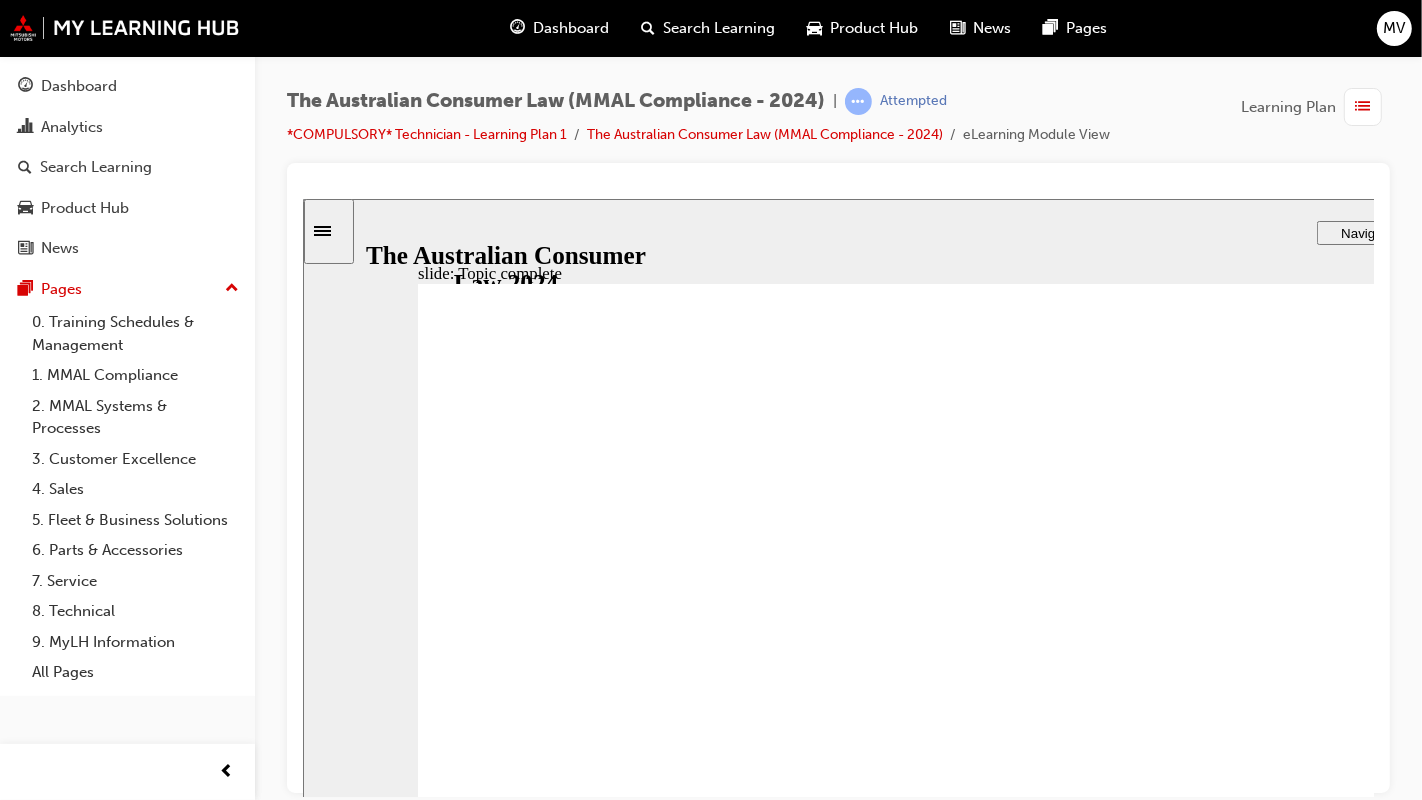 drag, startPoint x: 302, startPoint y: 198, endPoint x: 1366, endPoint y: 780, distance: 1212.7737 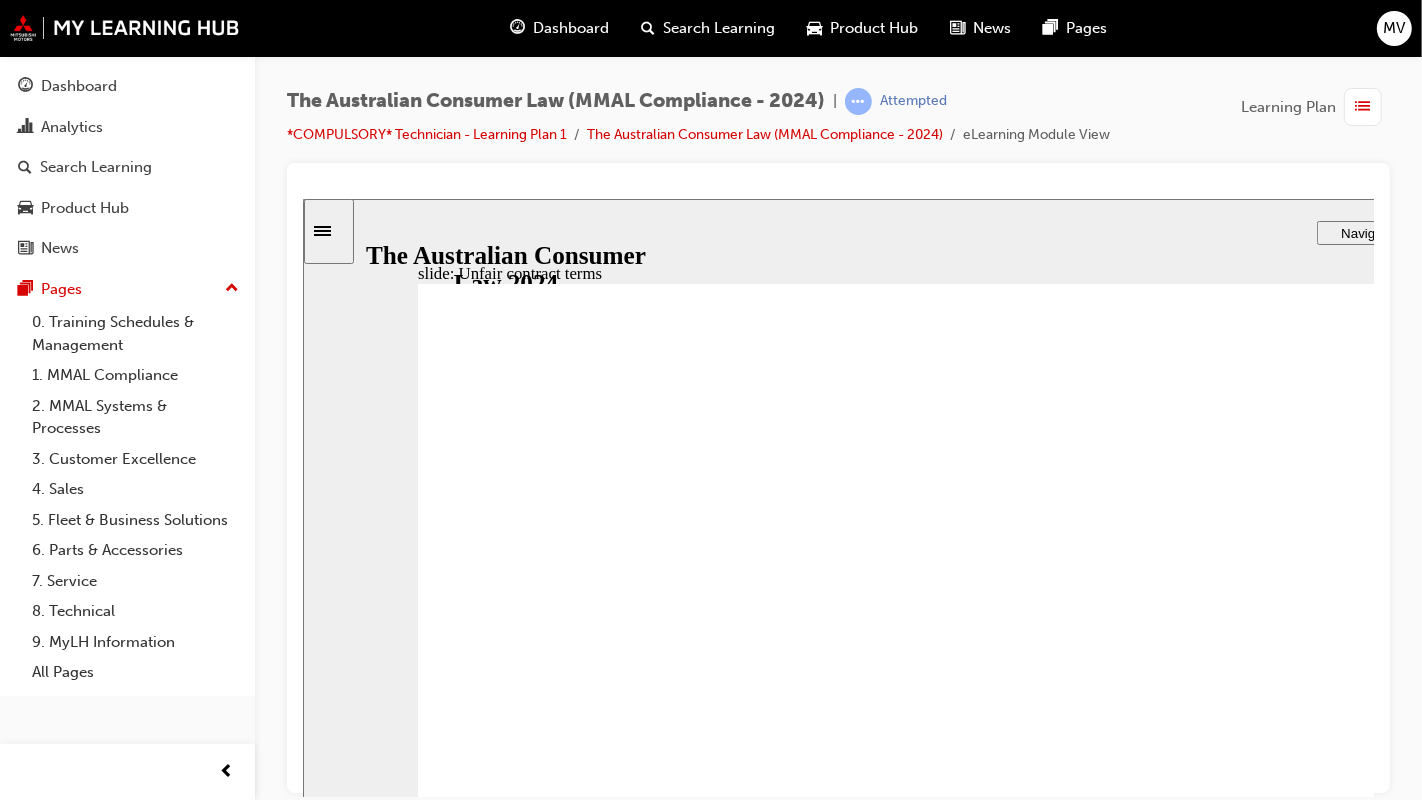 click 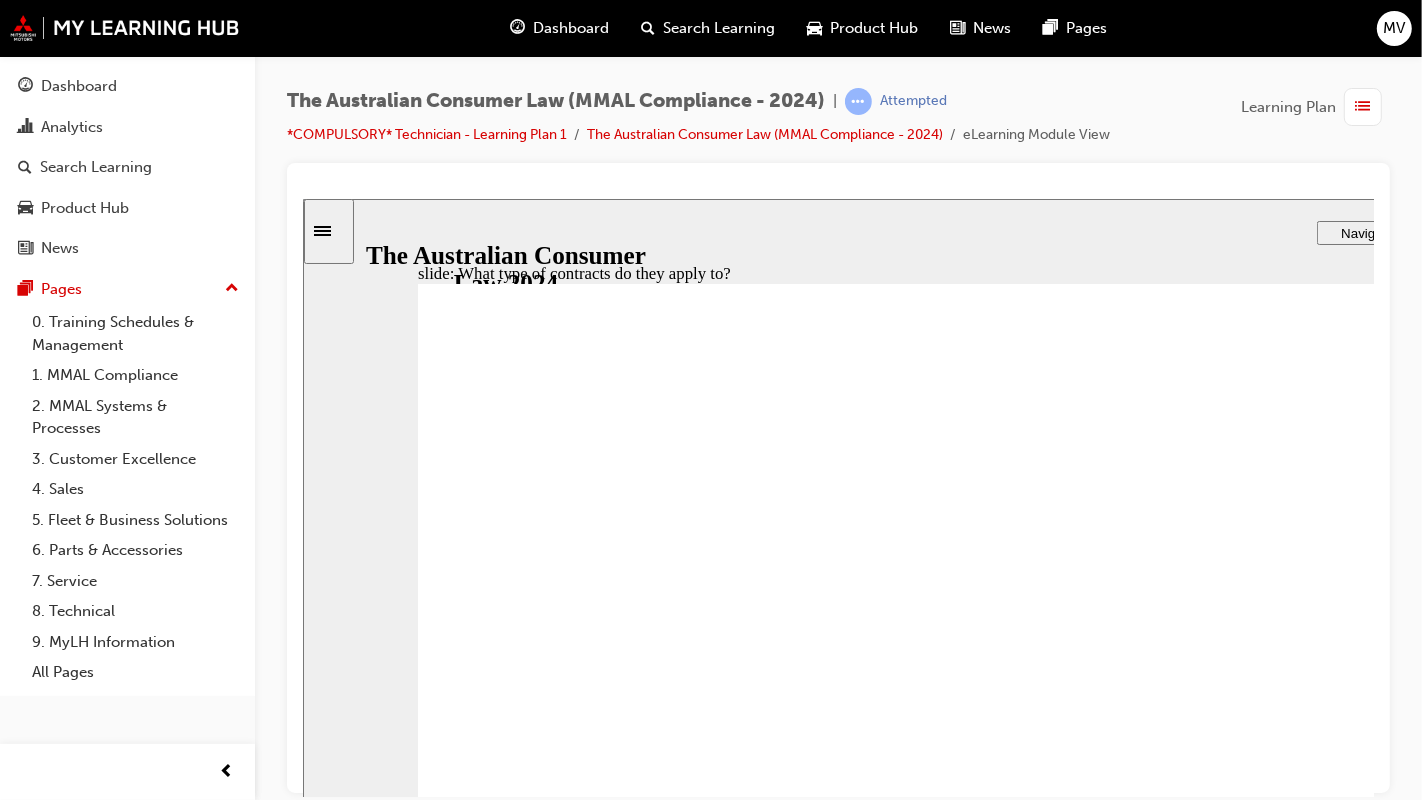 click 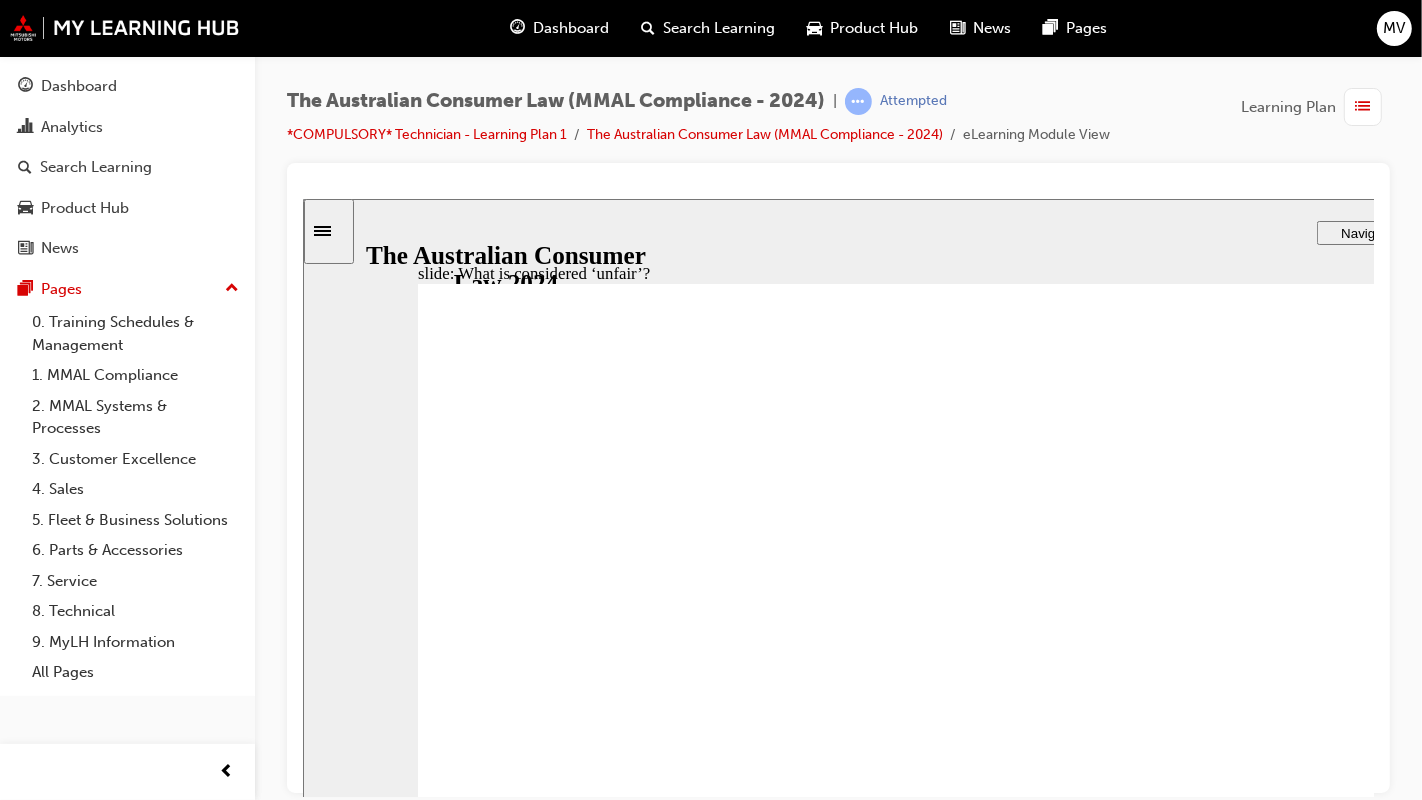 click 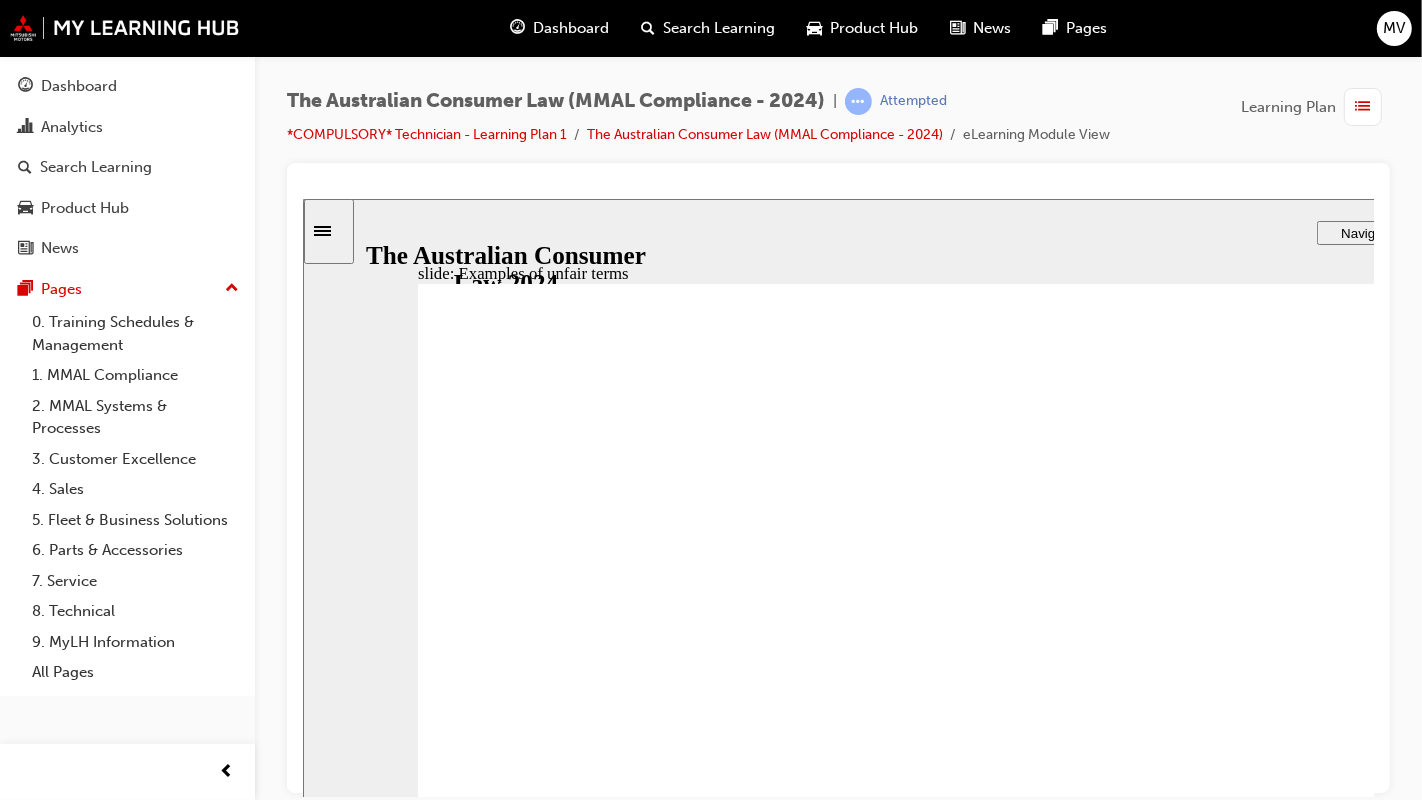 click 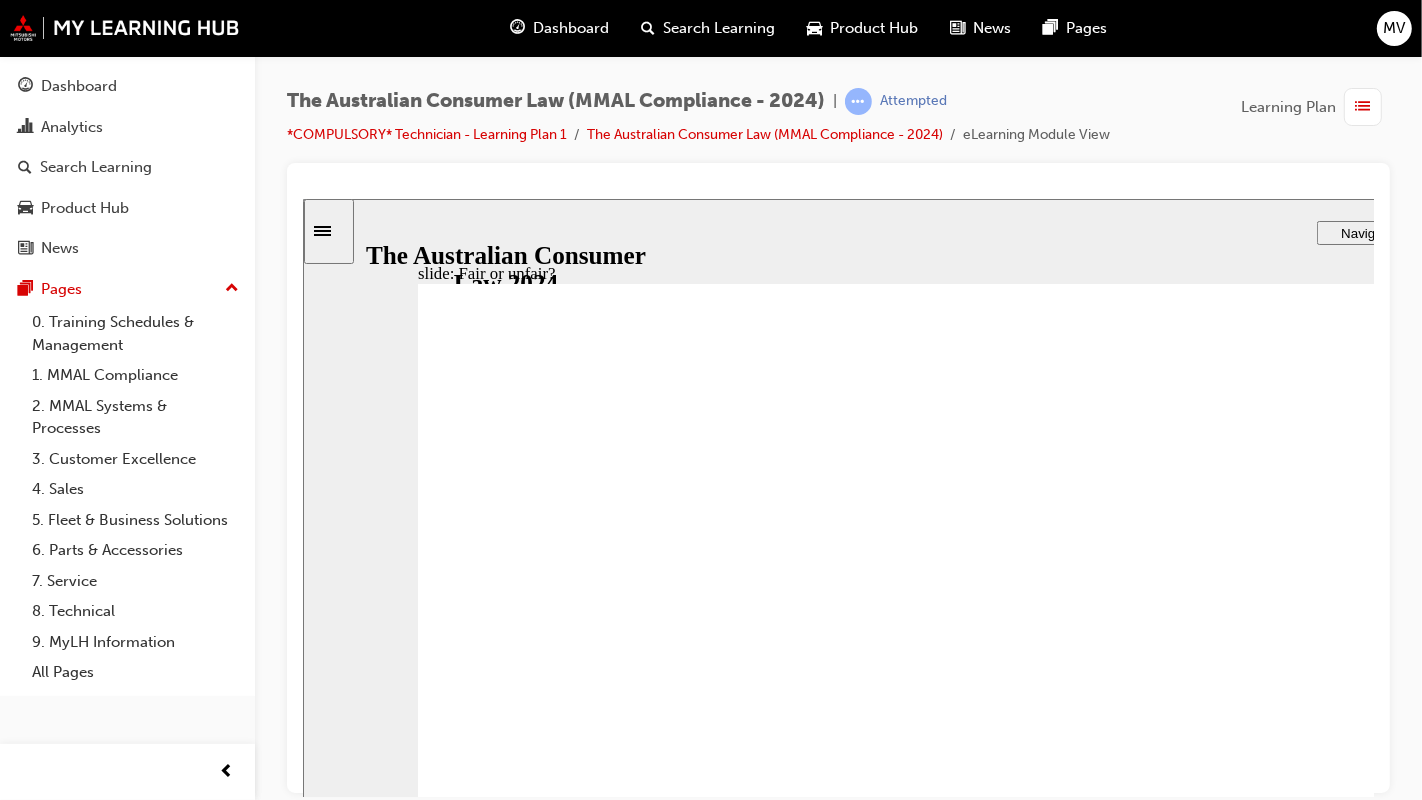 drag, startPoint x: 968, startPoint y: 477, endPoint x: 1233, endPoint y: 651, distance: 317.01892 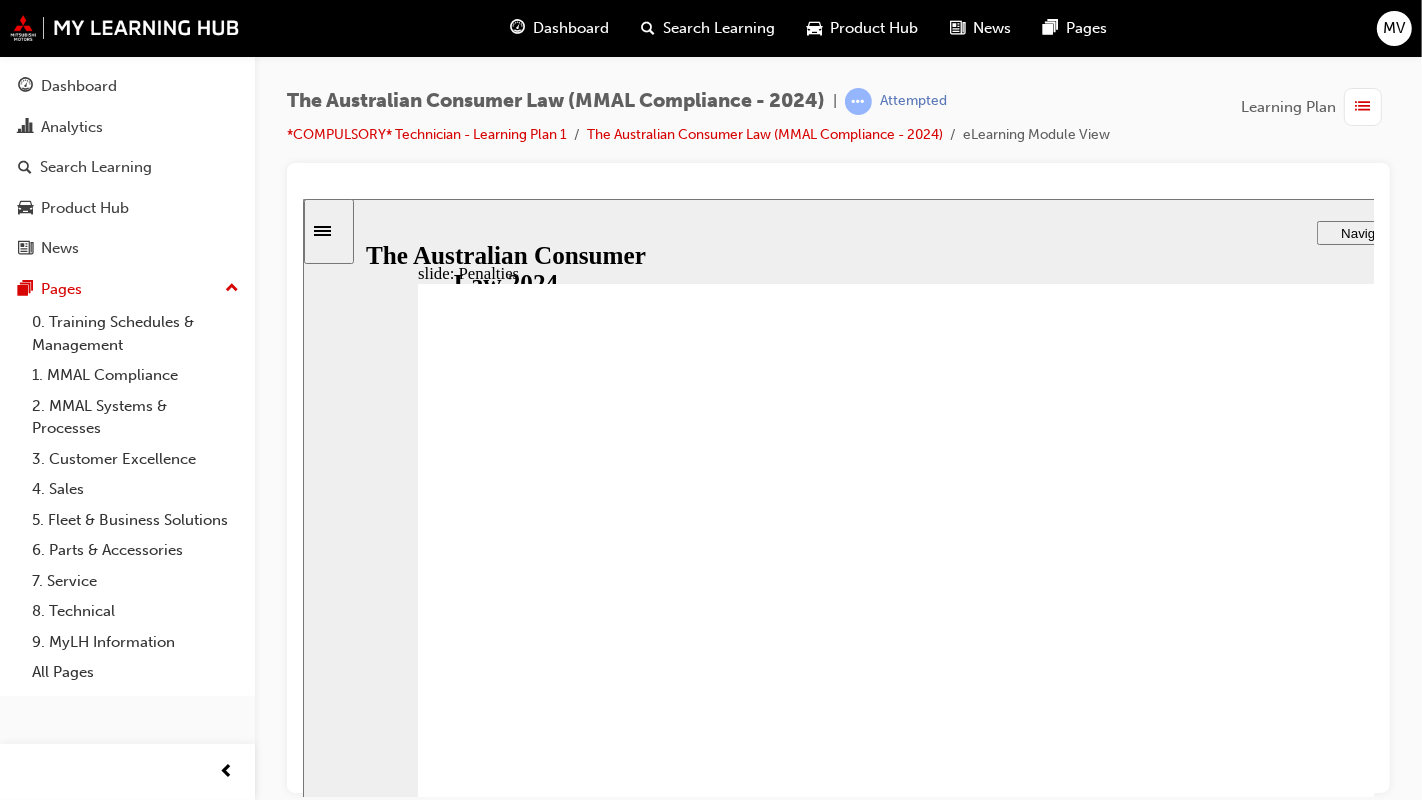 click 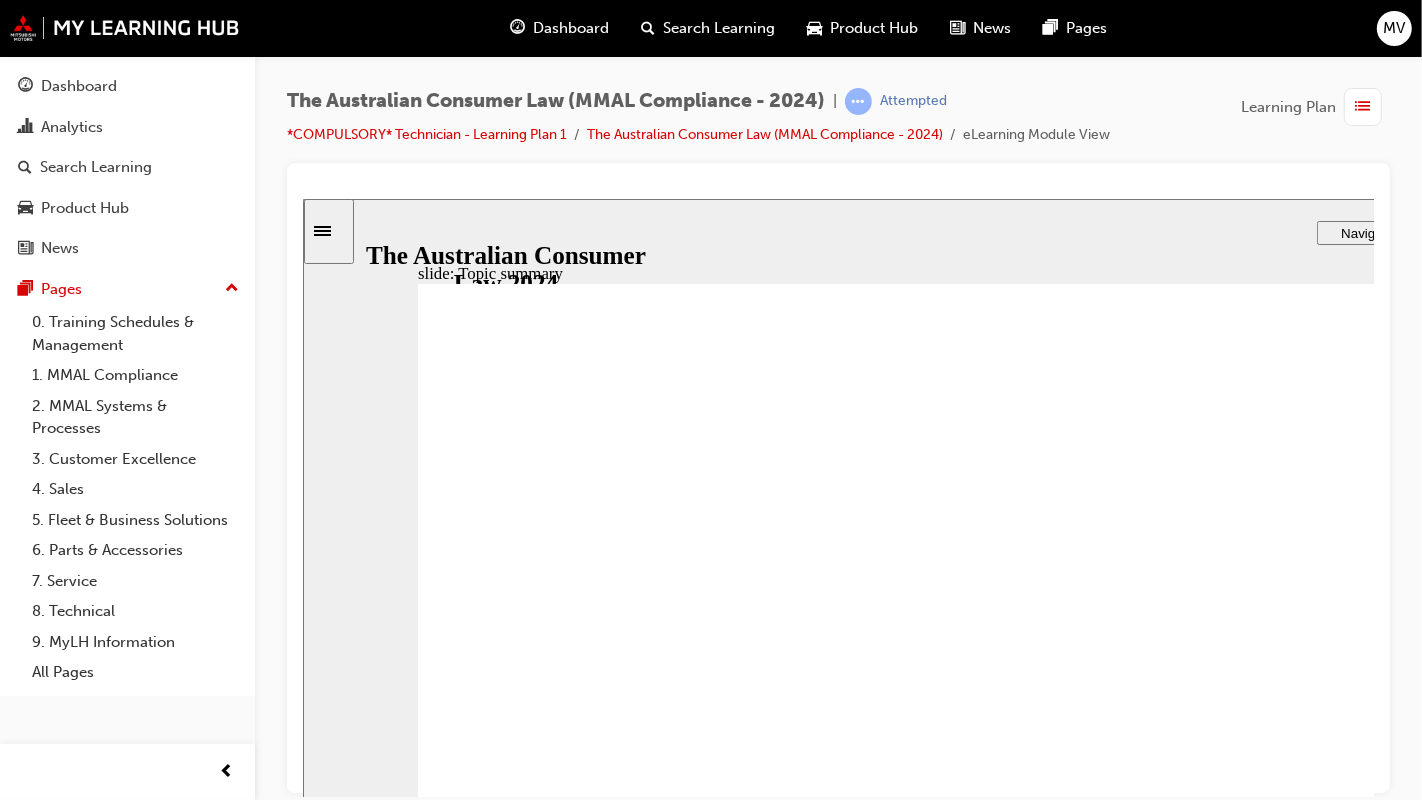 click 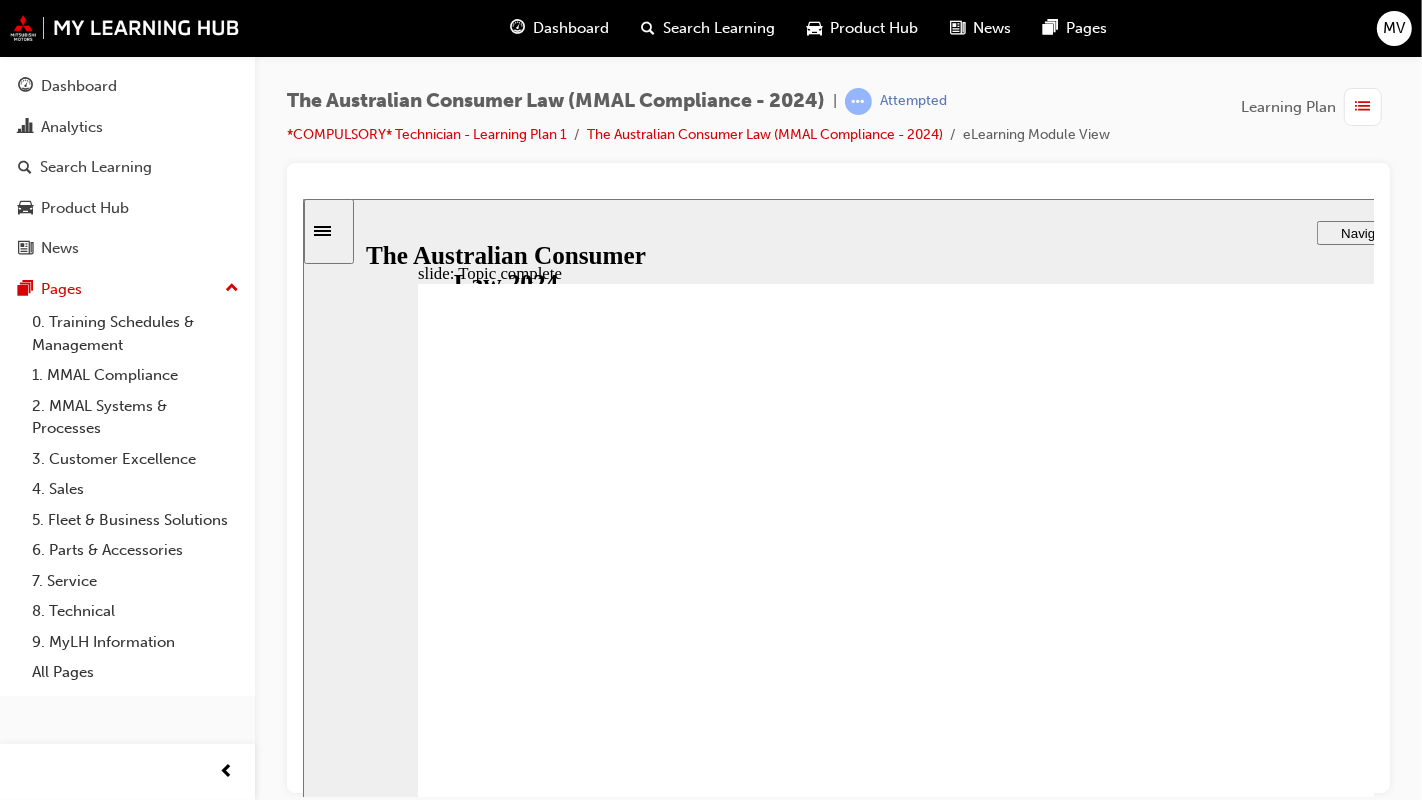 click 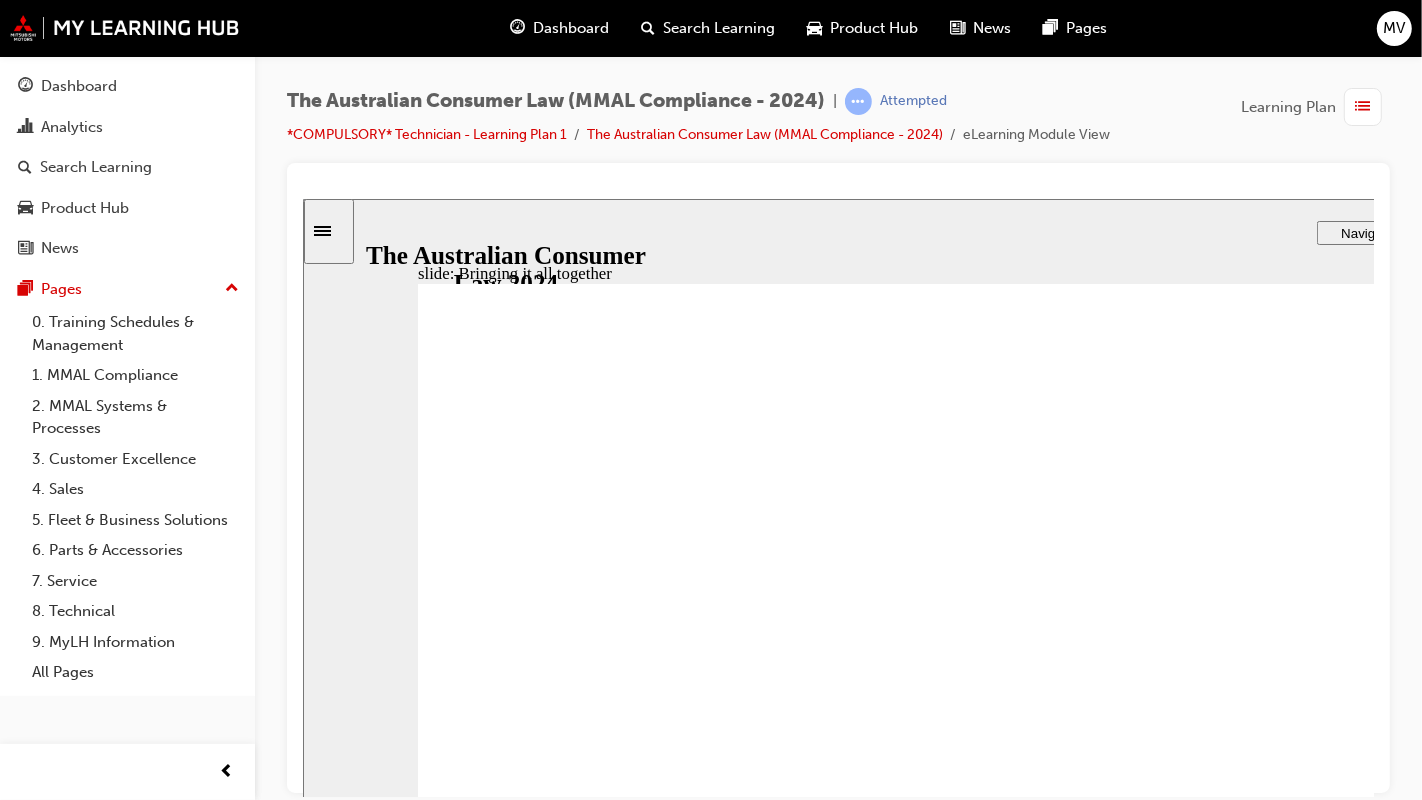 click 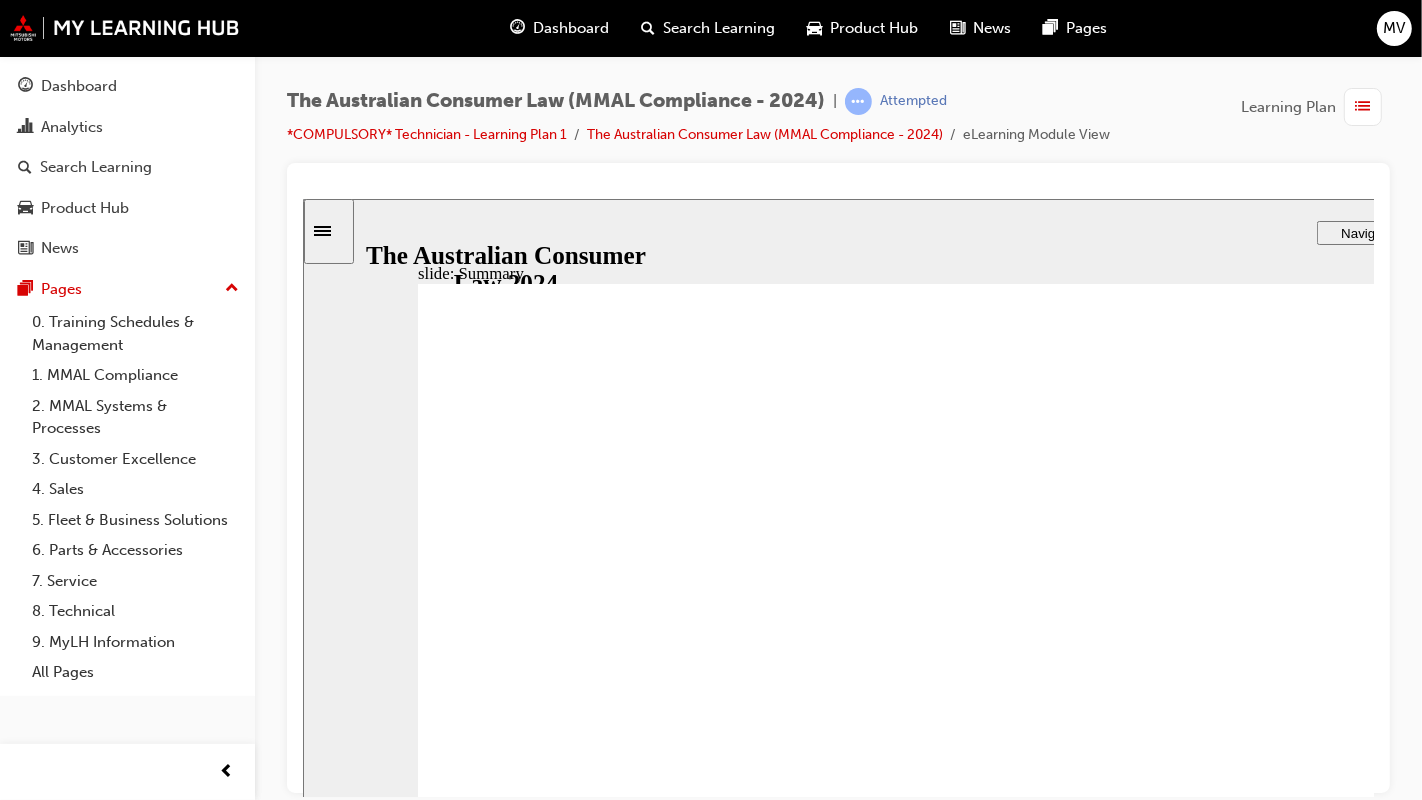 click 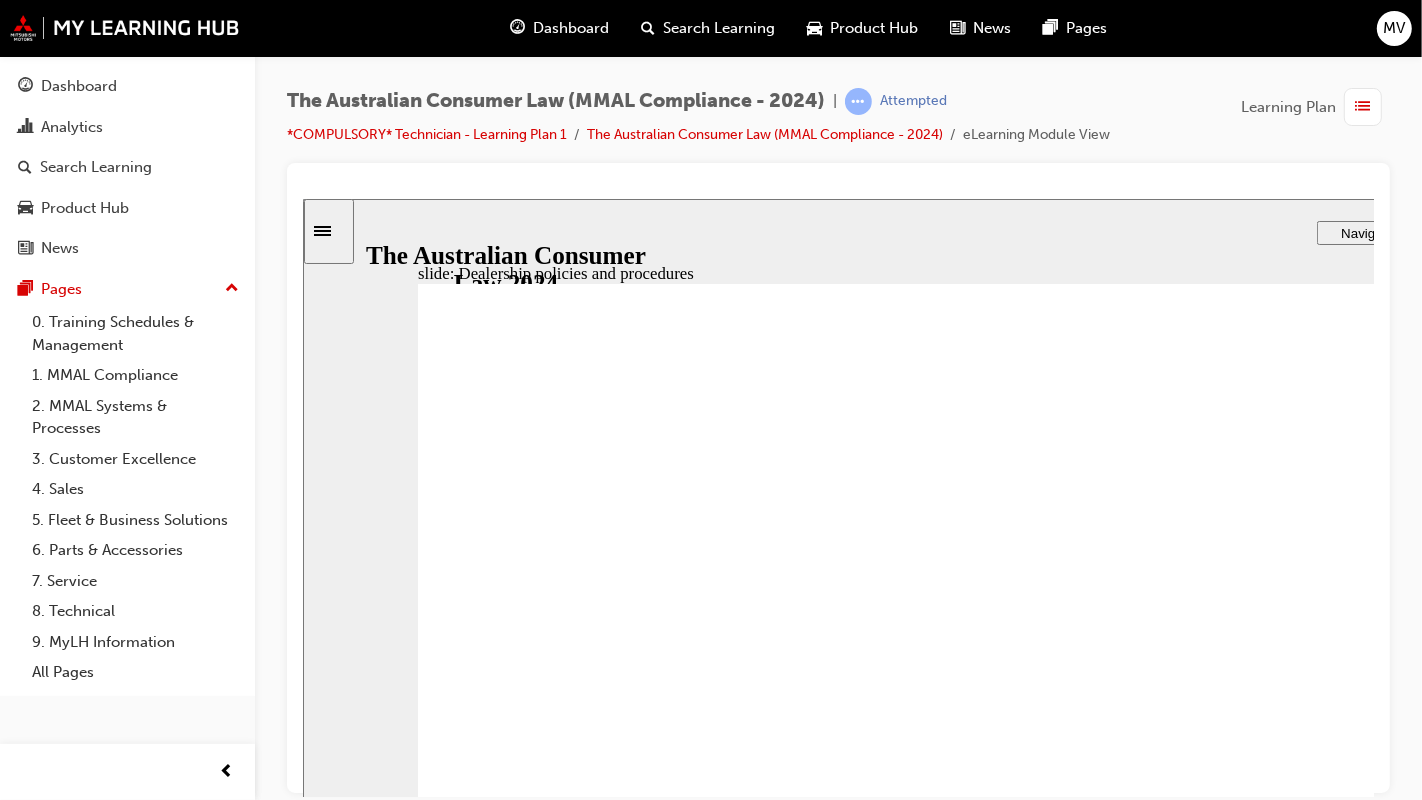 click 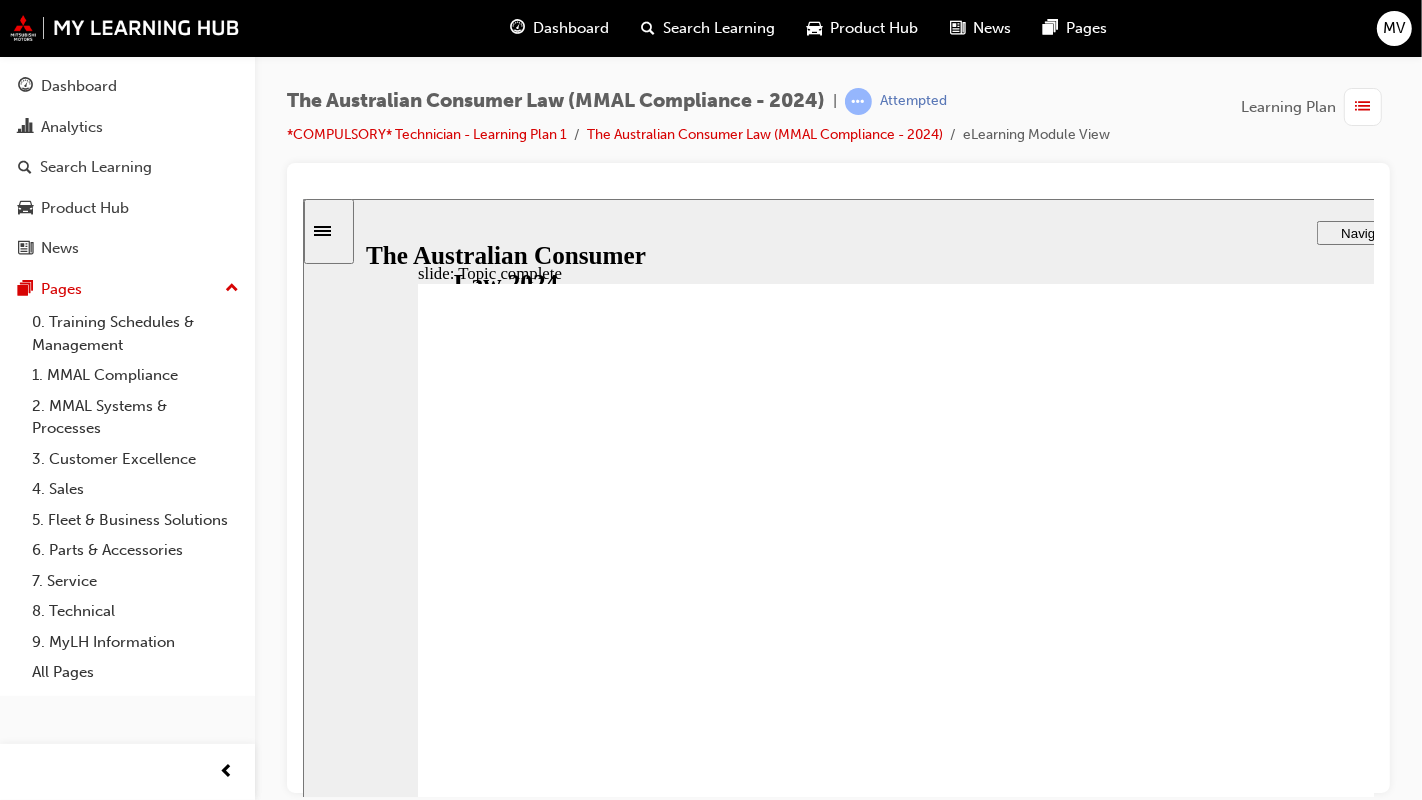 click 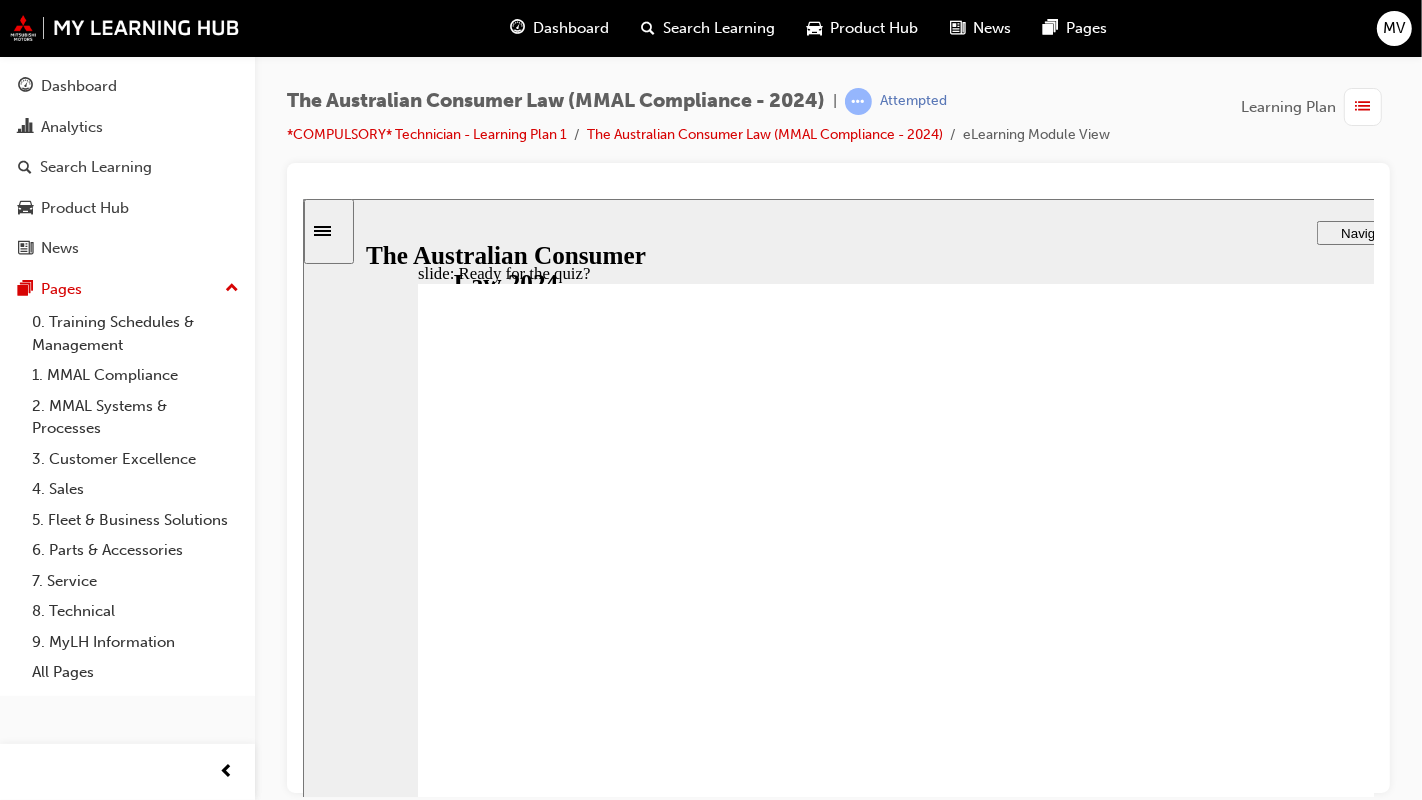 click 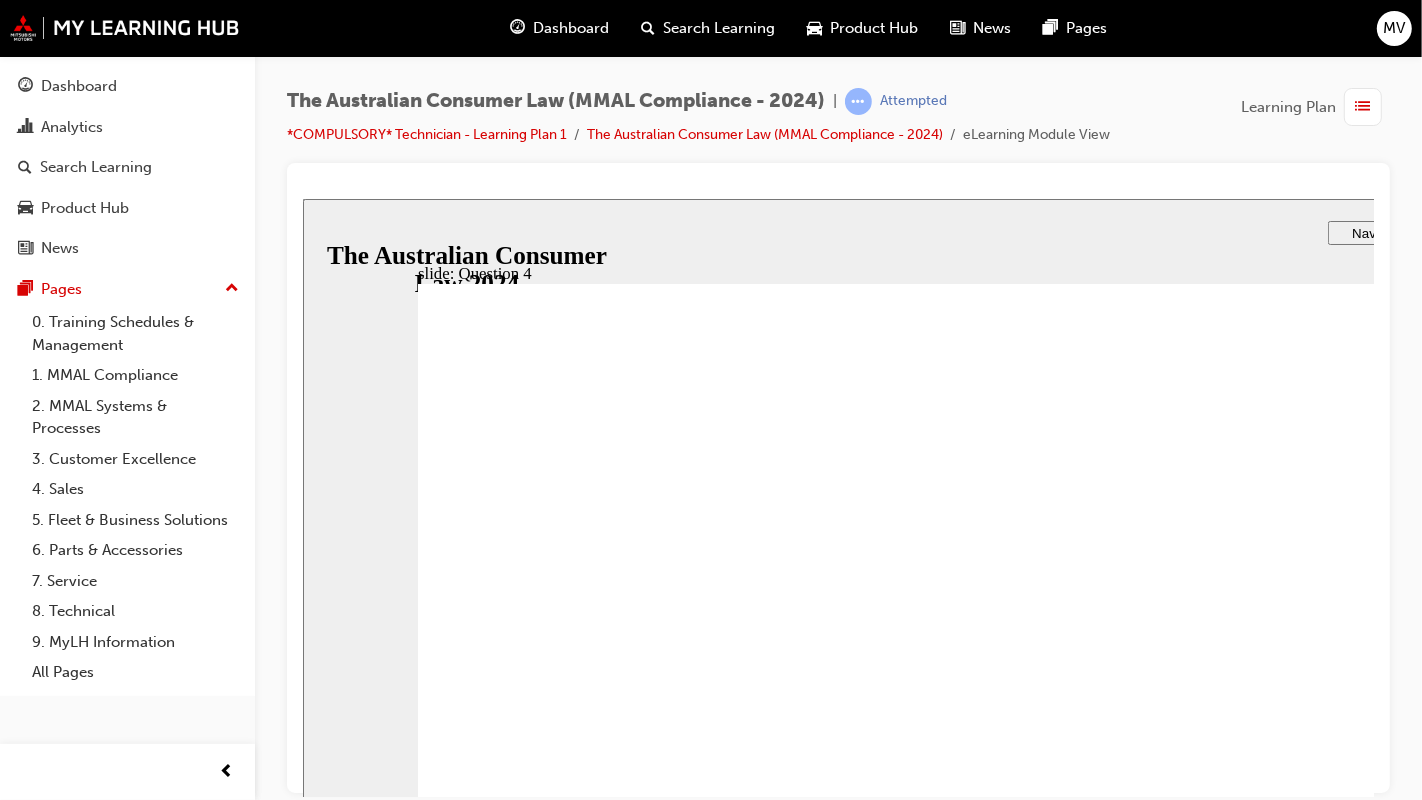 checkbox on "true" 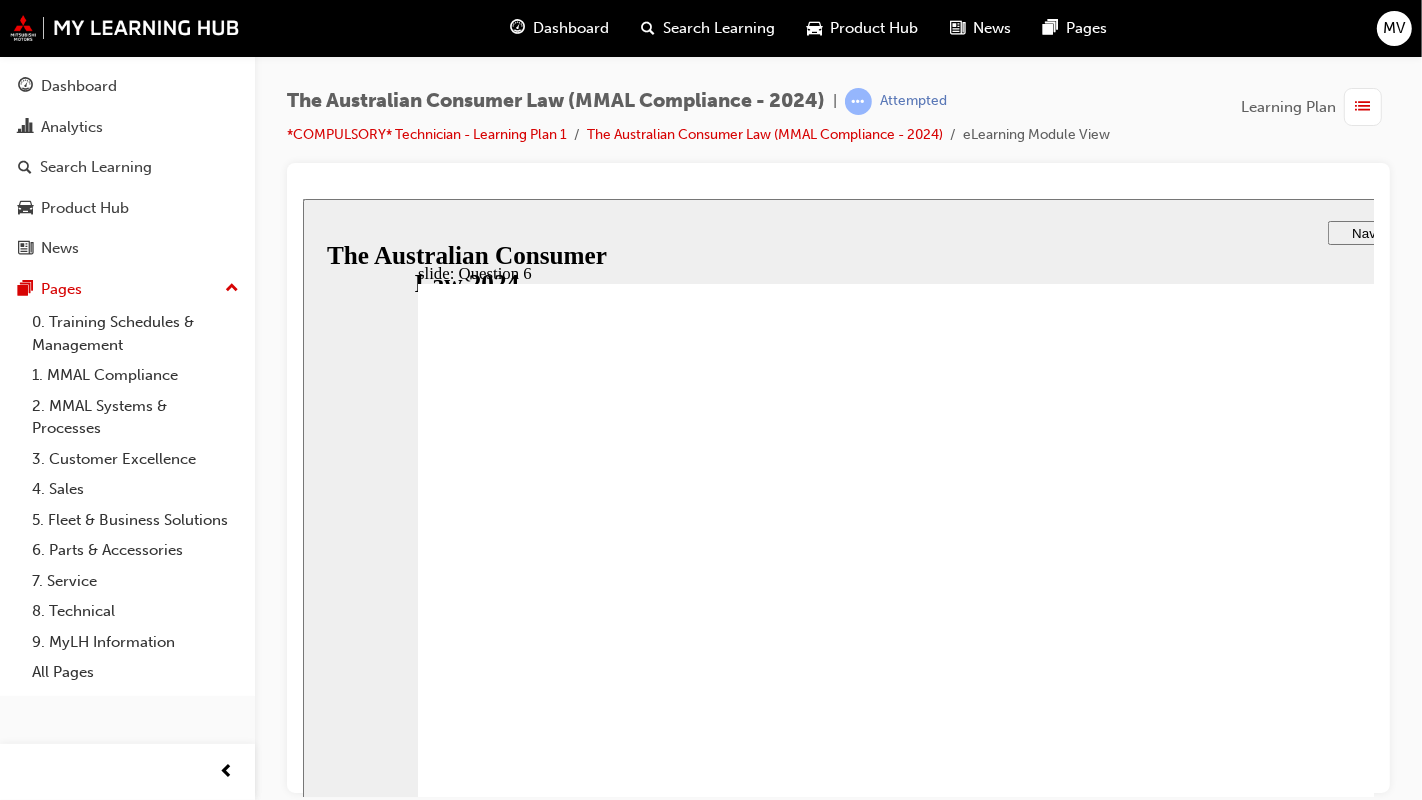 radio on "false" 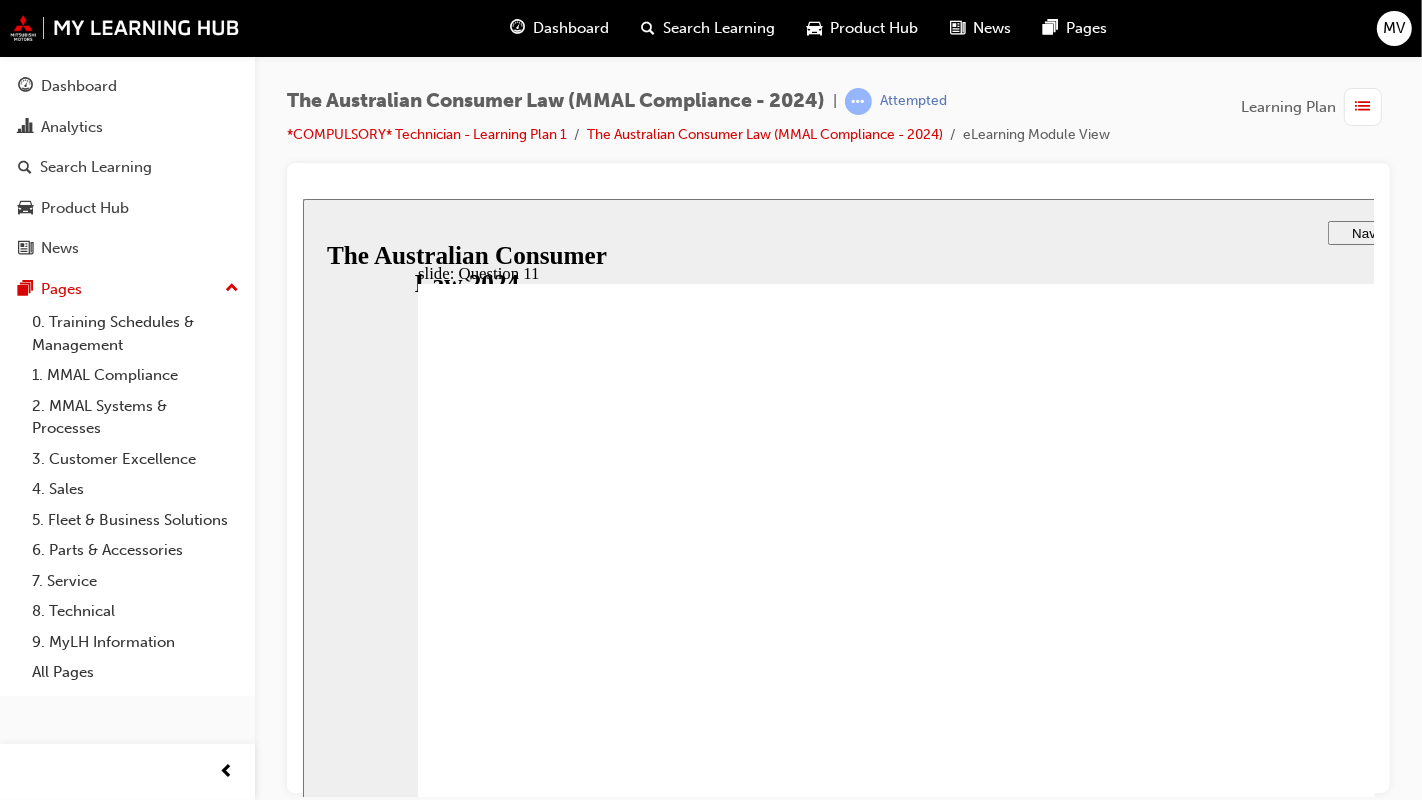 checkbox on "true" 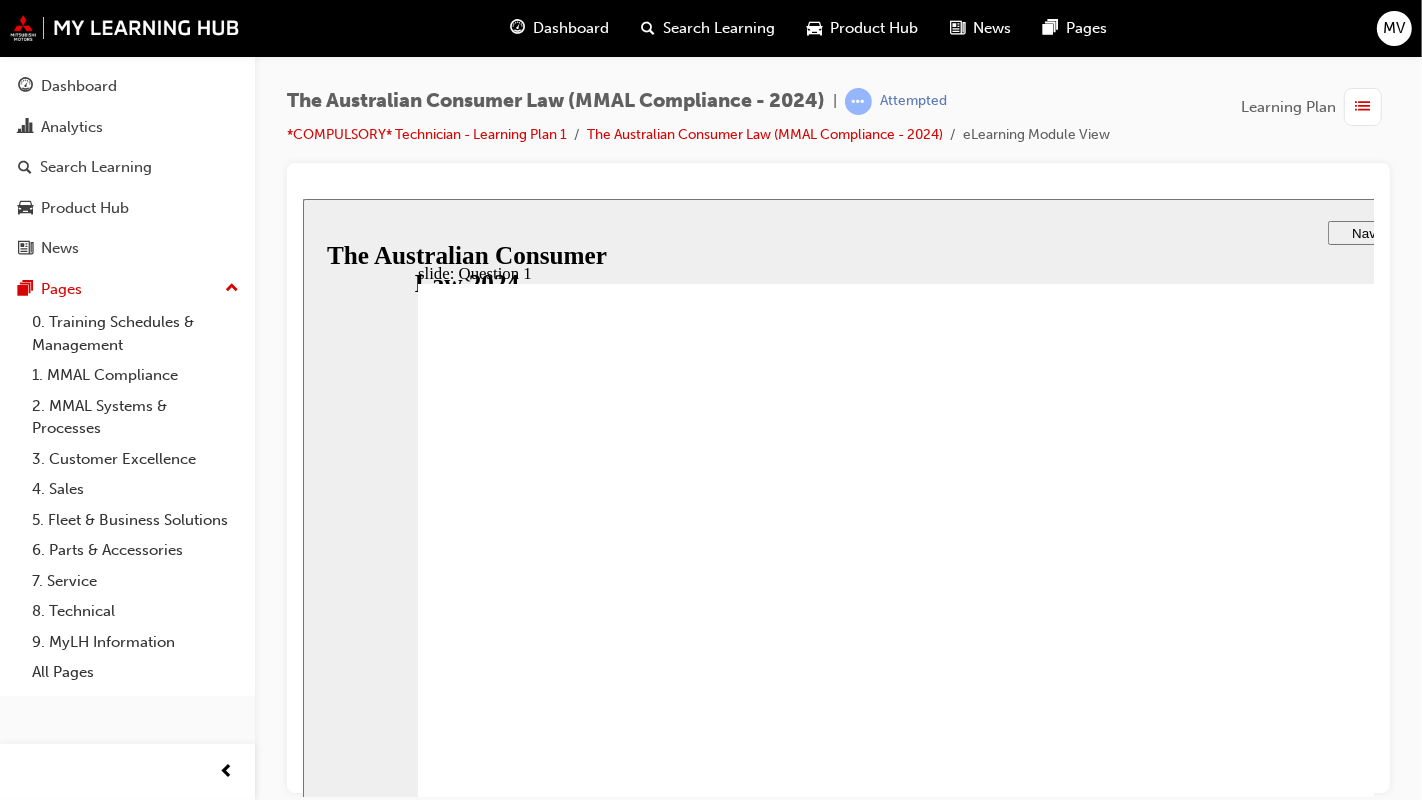 radio on "true" 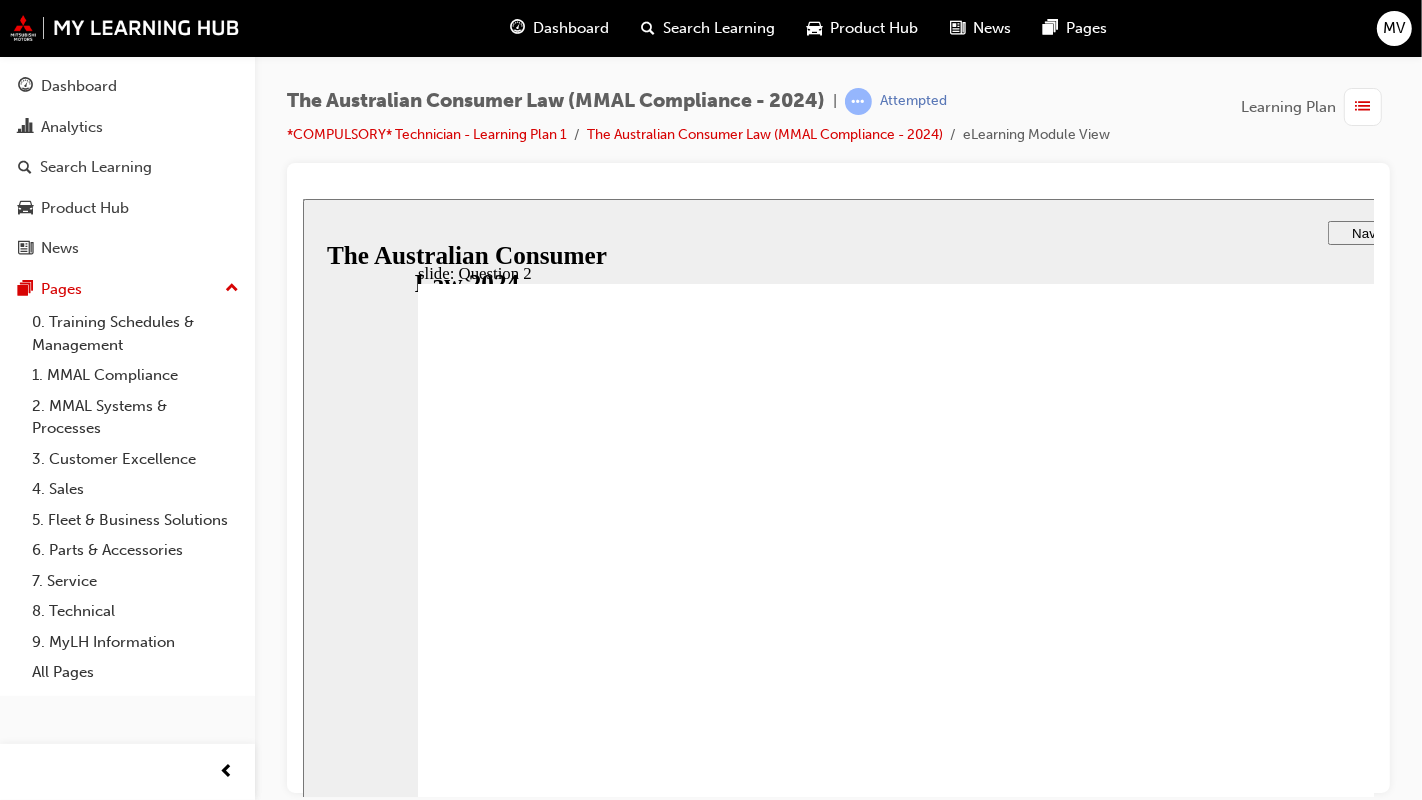 radio on "true" 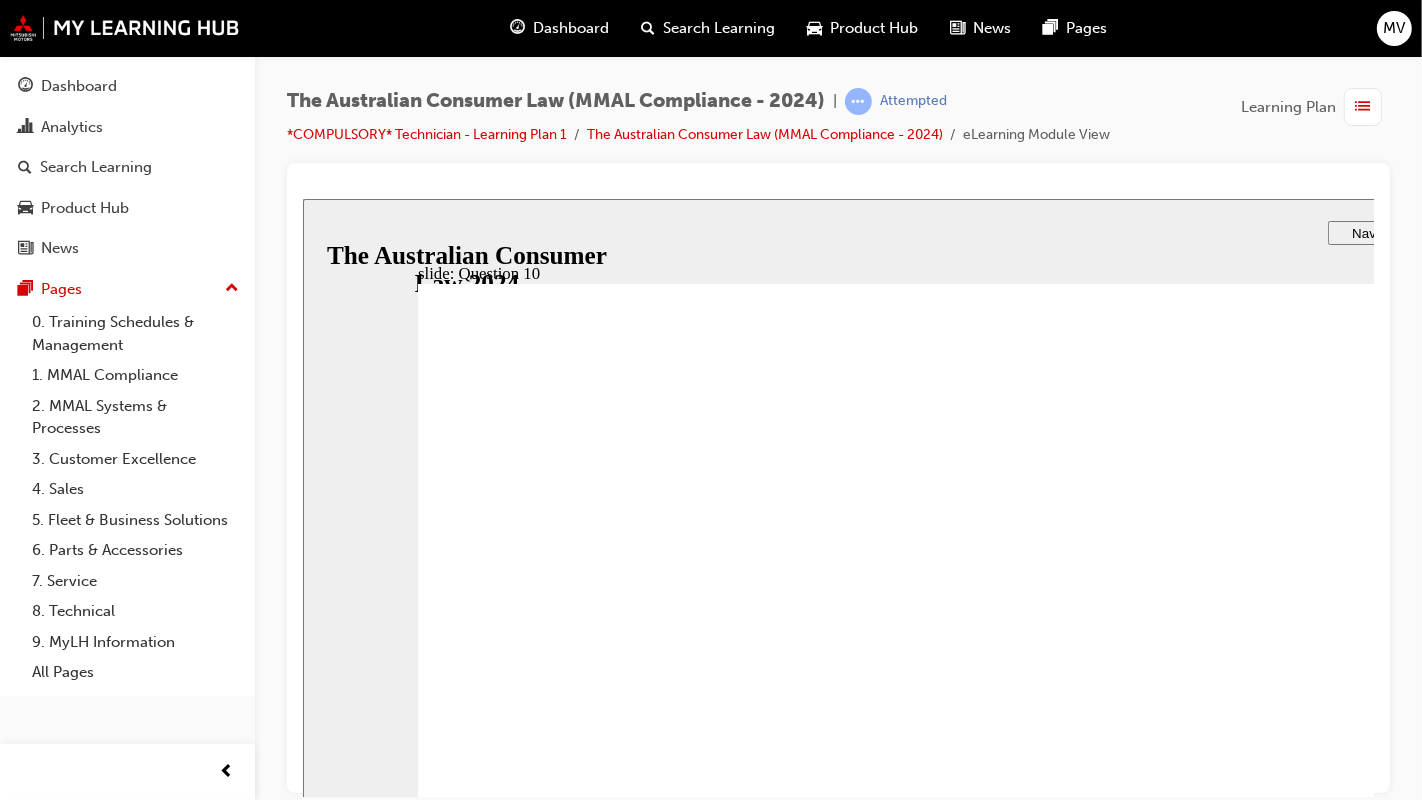 checkbox on "true" 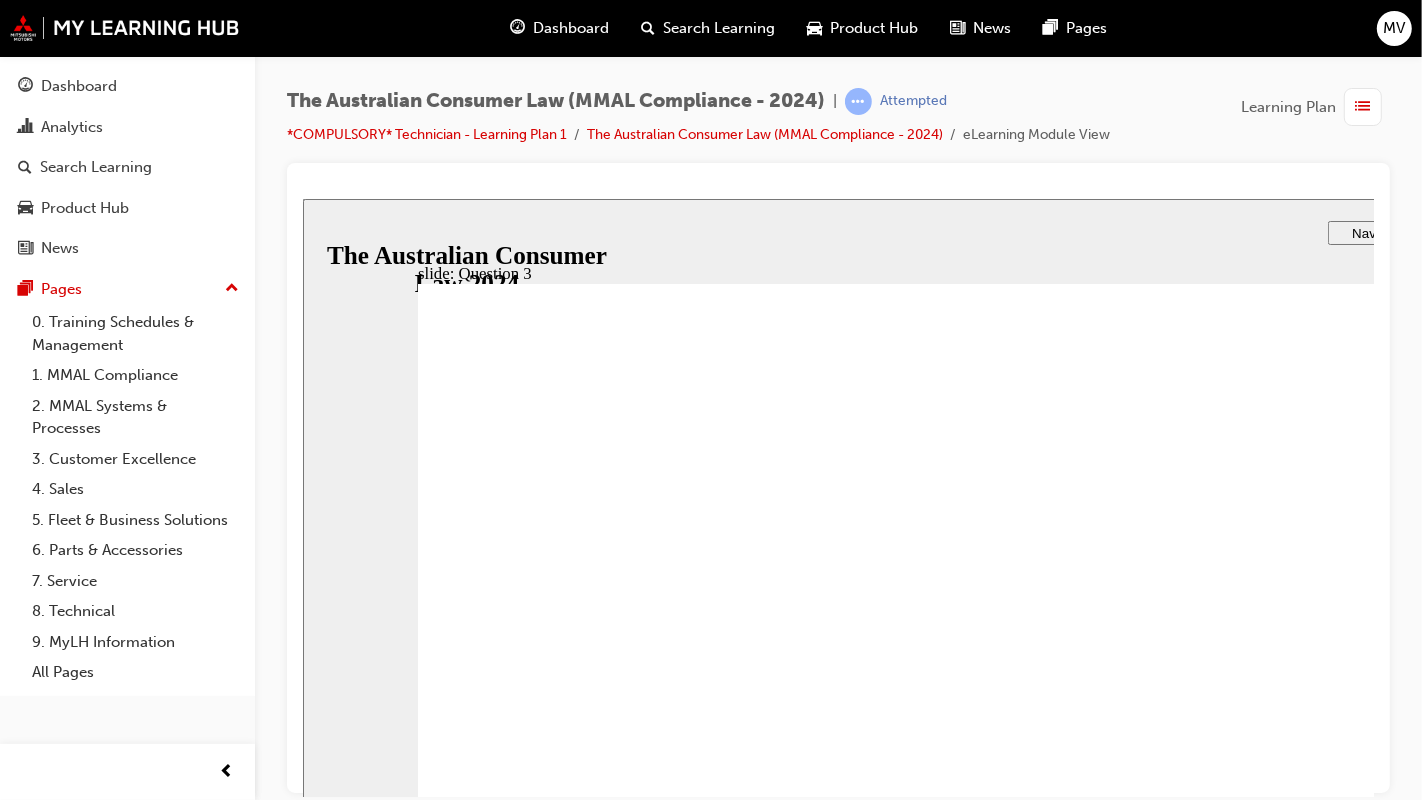 radio on "true" 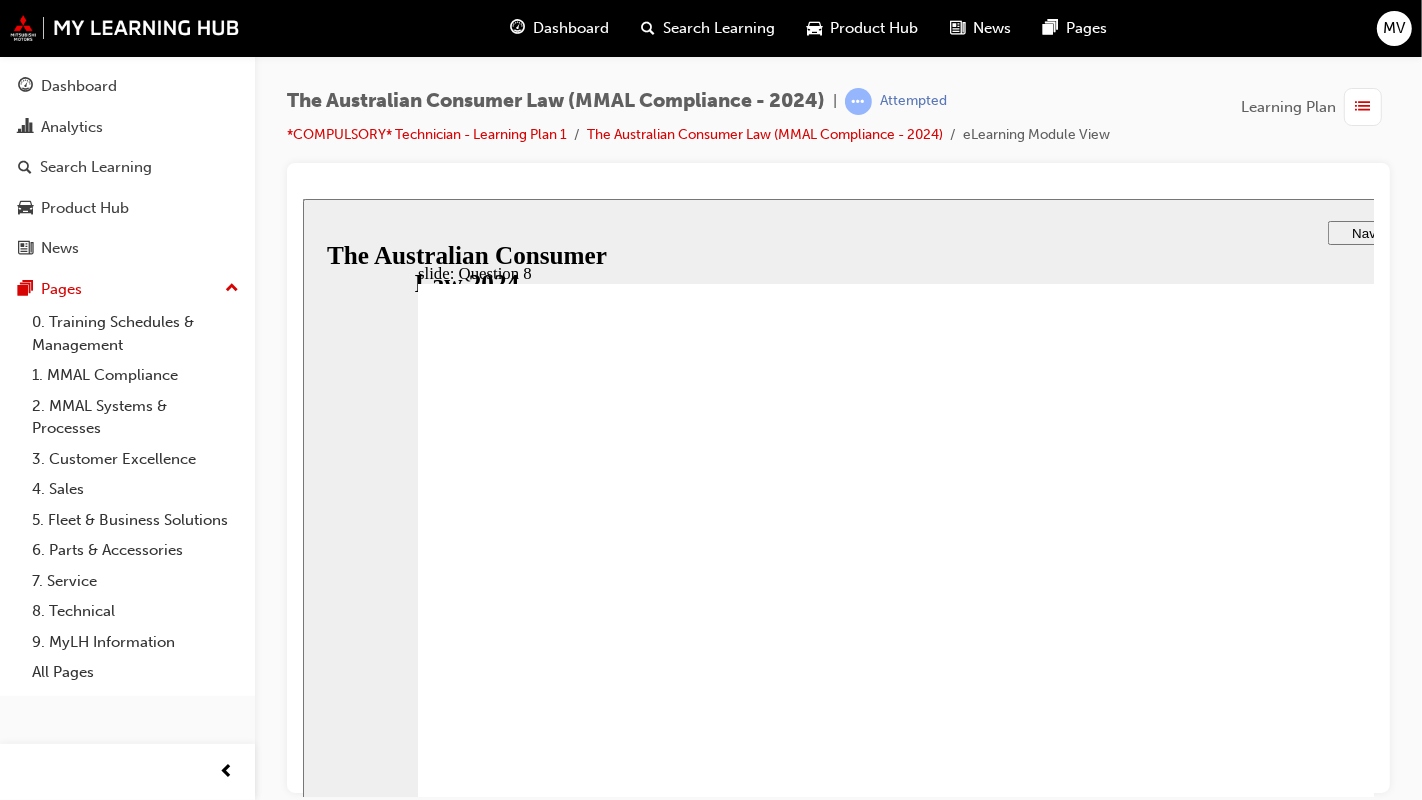 radio on "true" 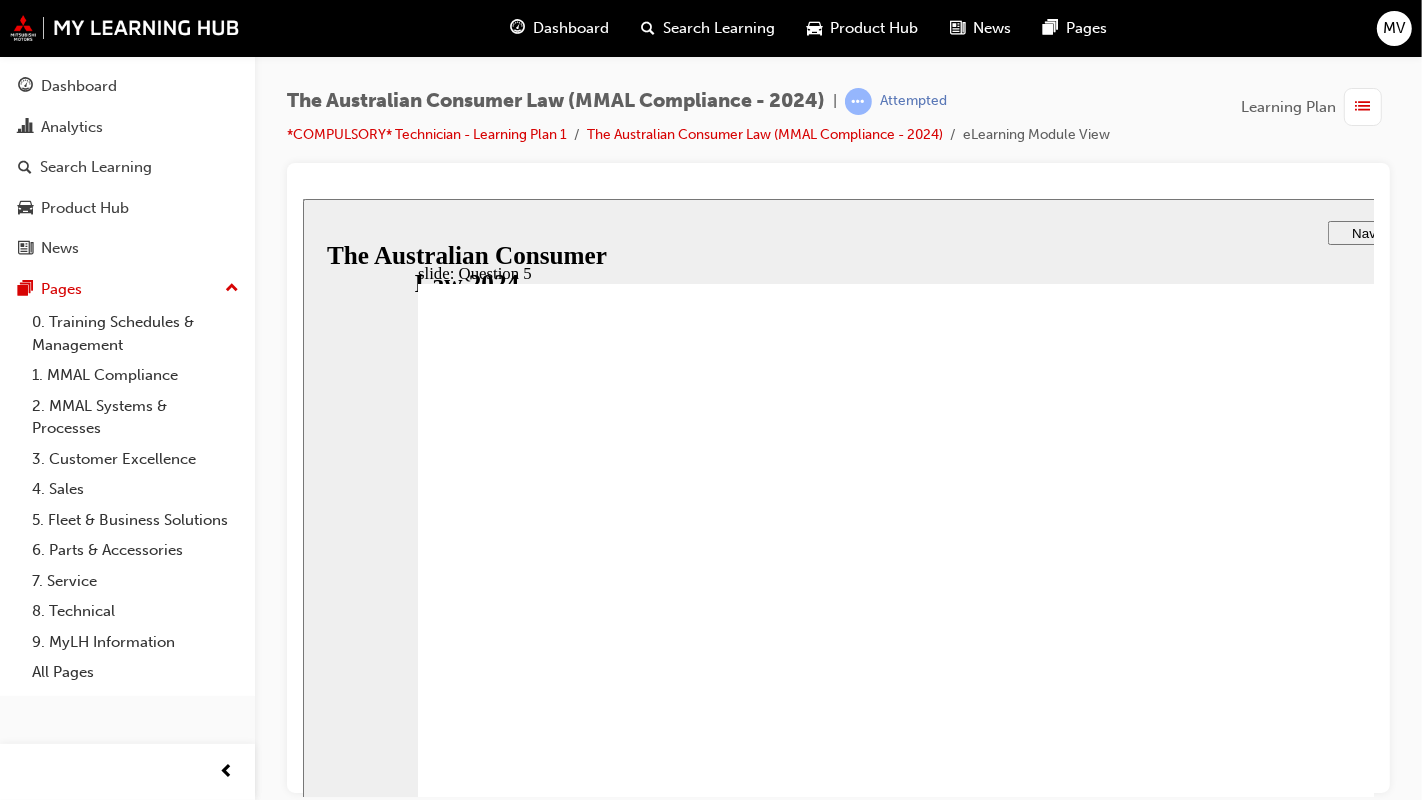 radio on "true" 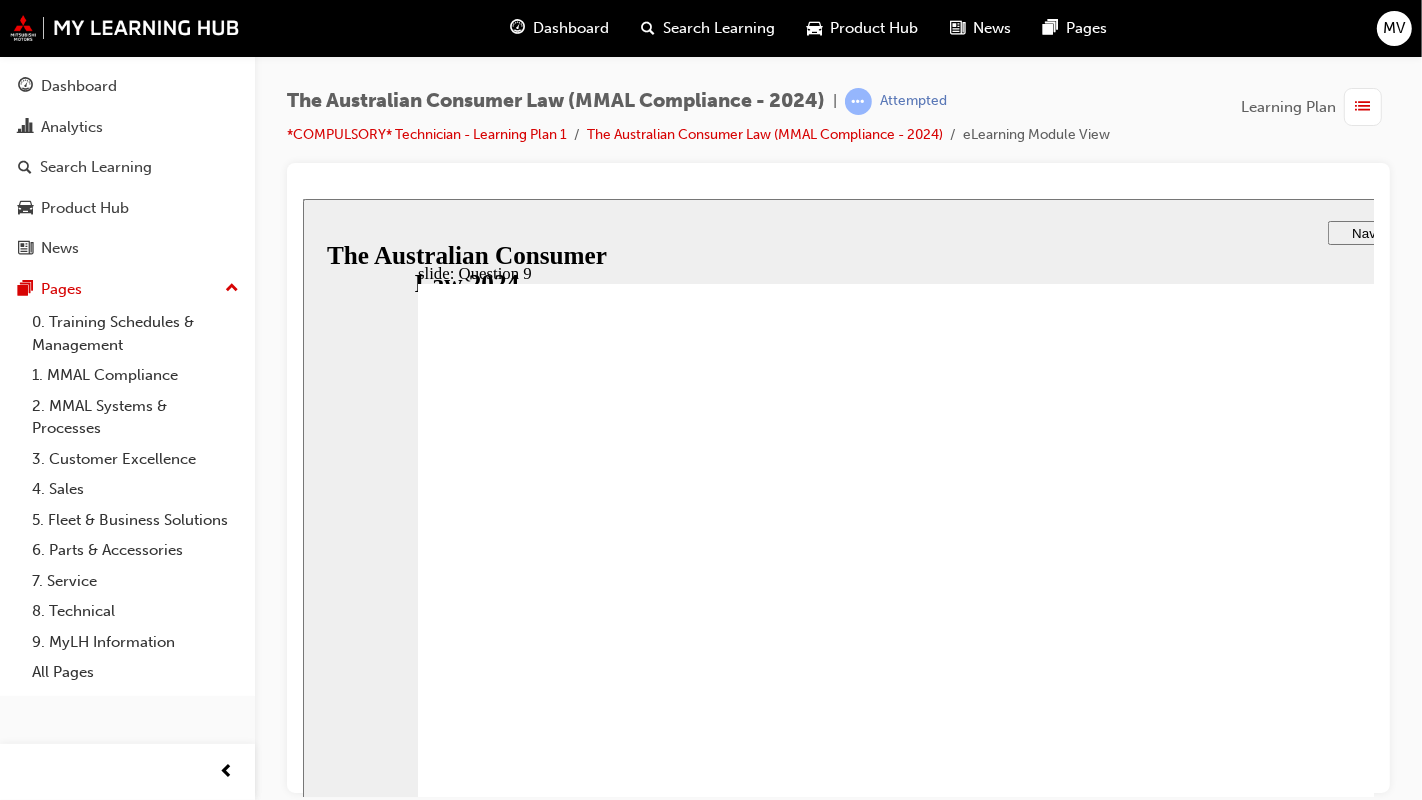 checkbox on "true" 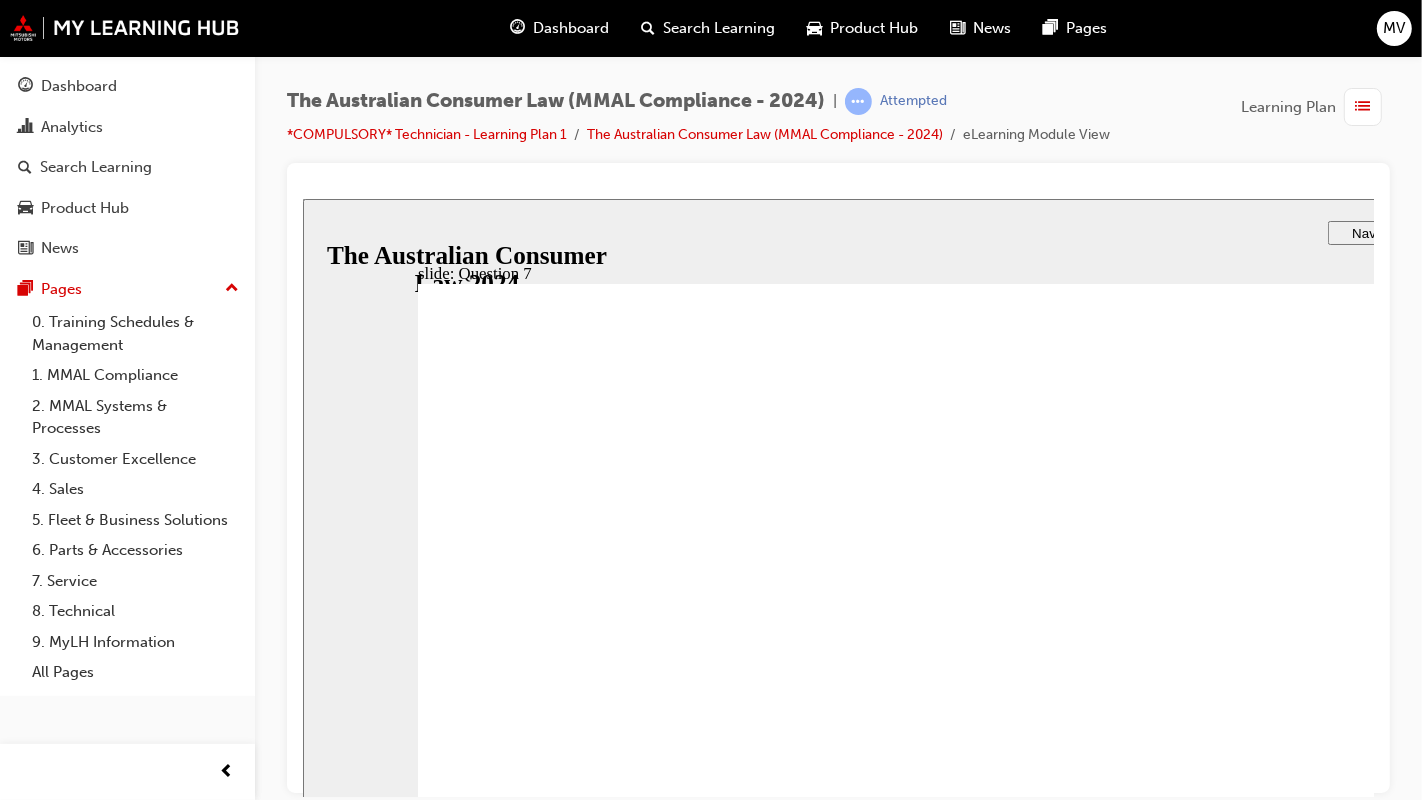 checkbox on "true" 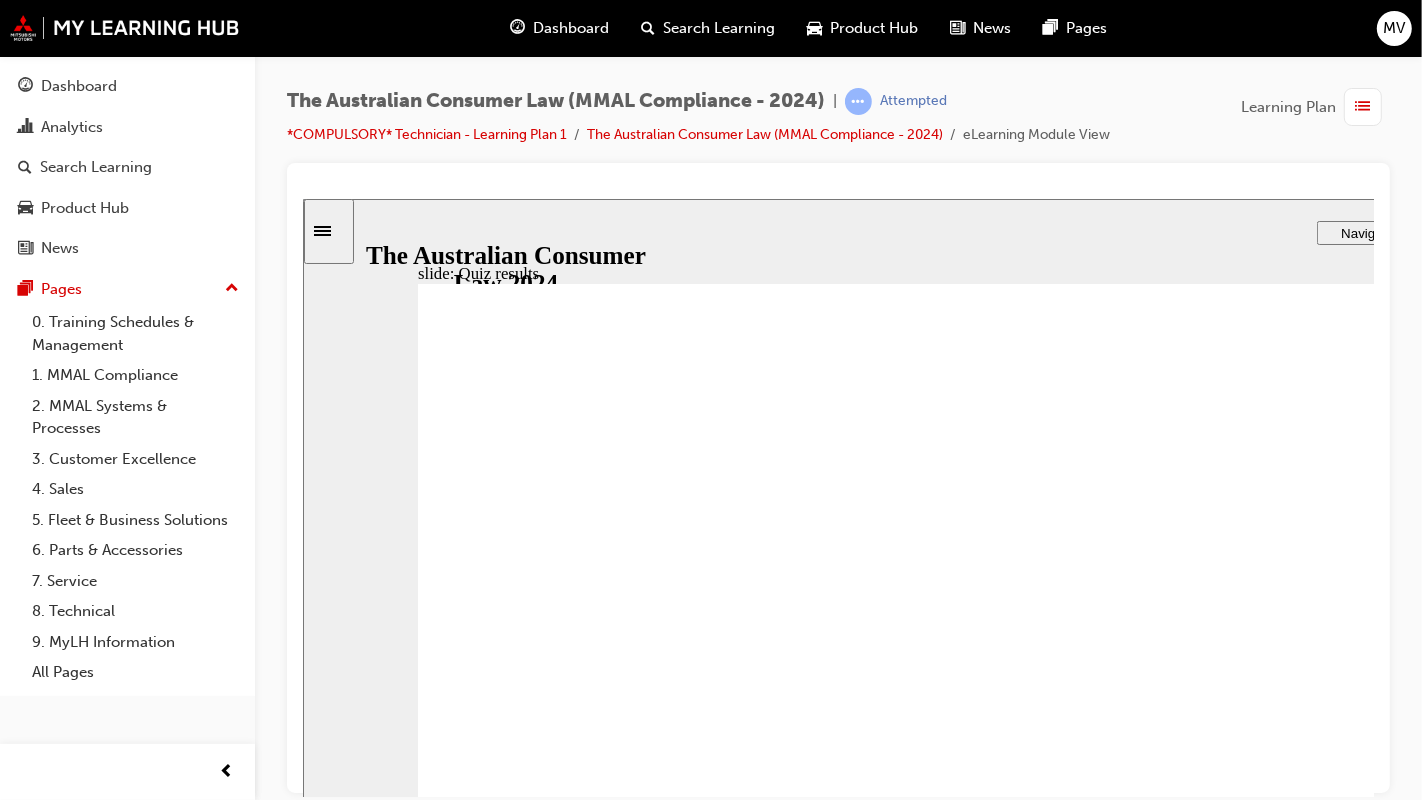 click on "Retry quiz Retry quiz" at bounding box center (1192, 2959) 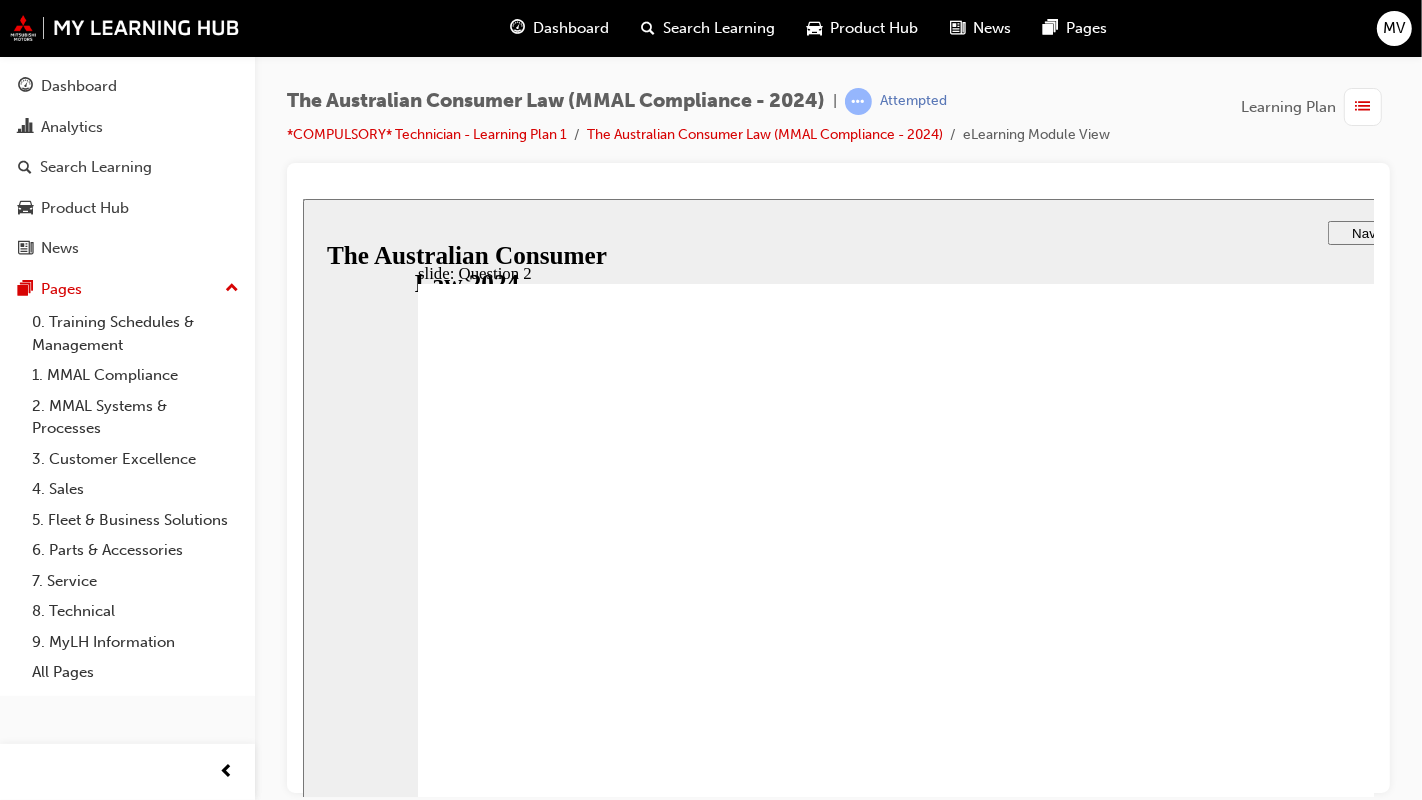 radio on "true" 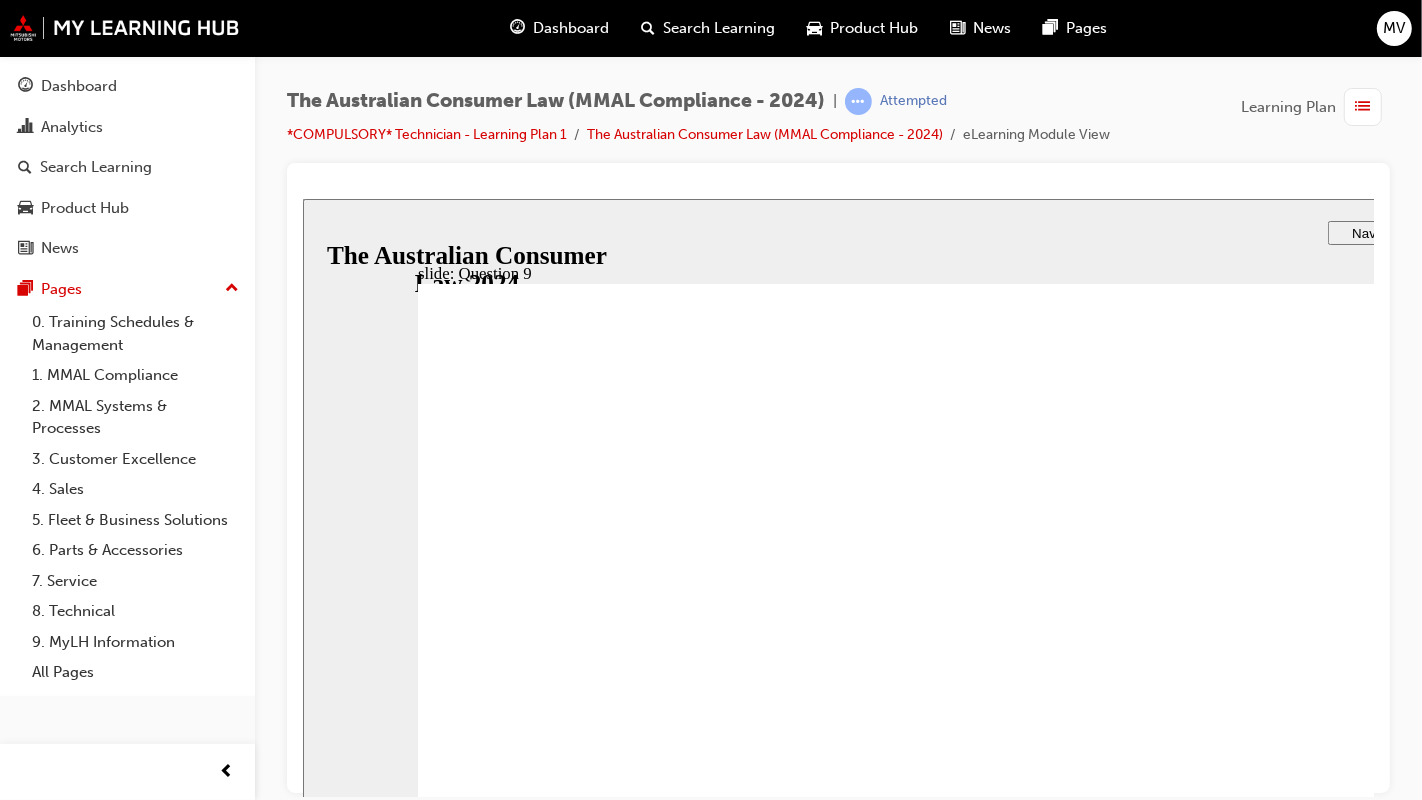checkbox on "true" 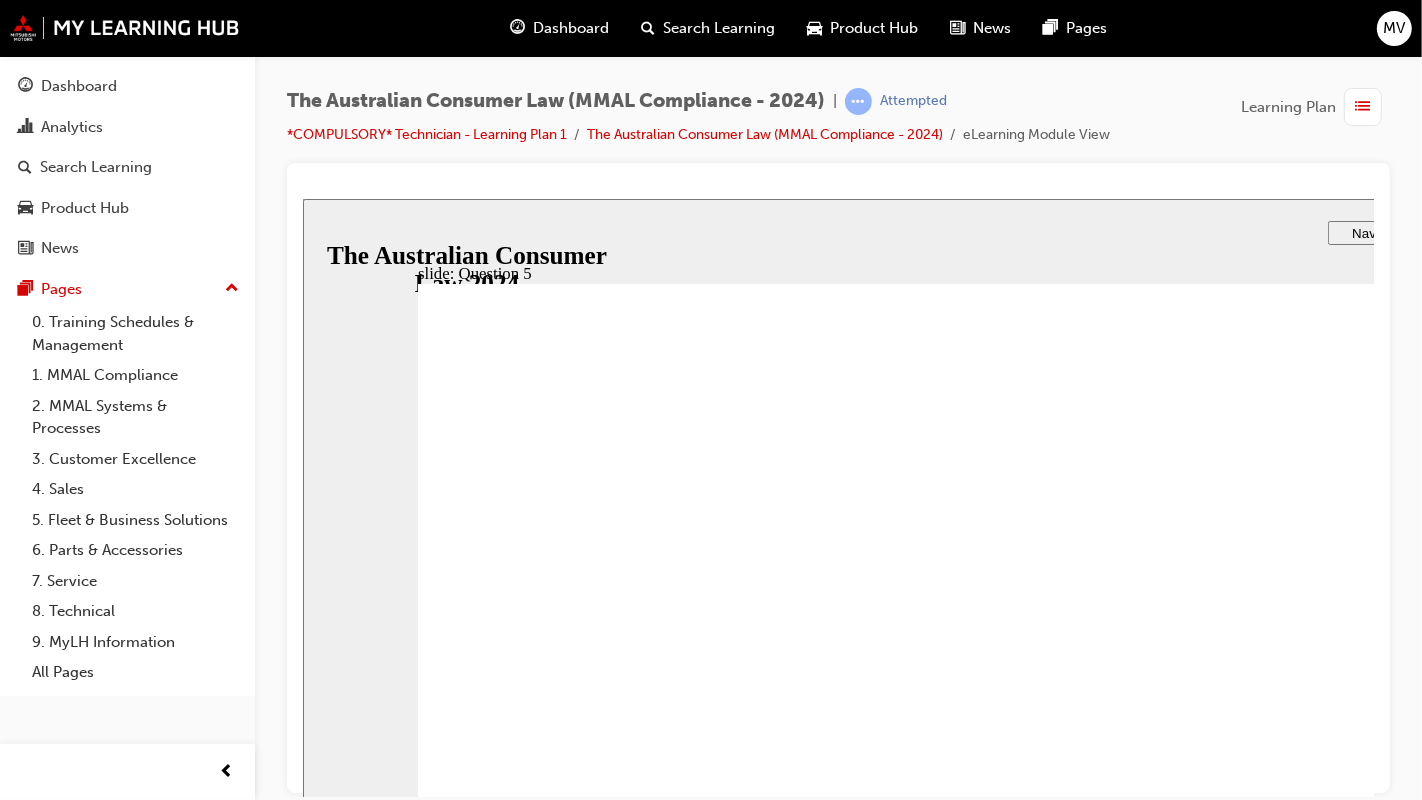 click on "Major failure Minor failure" at bounding box center (545, 2437) 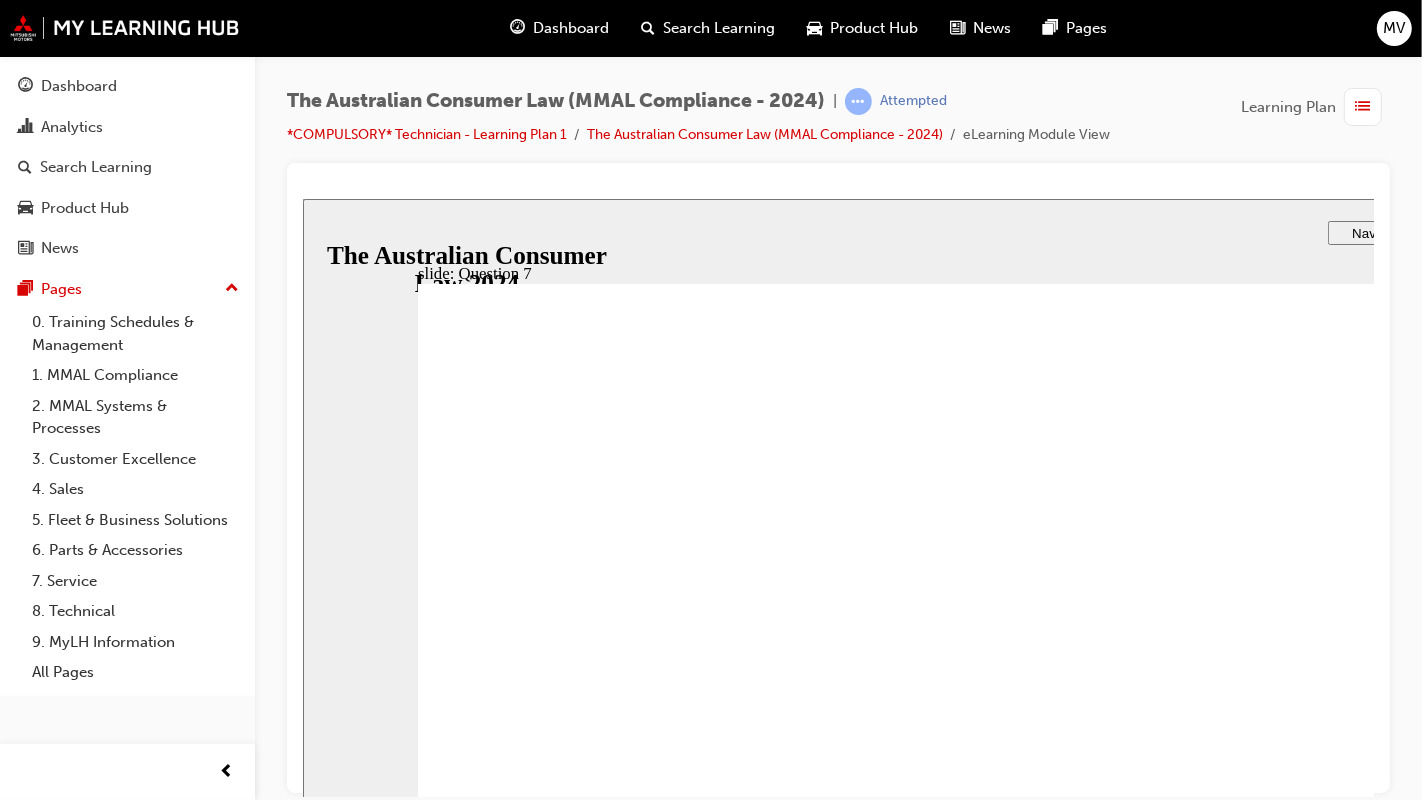 checkbox on "true" 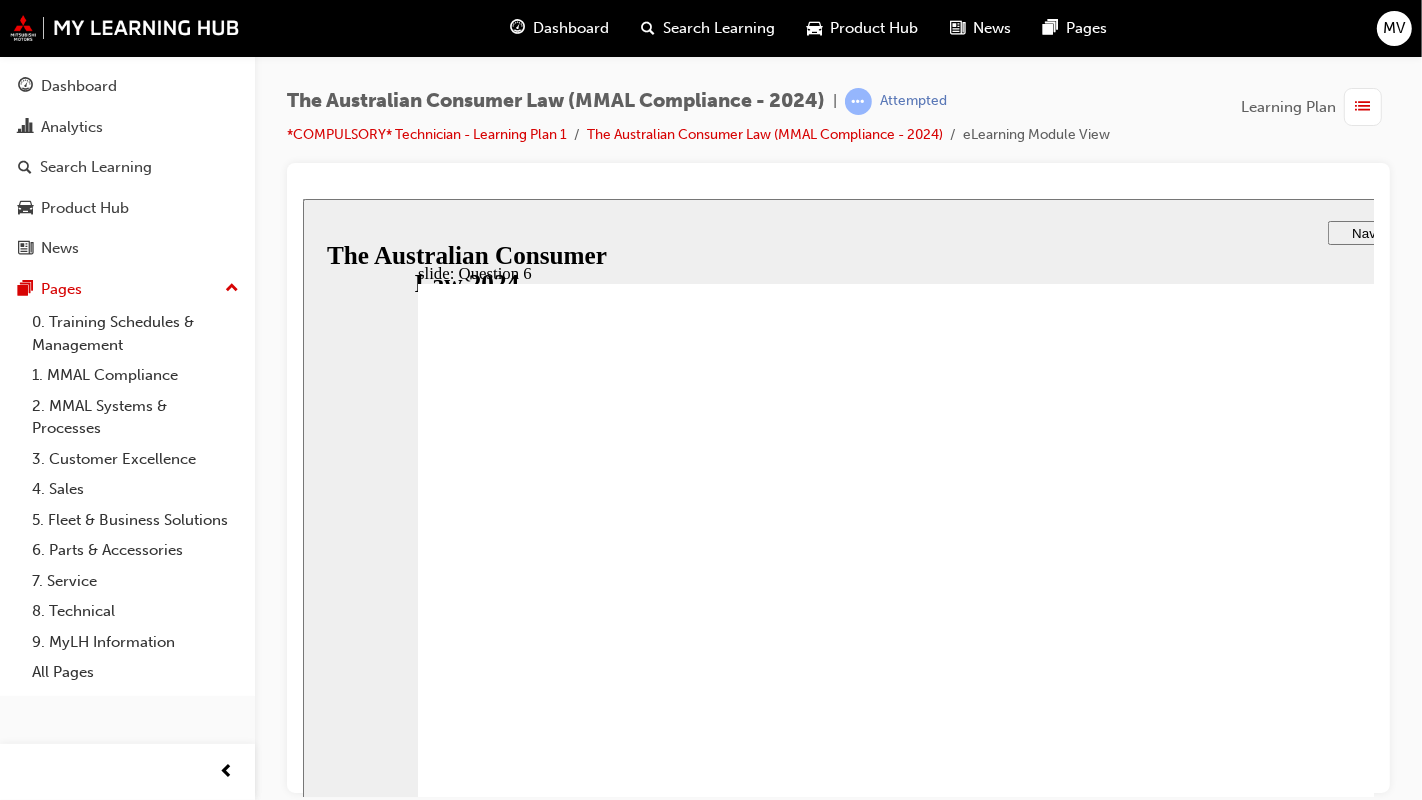 radio on "false" 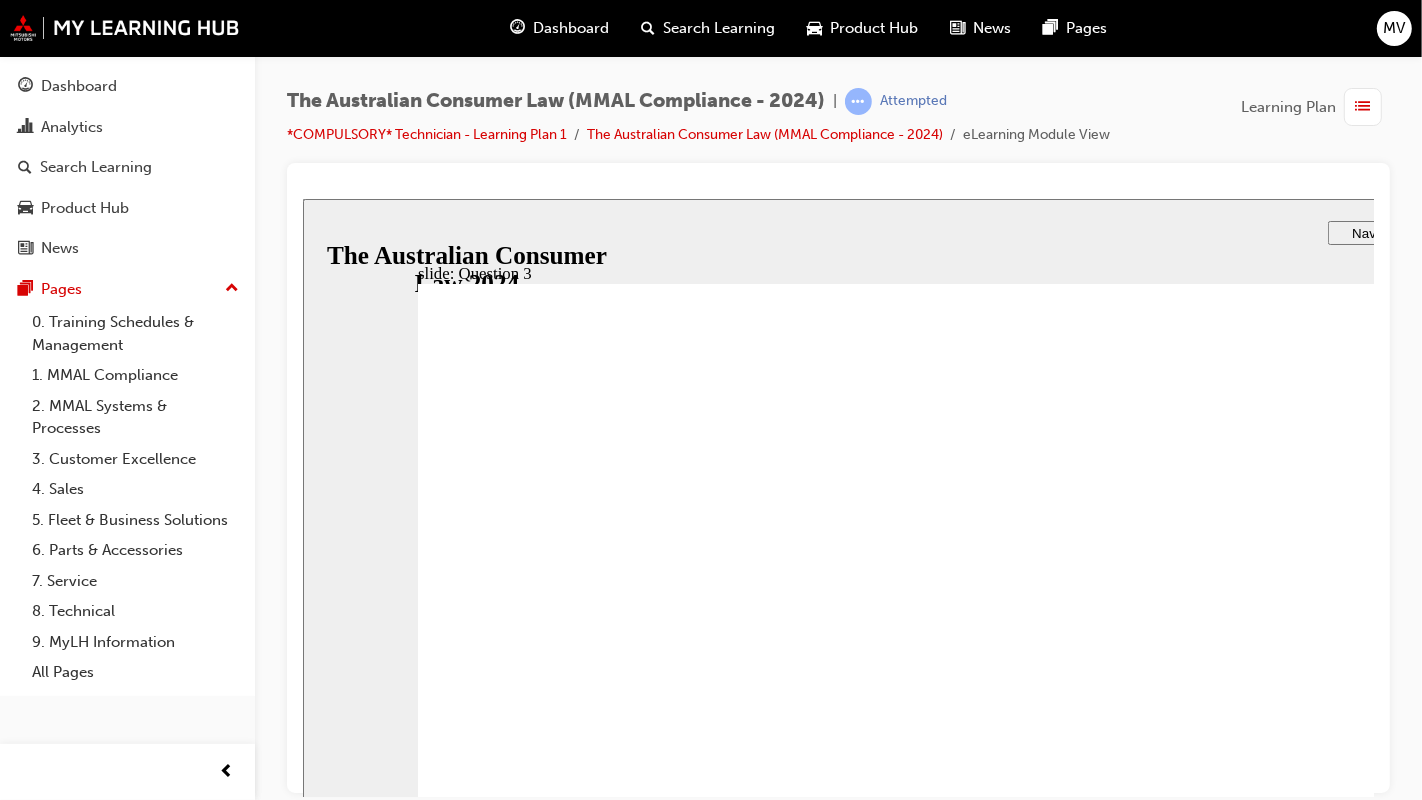 radio on "true" 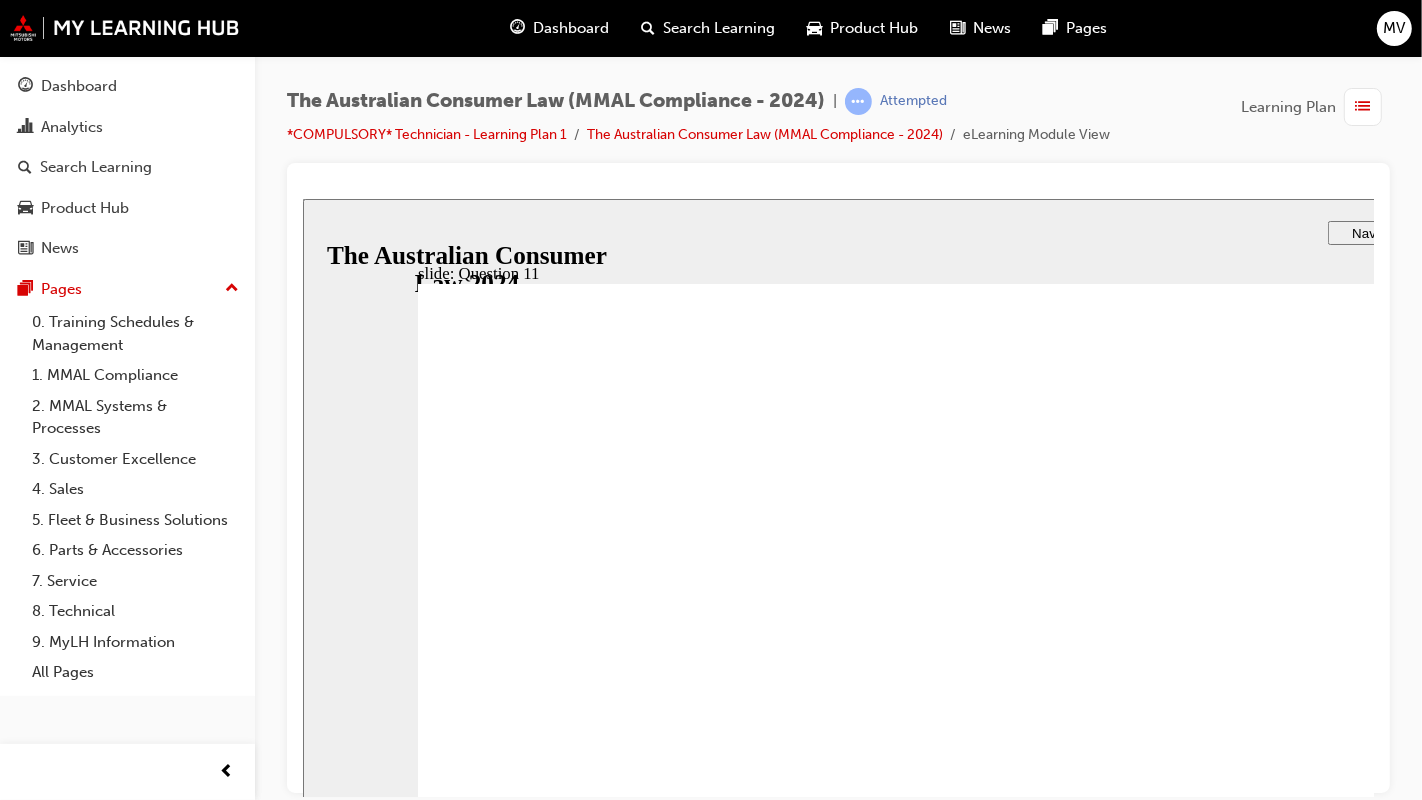 checkbox on "true" 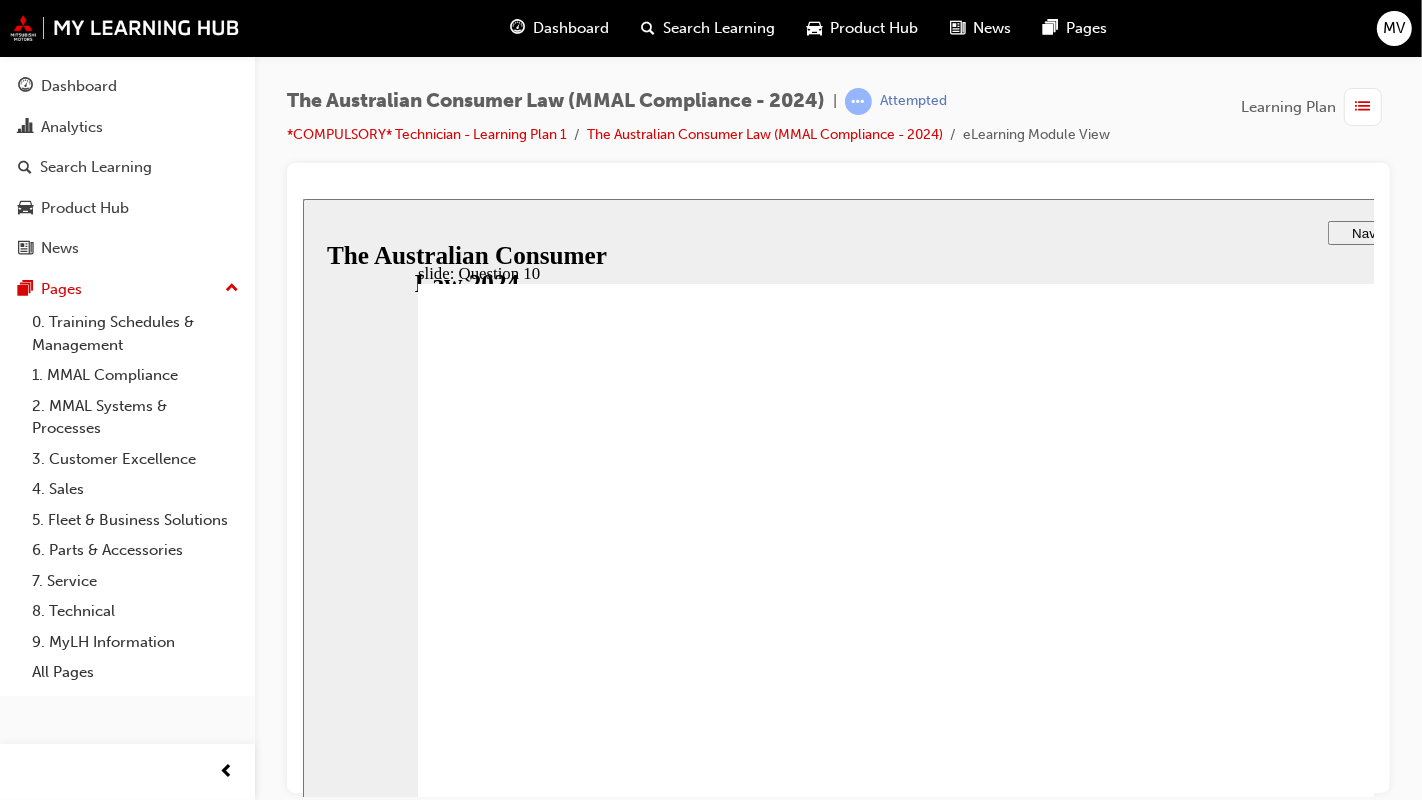 checkbox on "true" 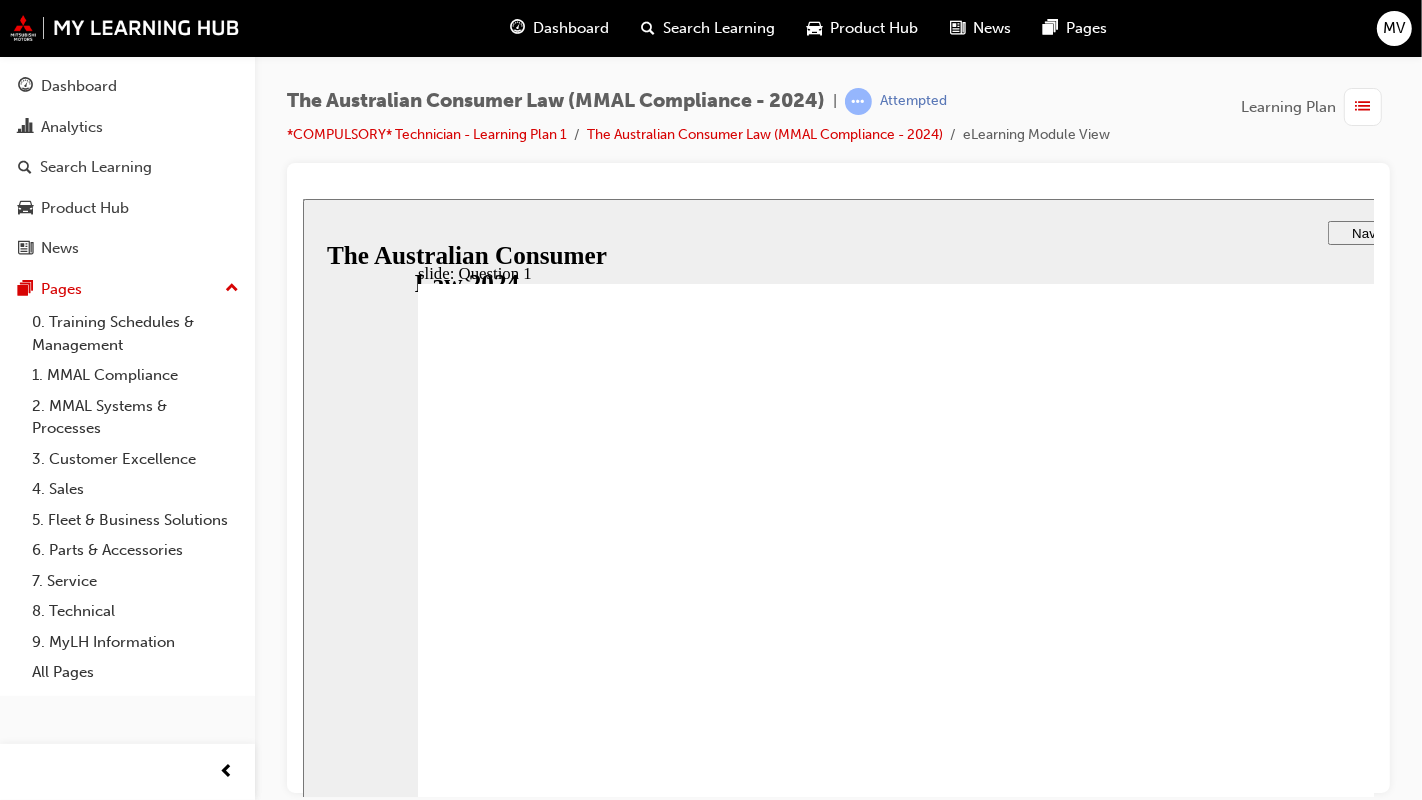 radio on "false" 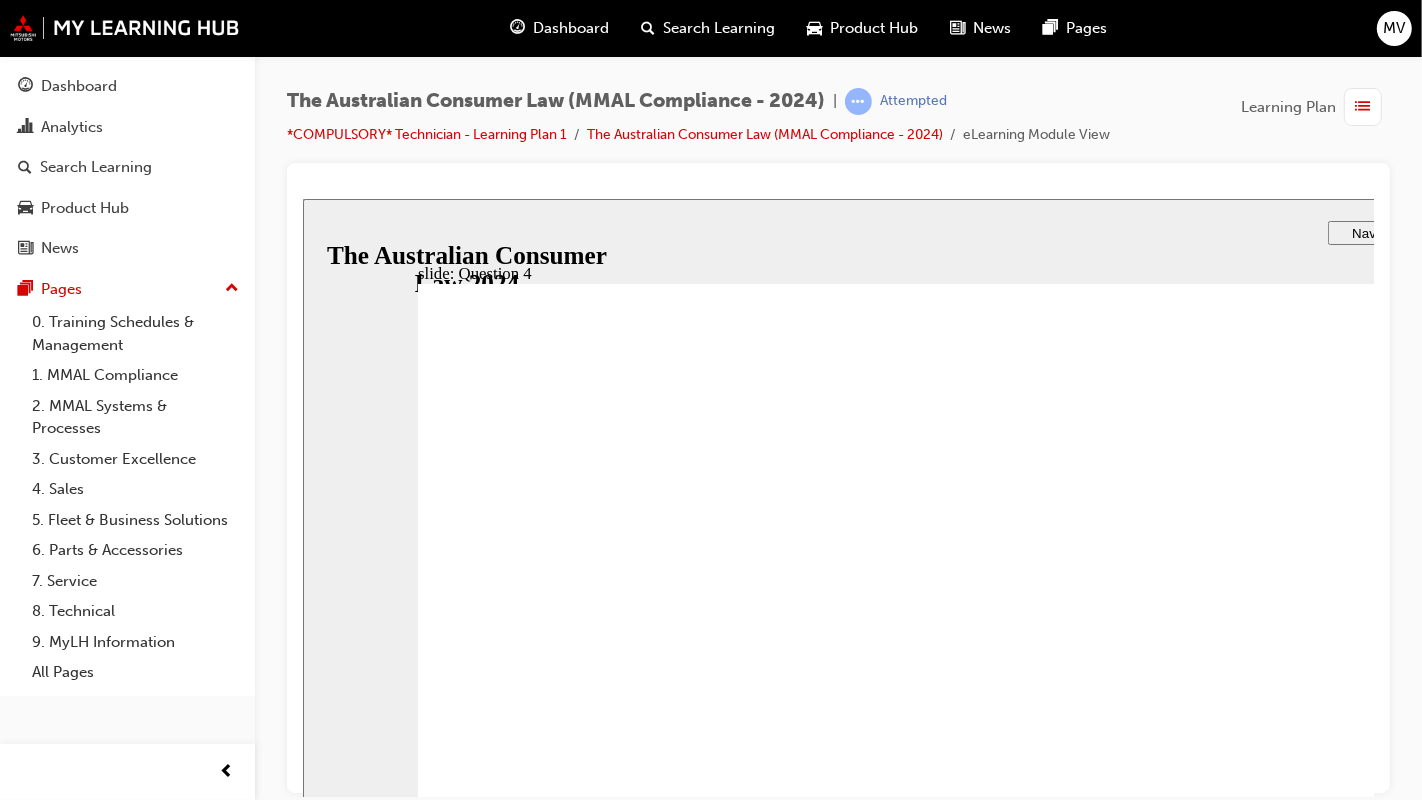 checkbox on "true" 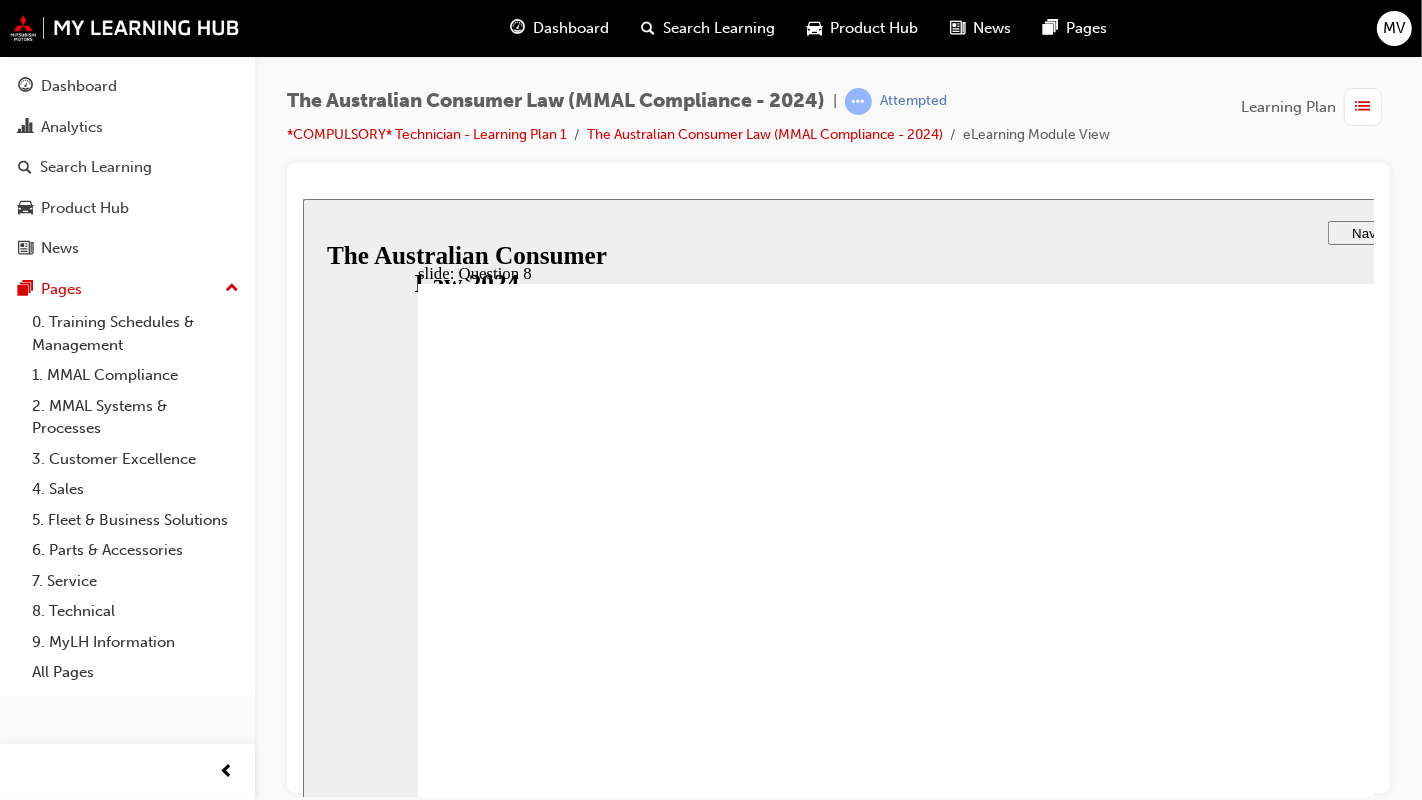 radio on "true" 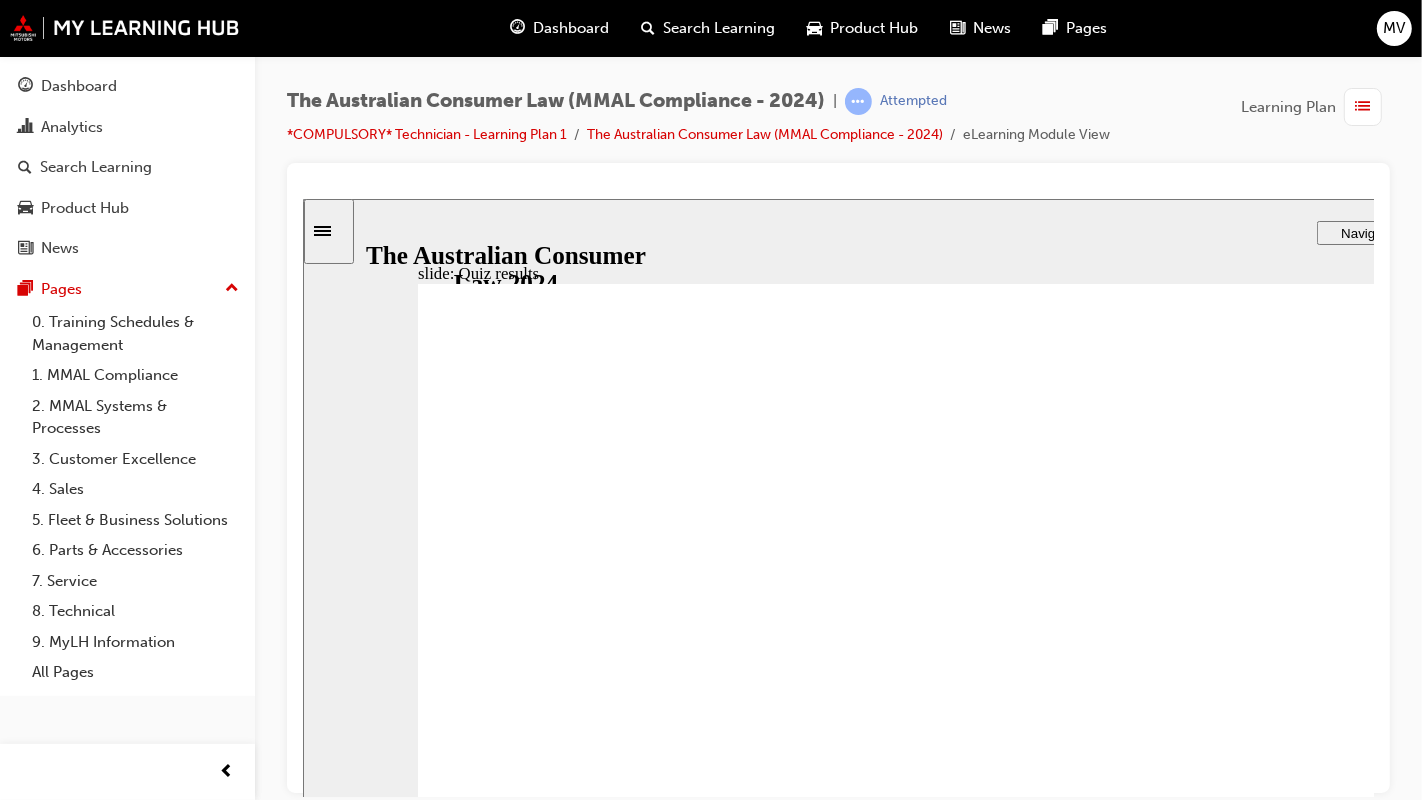 click on "Retry quiz Retry quiz" at bounding box center (1192, 2959) 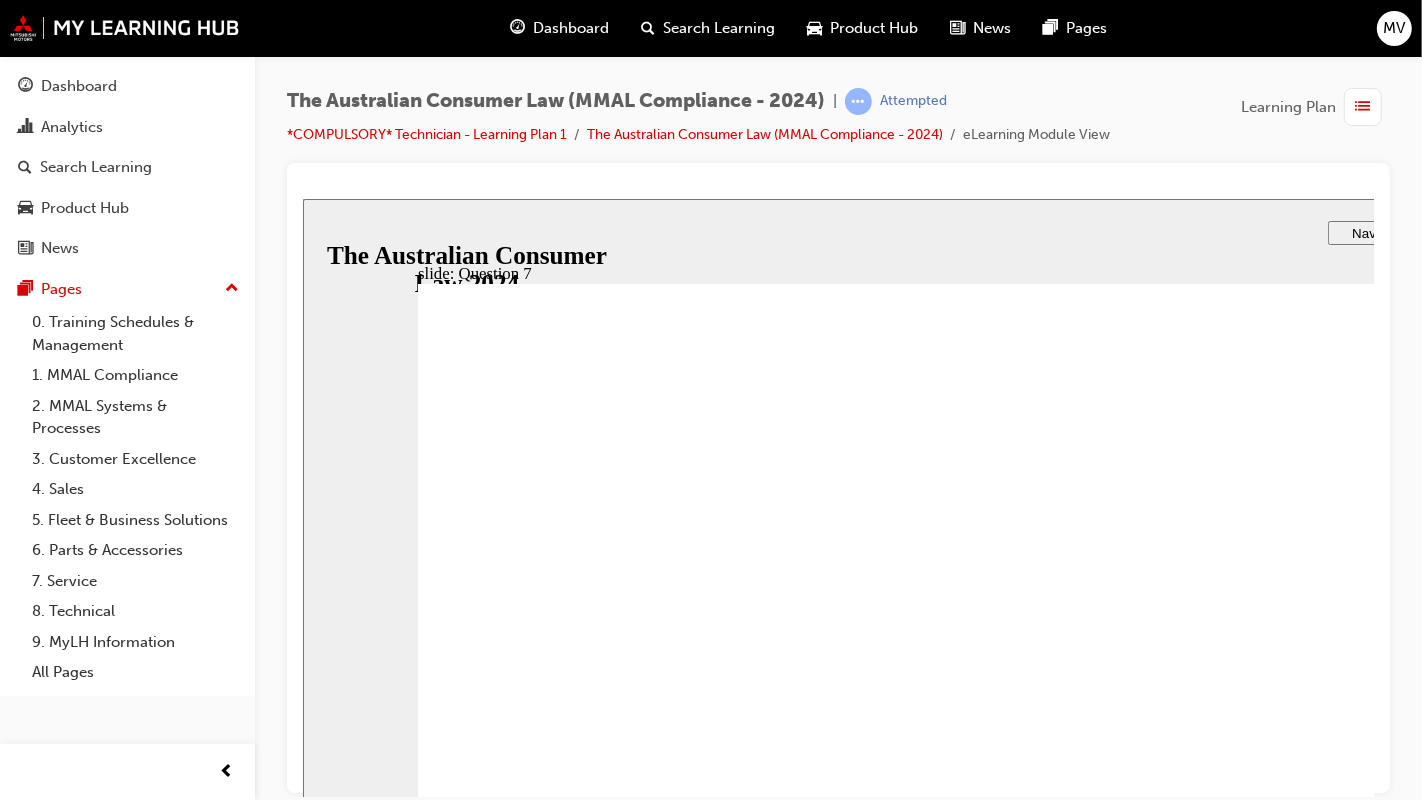 checkbox on "true" 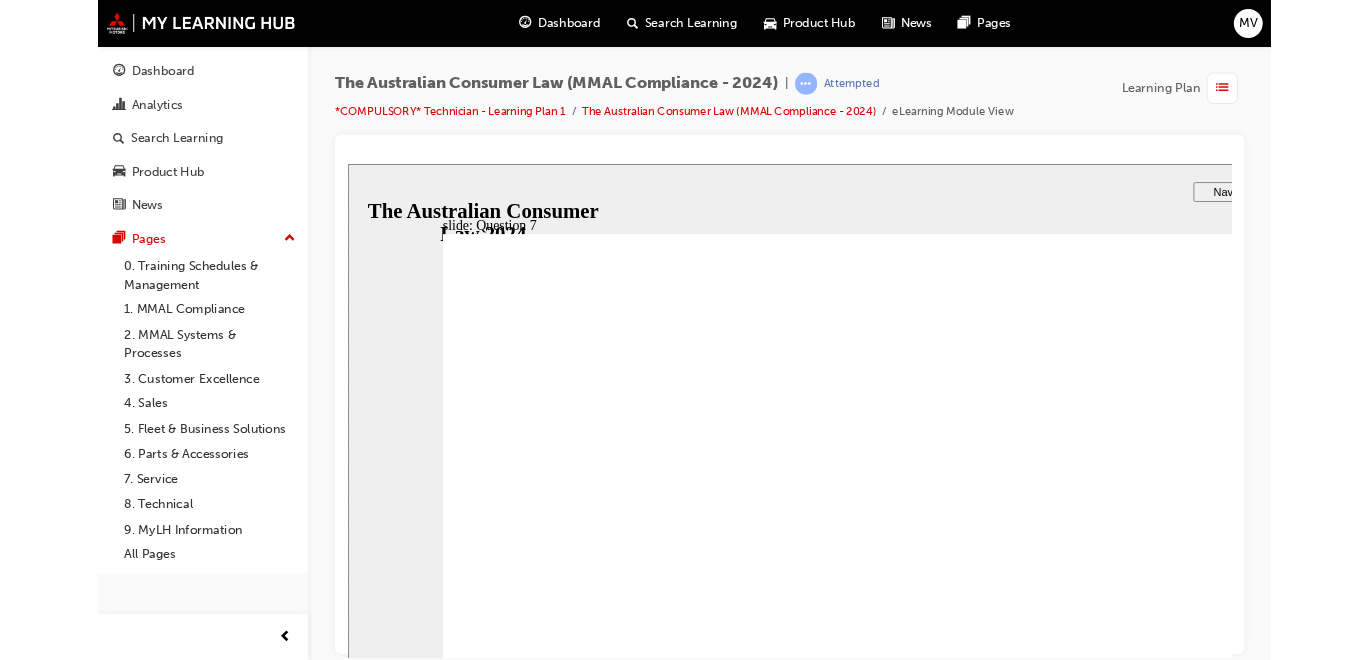 scroll, scrollTop: 0, scrollLeft: 0, axis: both 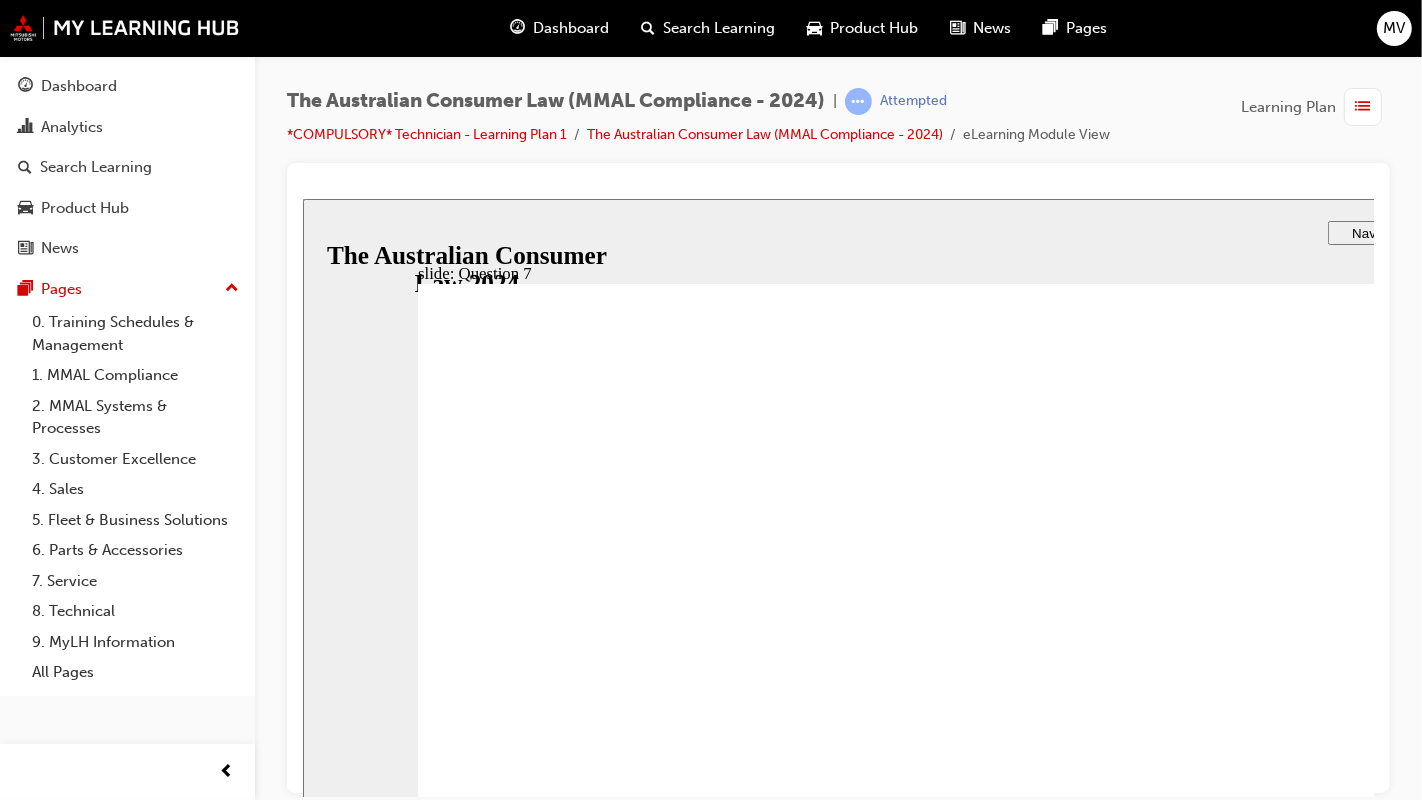 click 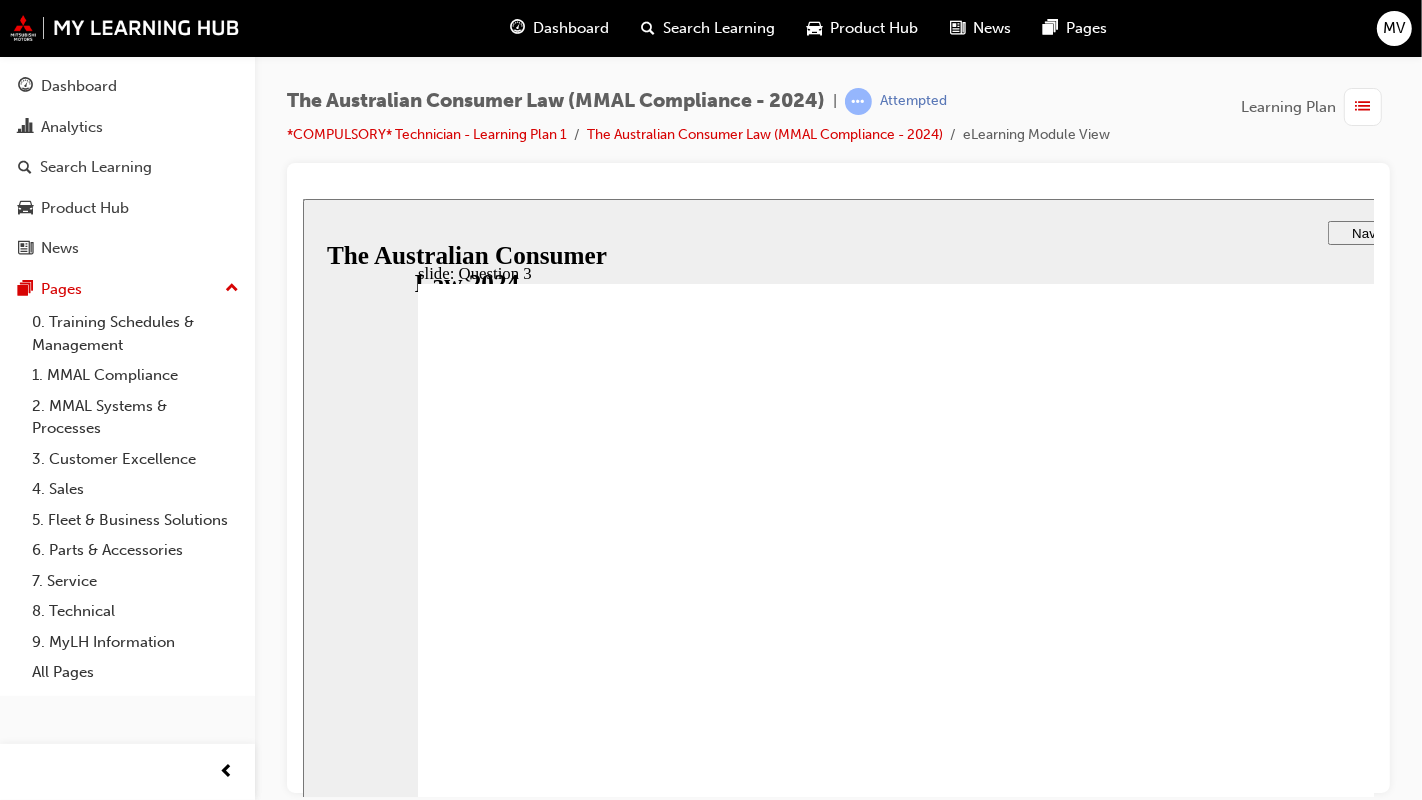 radio on "true" 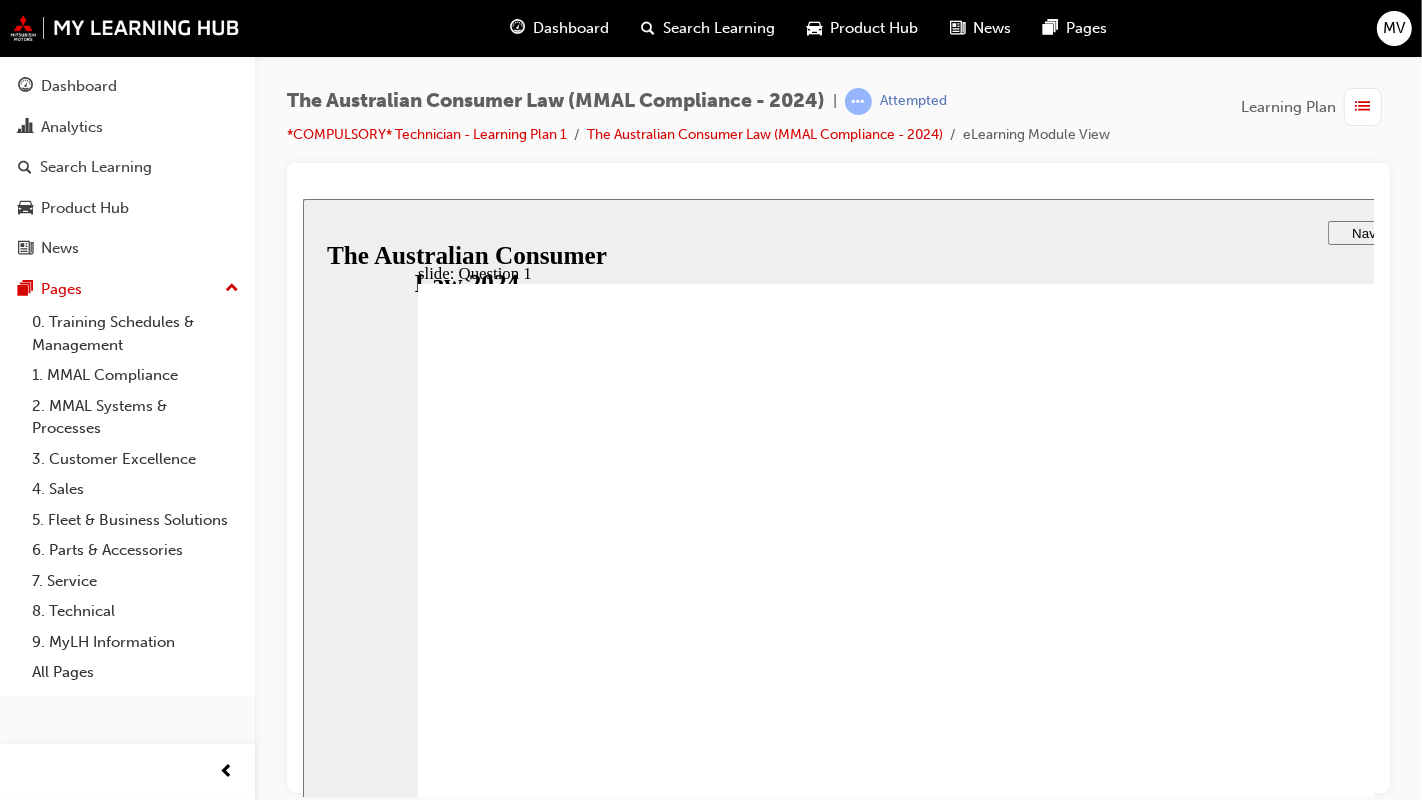 radio on "false" 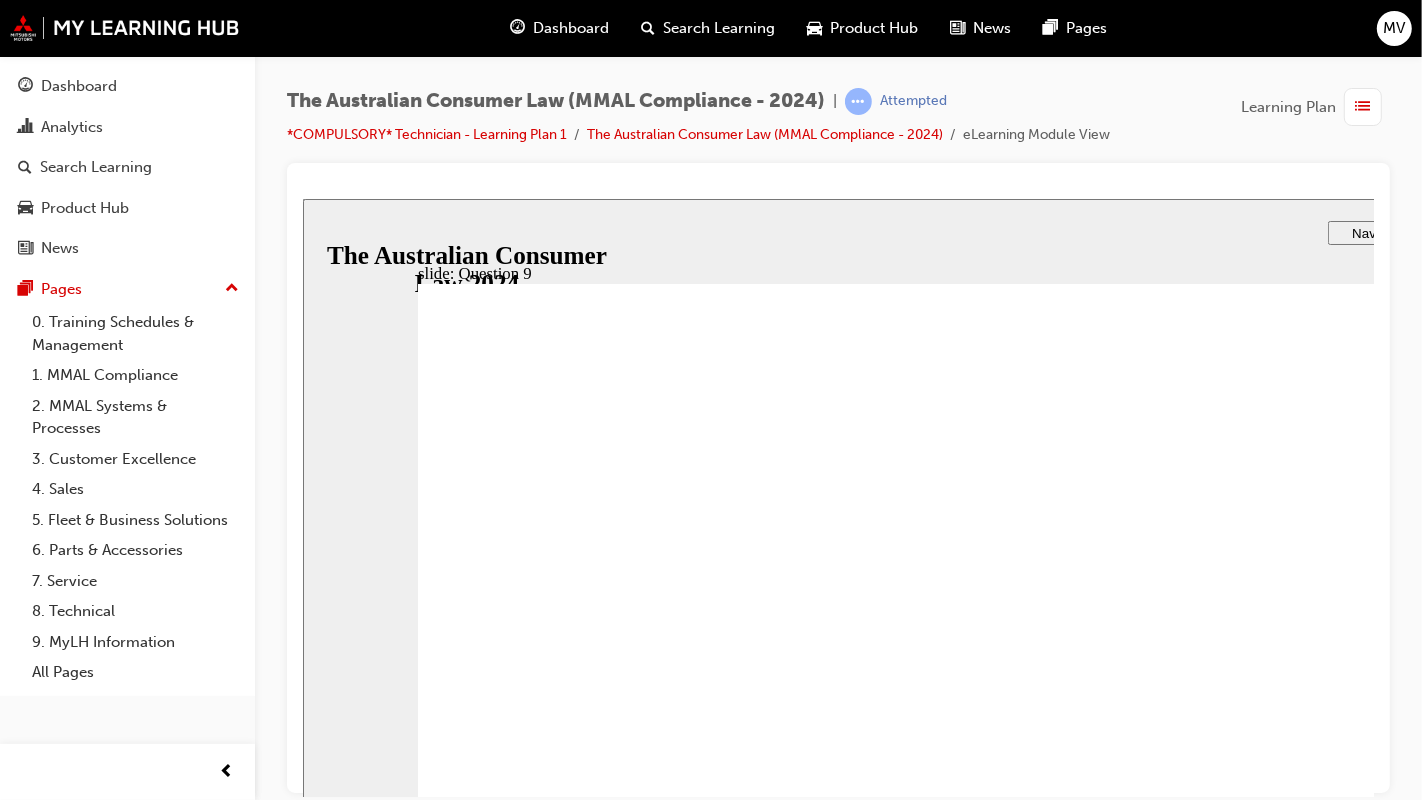 checkbox on "true" 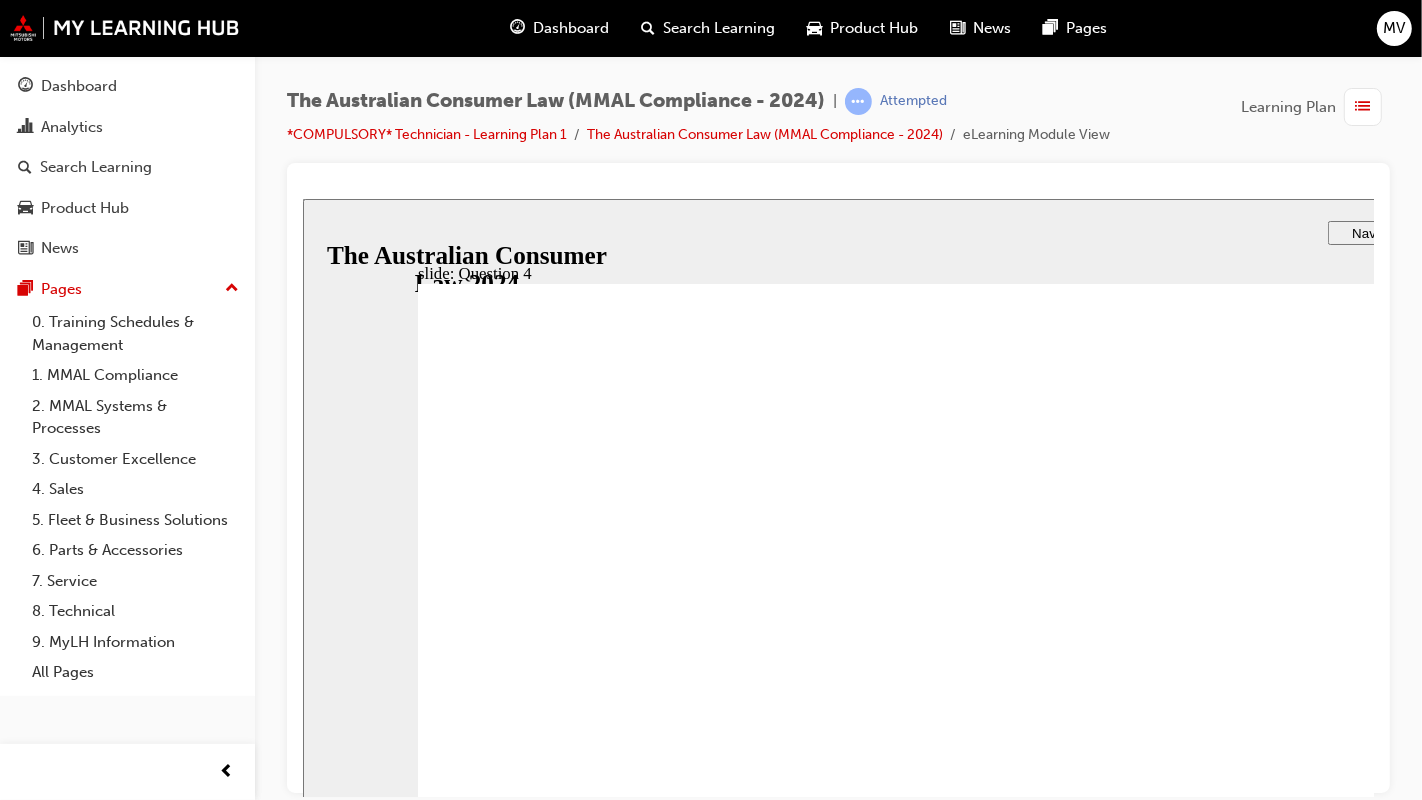 checkbox on "true" 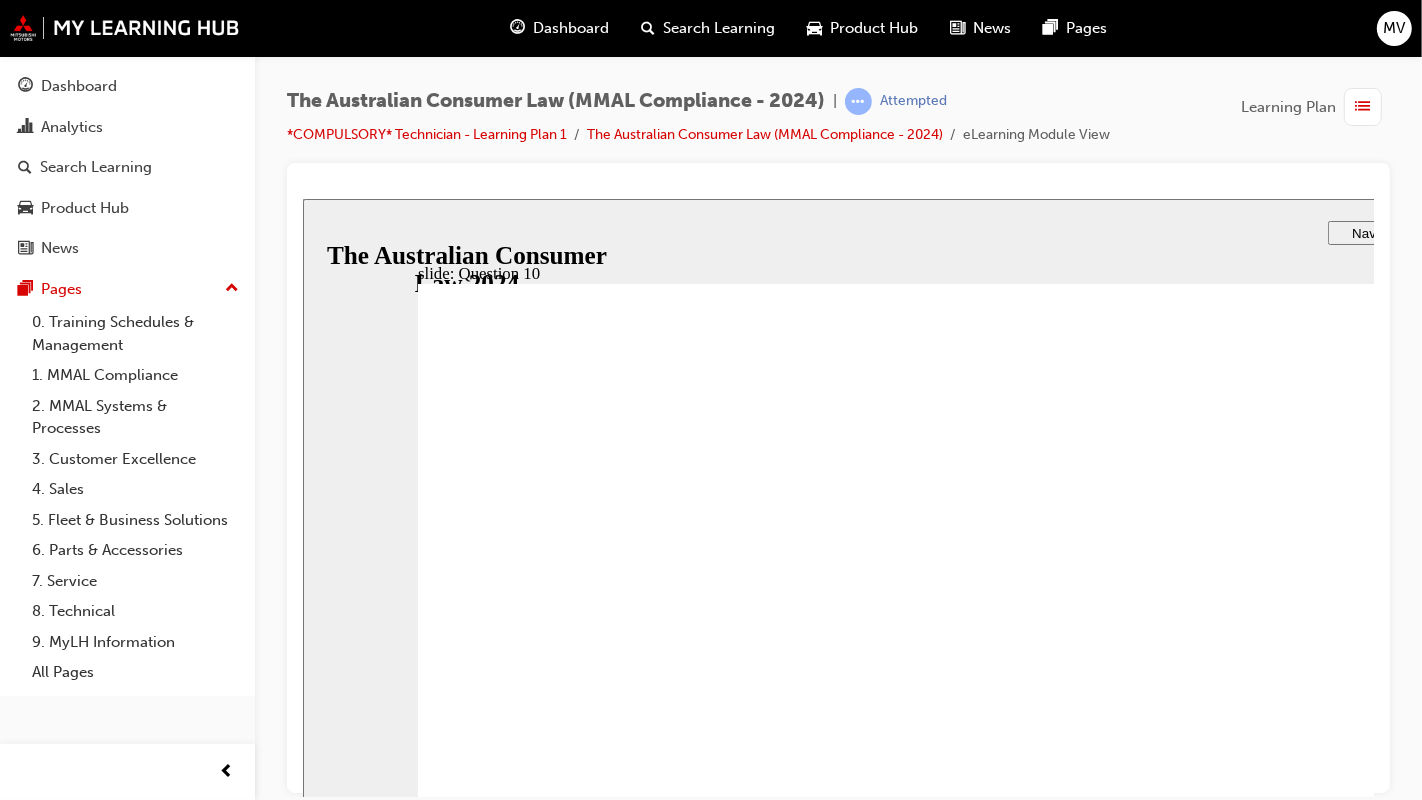 checkbox on "true" 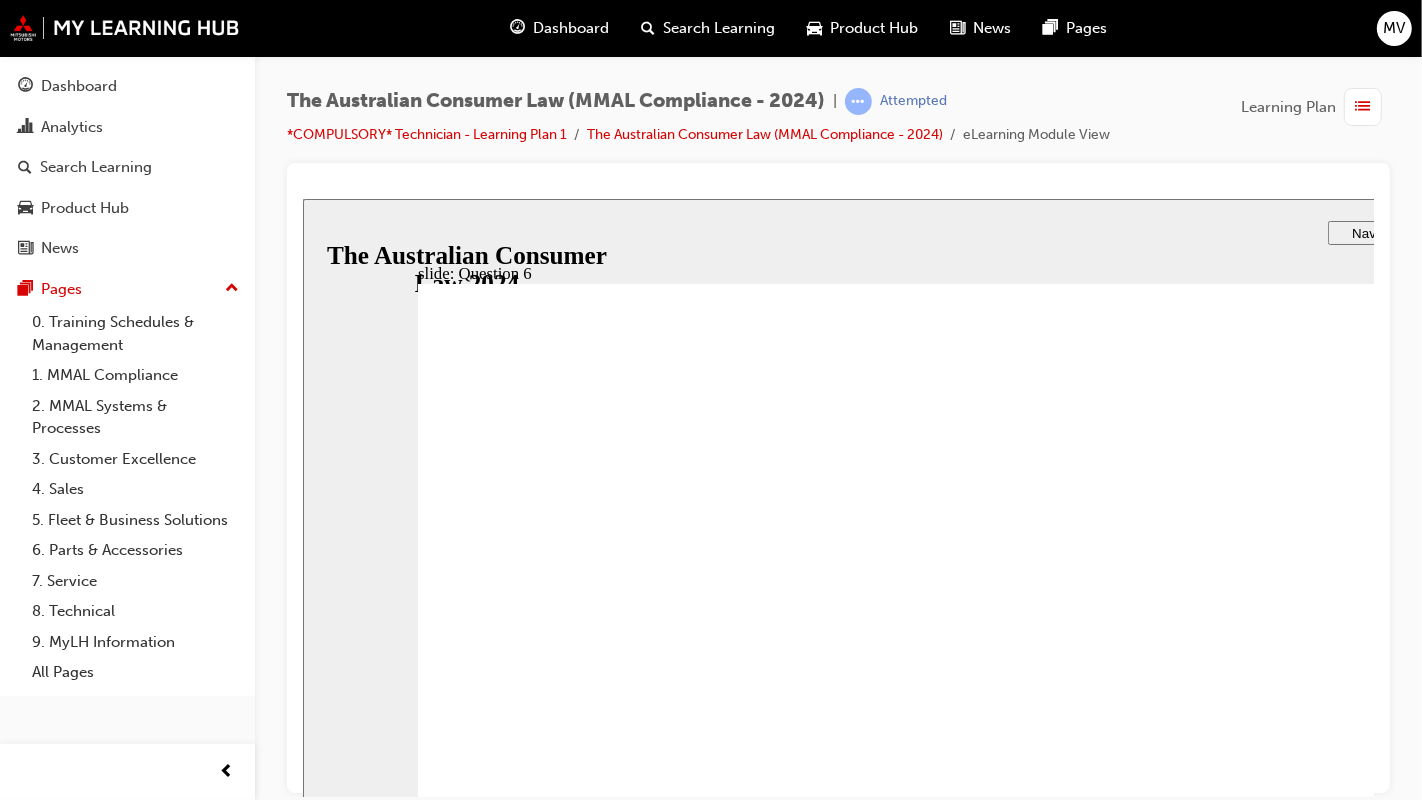 radio on "true" 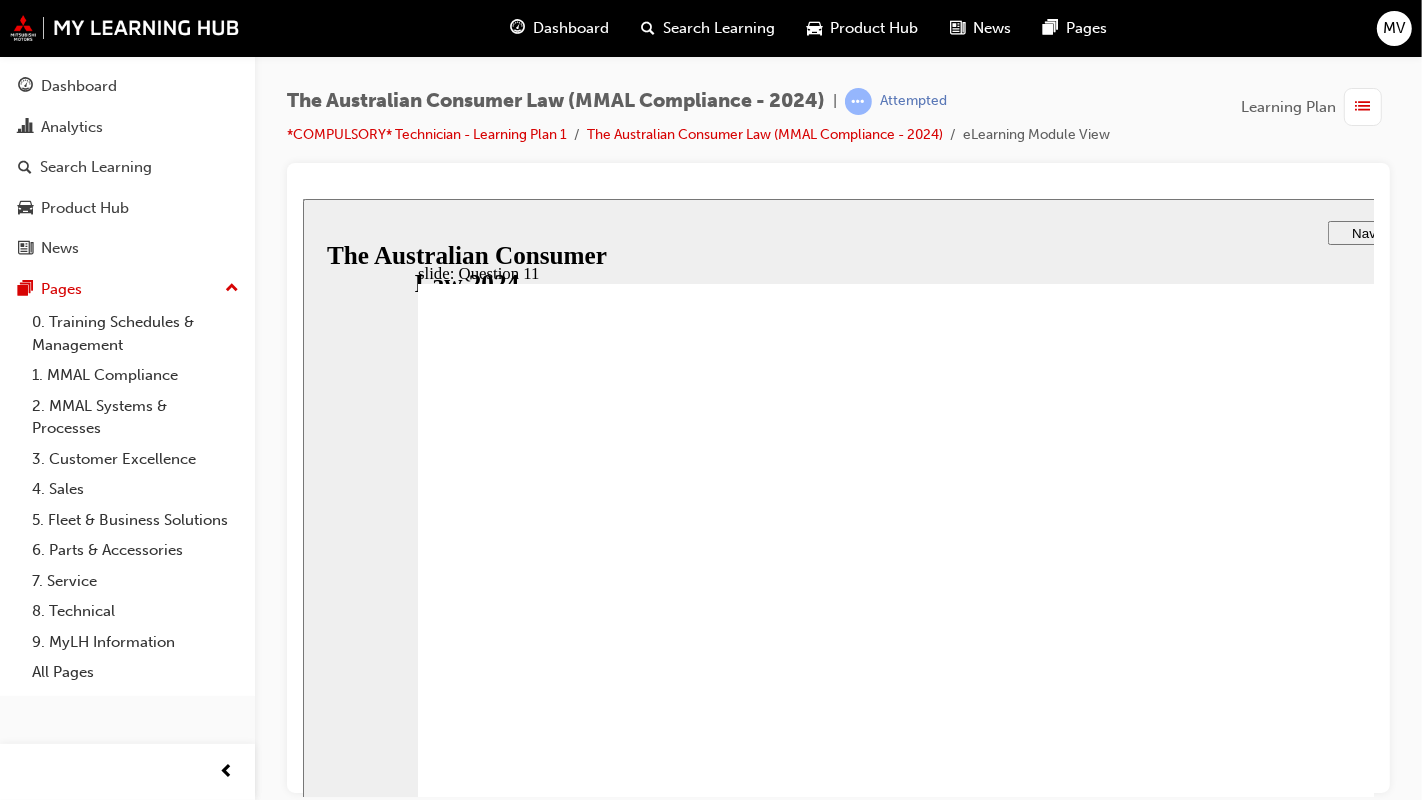checkbox on "true" 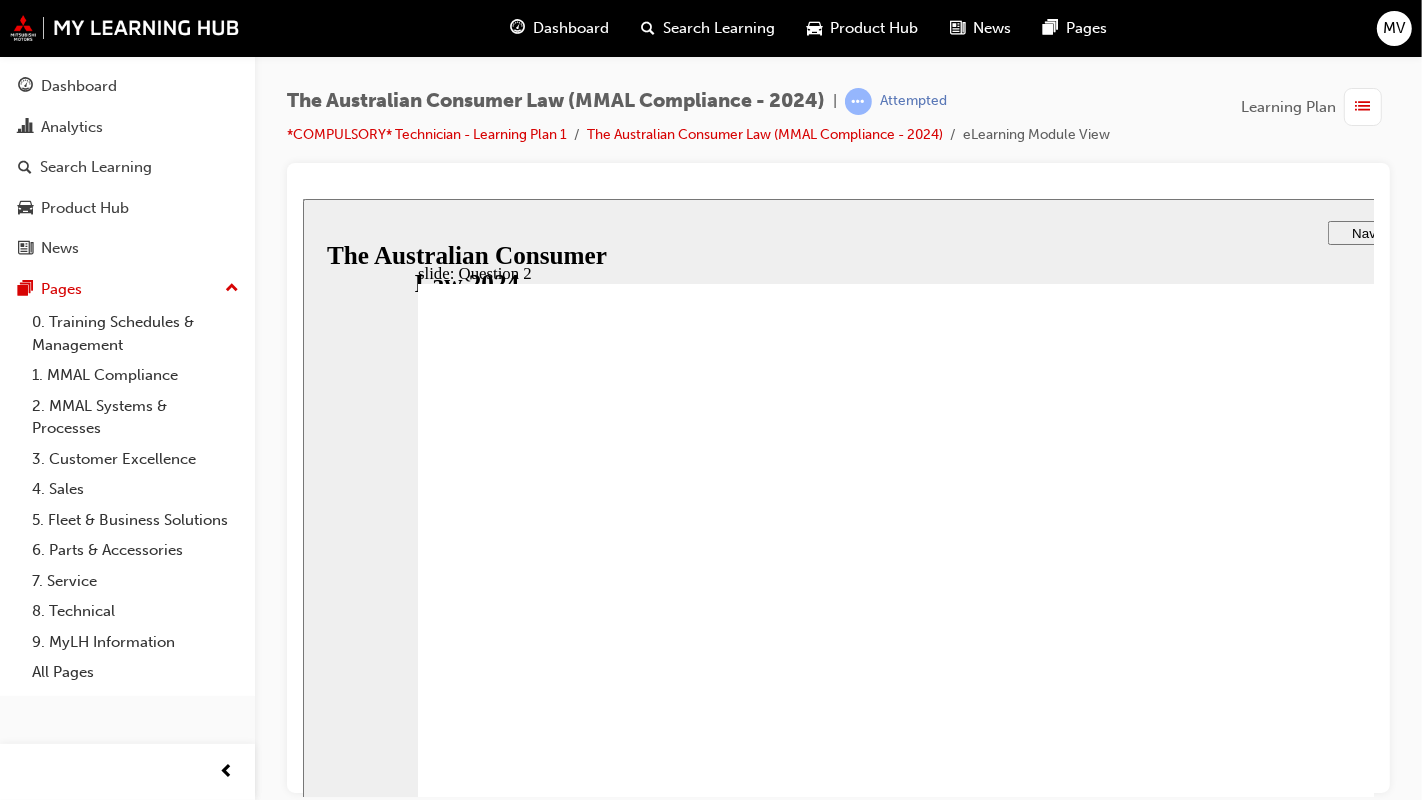 radio on "true" 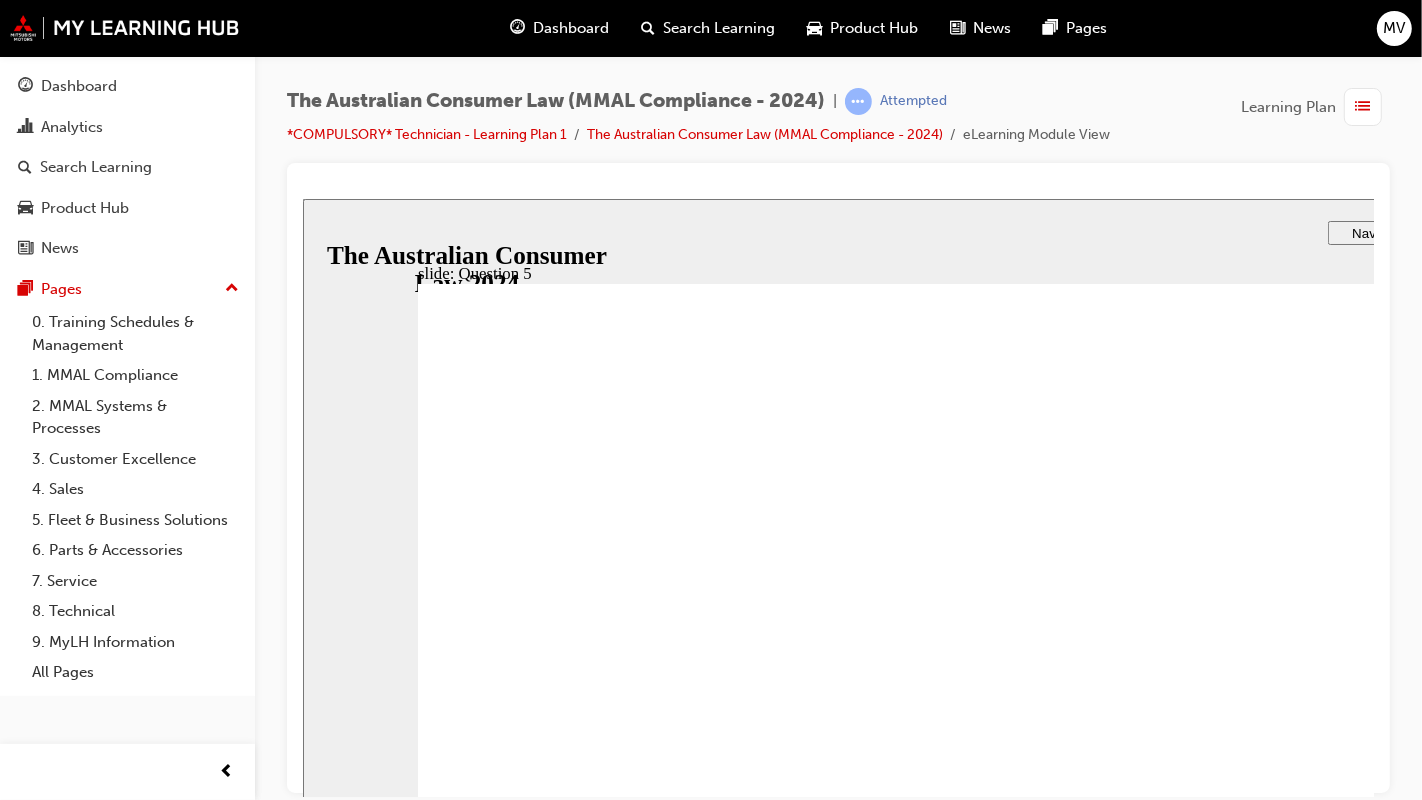 radio on "true" 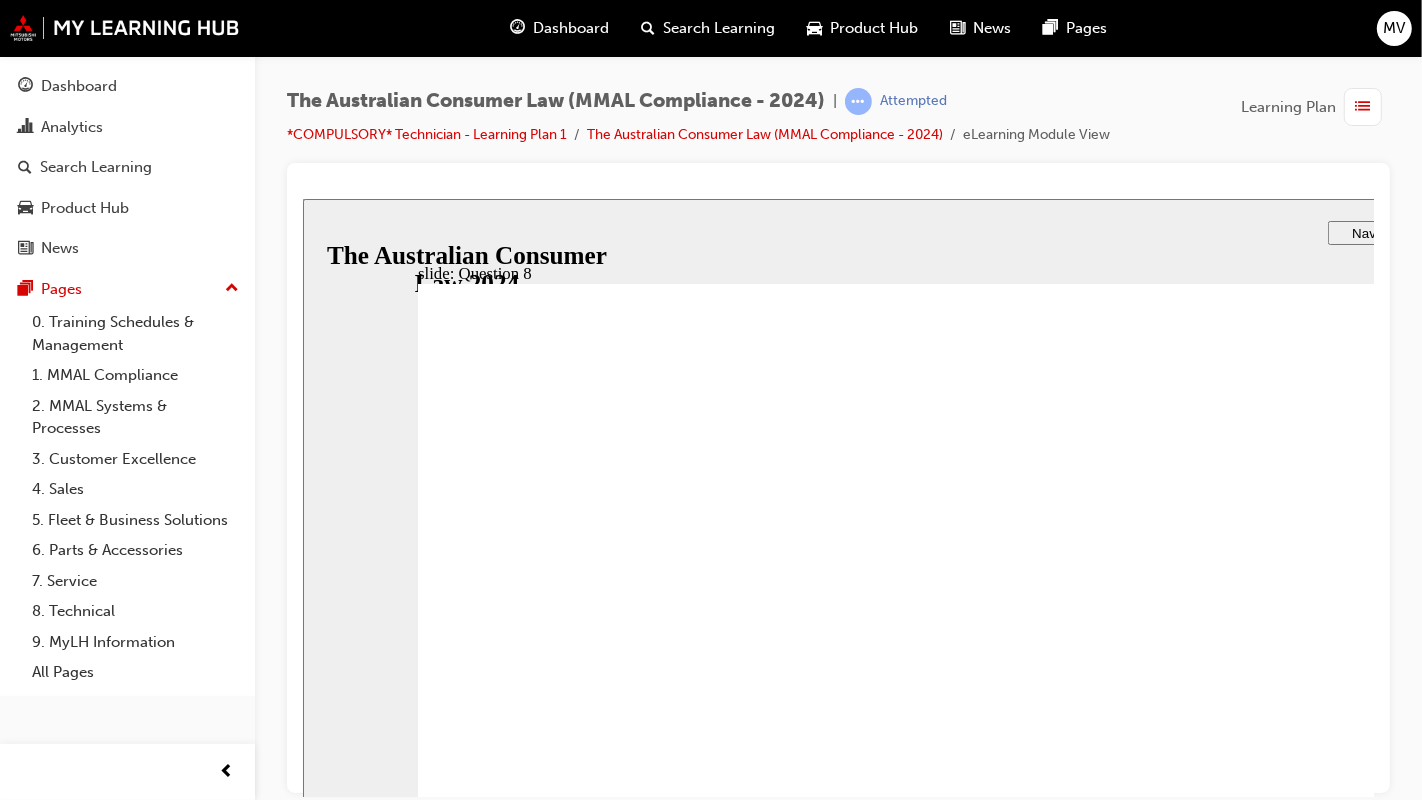 radio on "true" 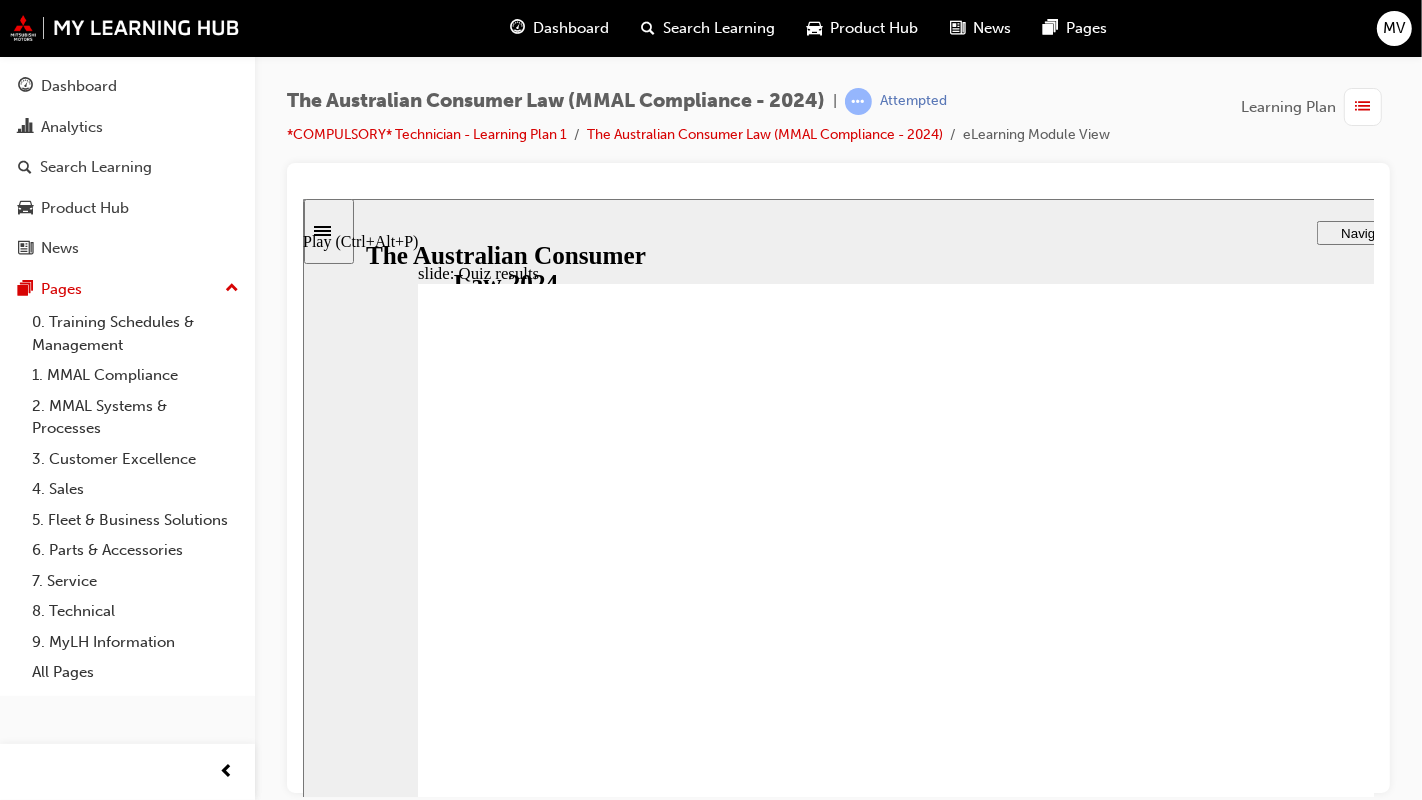 click 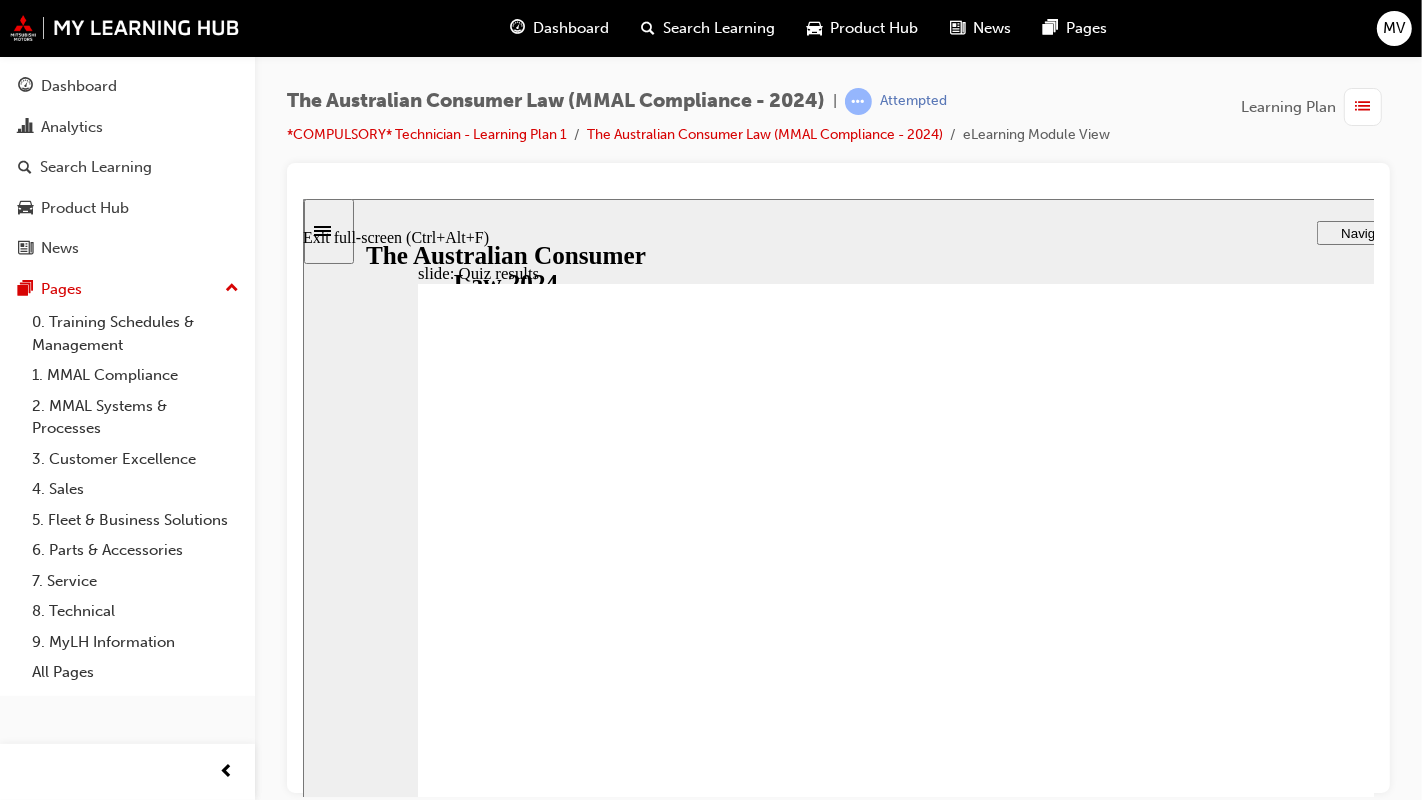 click 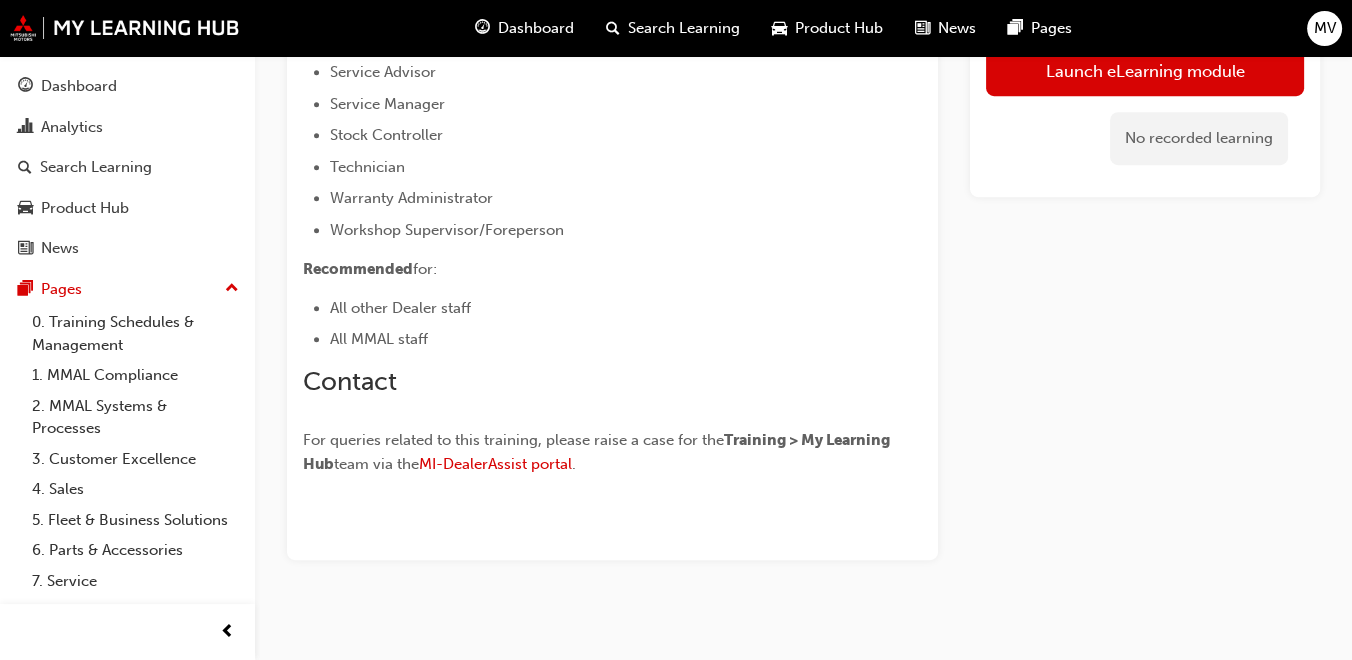 scroll, scrollTop: 1265, scrollLeft: 0, axis: vertical 